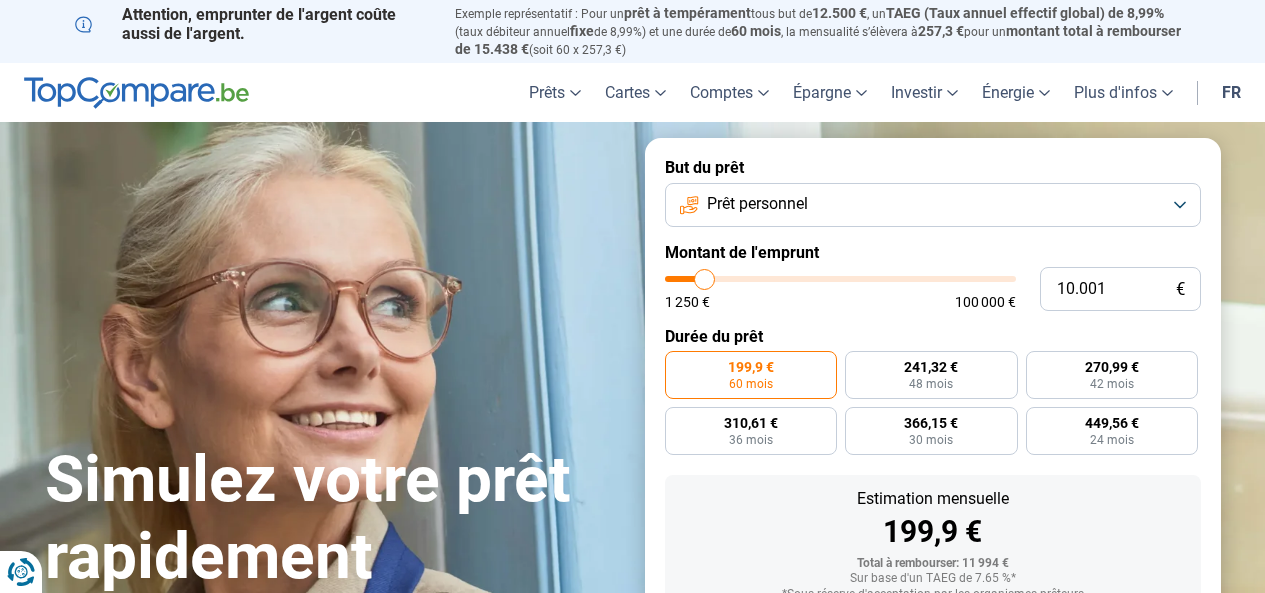 scroll, scrollTop: 0, scrollLeft: 0, axis: both 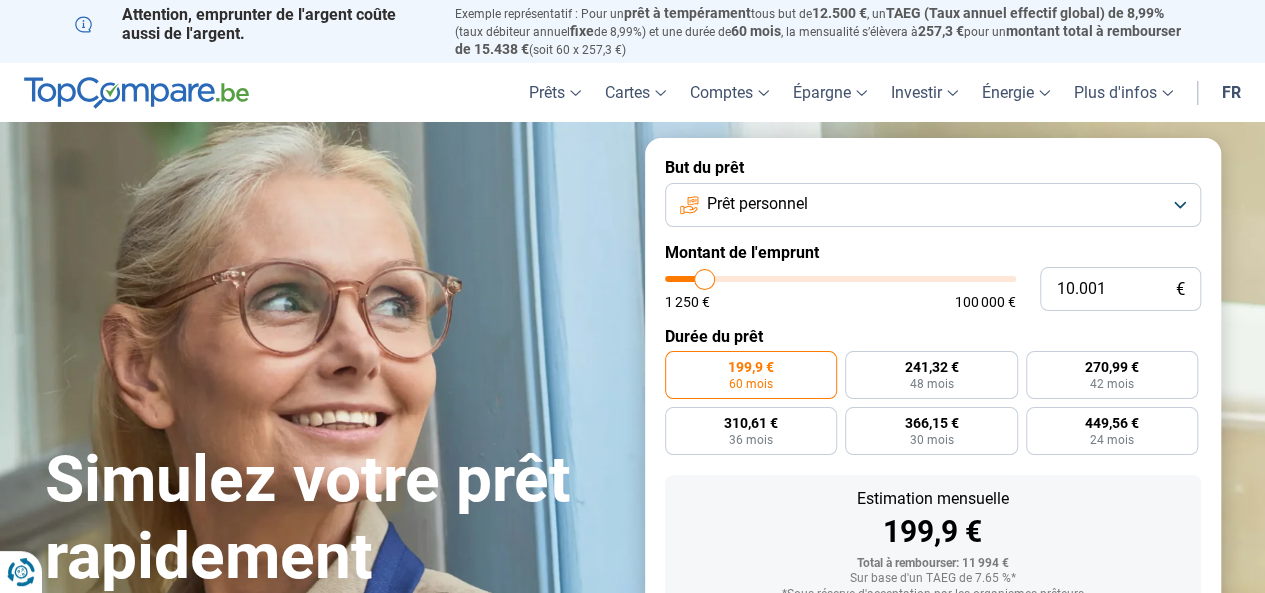 click on "10.001 € 1 250 € 100 000 €" at bounding box center (933, 289) 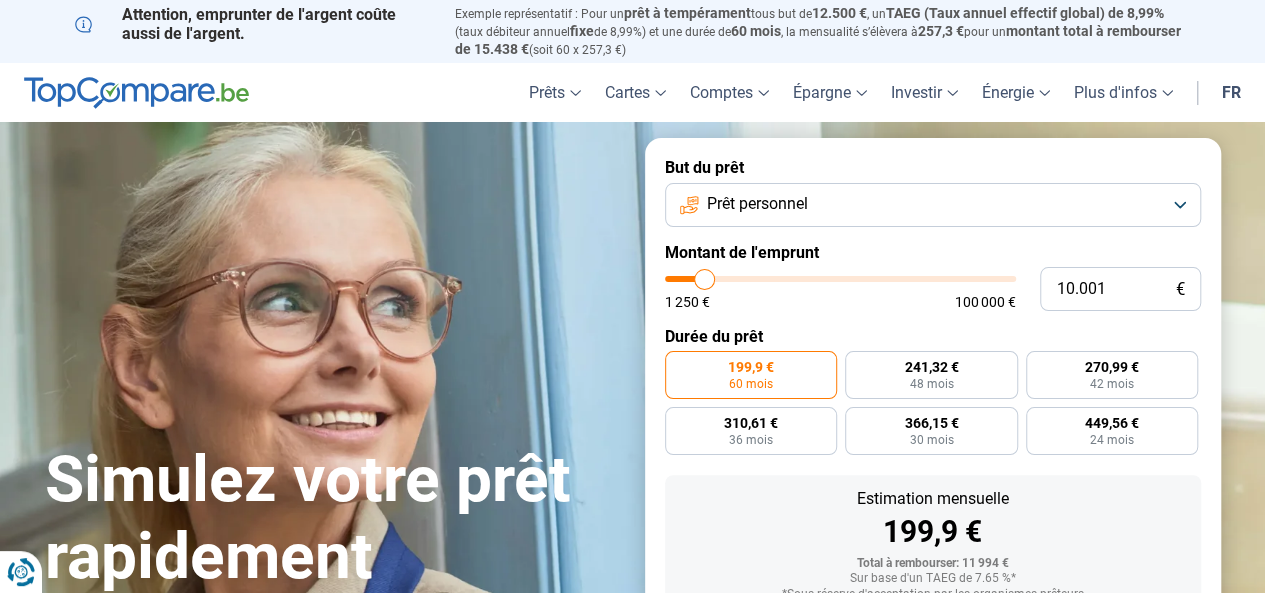 click at bounding box center [840, 279] 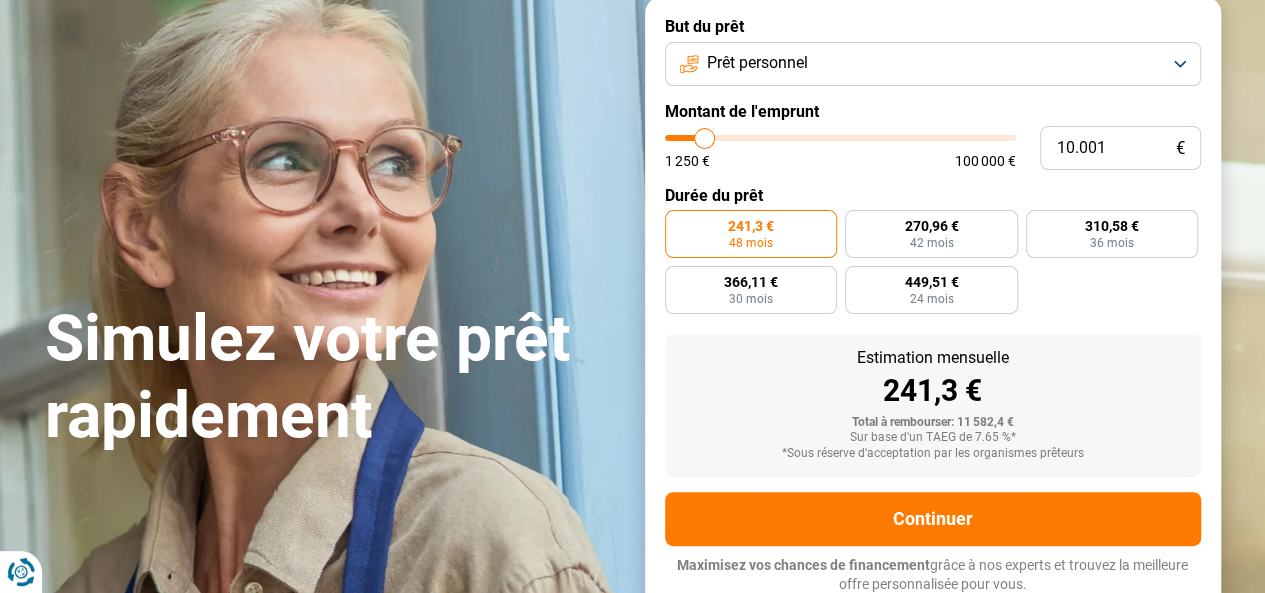 scroll, scrollTop: 145, scrollLeft: 0, axis: vertical 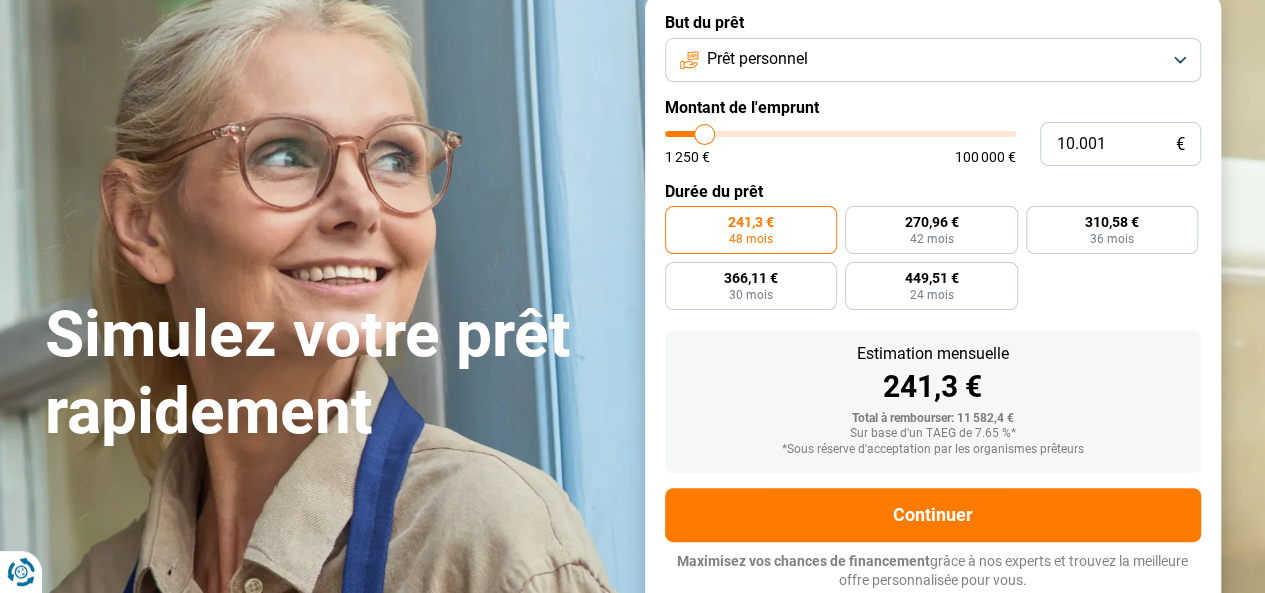 click on "But du prêt Prêt personnel Montant de l'emprunt 10.001 € 1 250 € 100 000 € Durée du prêt 241,3 € 48 mois 270,96 € 42 mois 310,58 € 36 mois 366,11 € 30 mois 449,51 € 24 mois Estimation mensuelle 241,3 € Total à rembourser: 11 582,4 € Sur base d'un TAEG de 7.65 %* *Sous réserve d'acceptation par les organismes prêteurs Continuer Maximisez vos chances de financement  grâce à nos experts et trouvez la meilleure offre personnalisée pour vous. 100.000+ simulations mensuelles réussies Maximisez vos chances de financement grâce à nos experts  Trouvez la meilleure offre personnalisée" at bounding box center (933, 301) 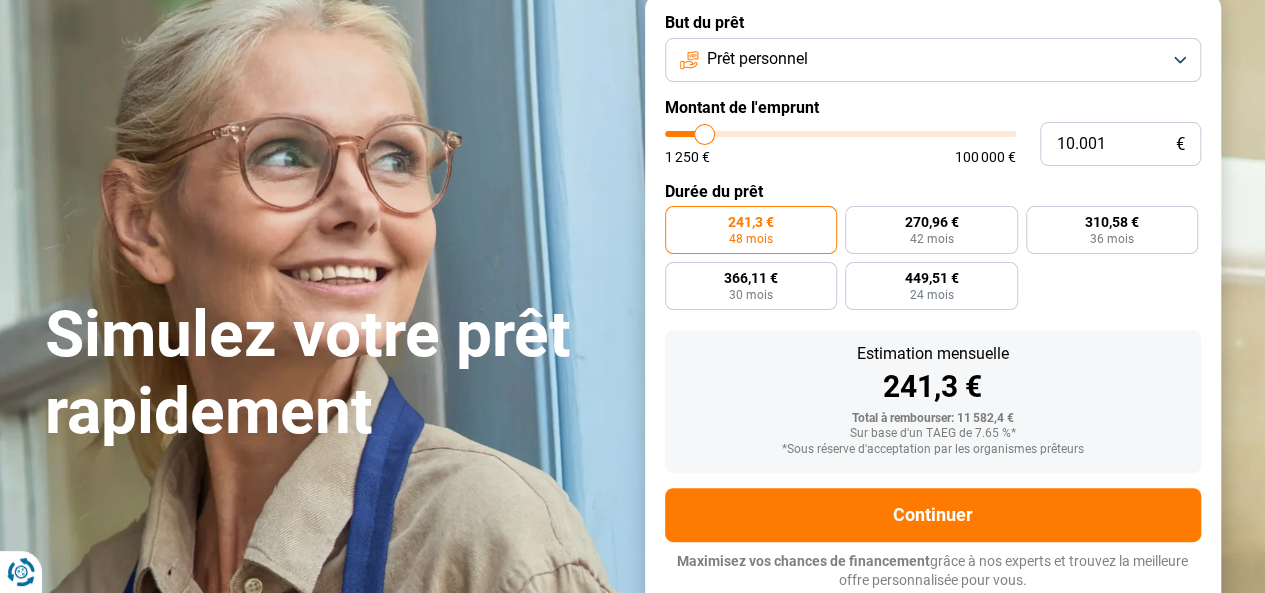 click on "Prêt personnel" at bounding box center [757, 59] 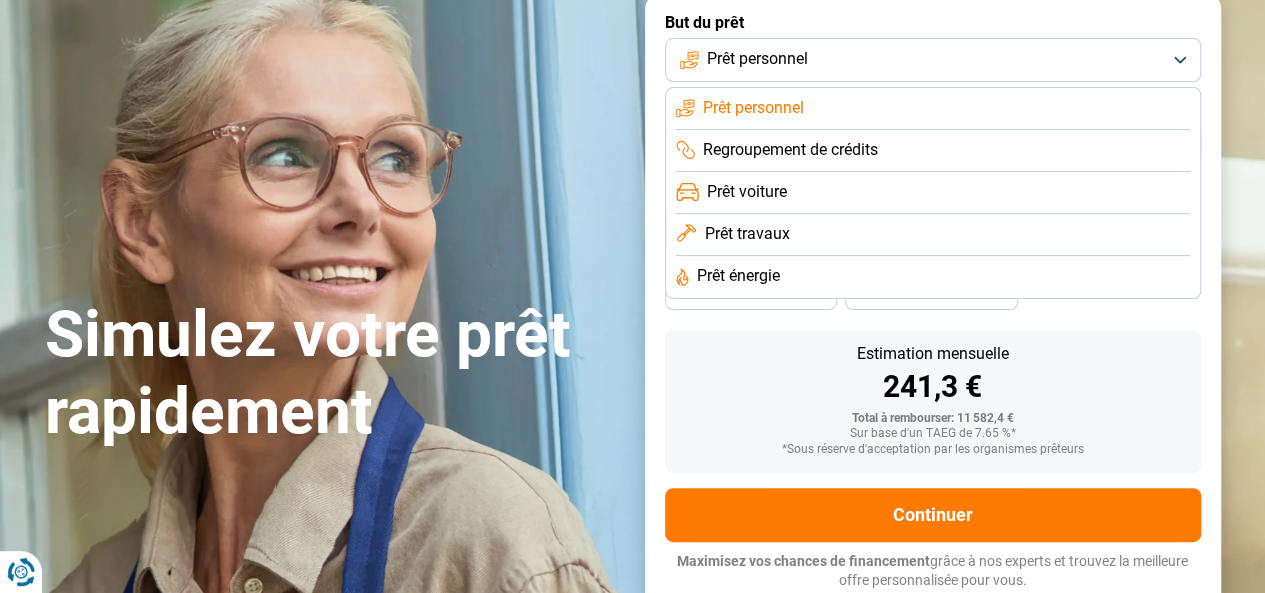 click on "Prêt voiture" 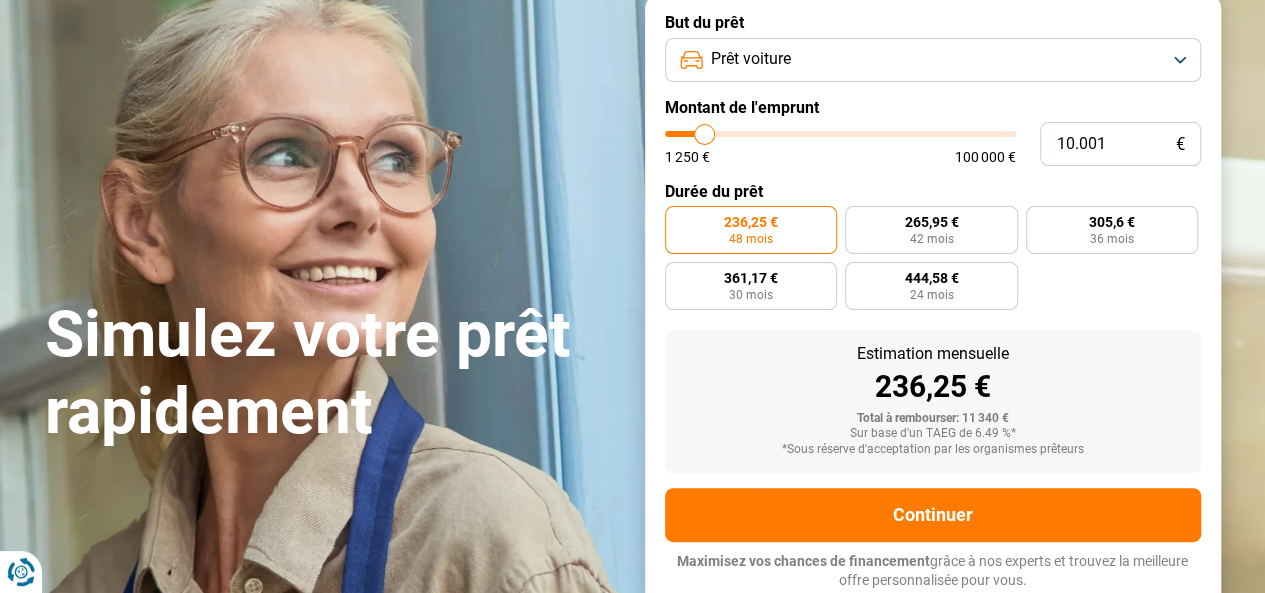 click on "Prêt voiture" at bounding box center [933, 60] 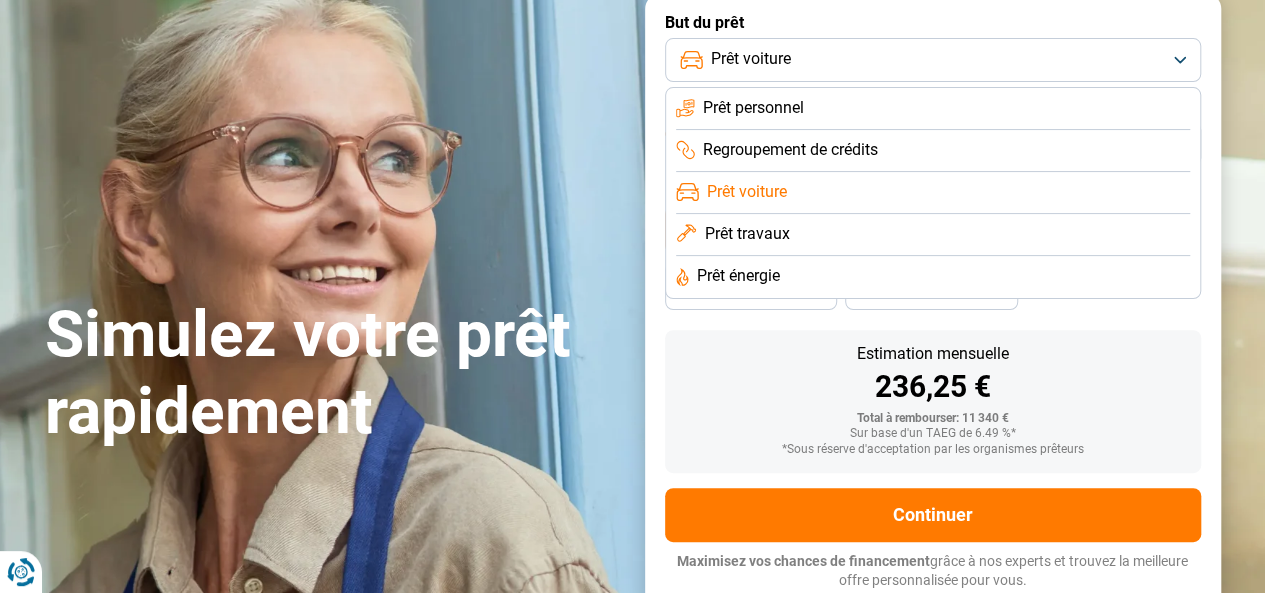 click on "Prêt travaux" at bounding box center [746, 234] 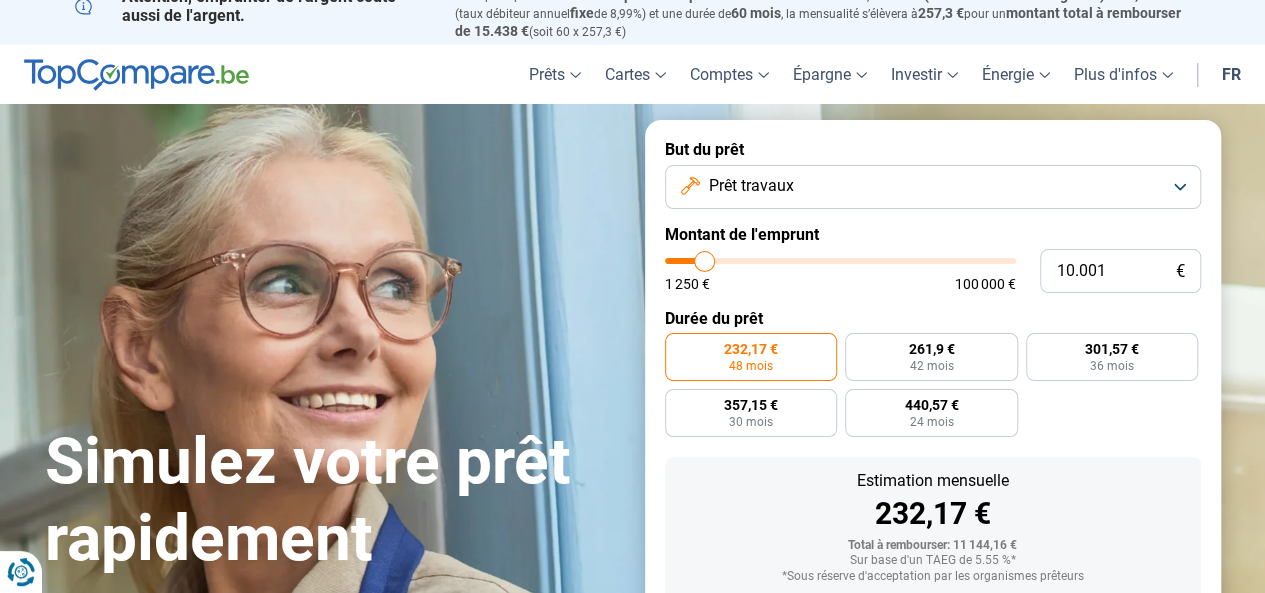 scroll, scrollTop: 14, scrollLeft: 0, axis: vertical 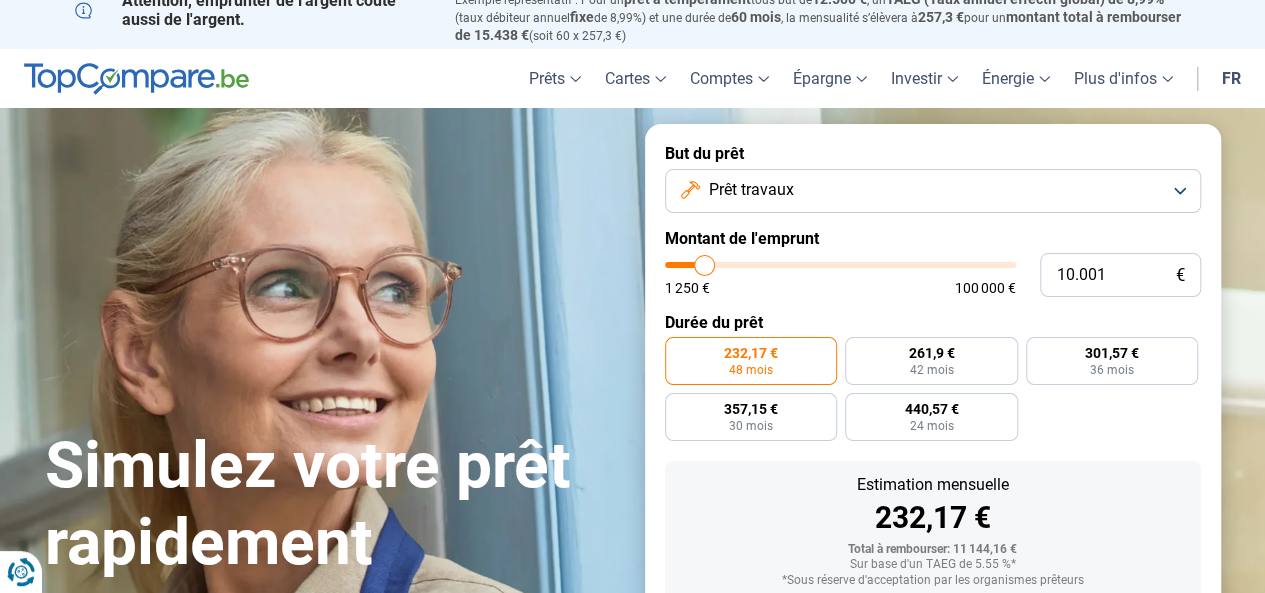 type on "13.000" 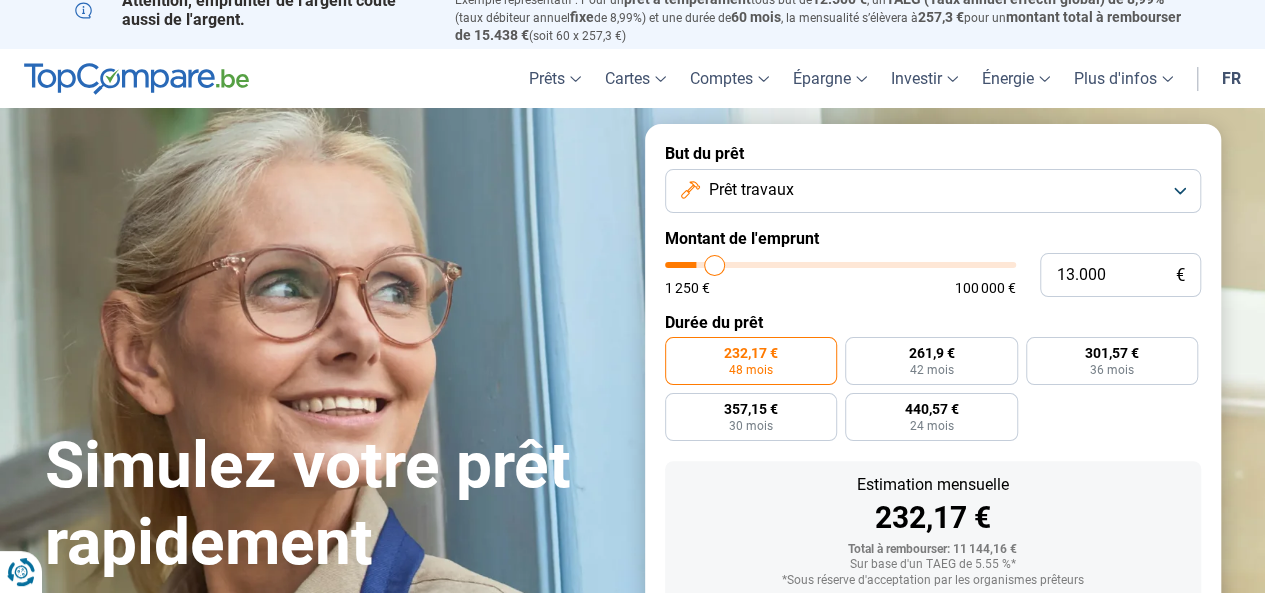 type on "50.000" 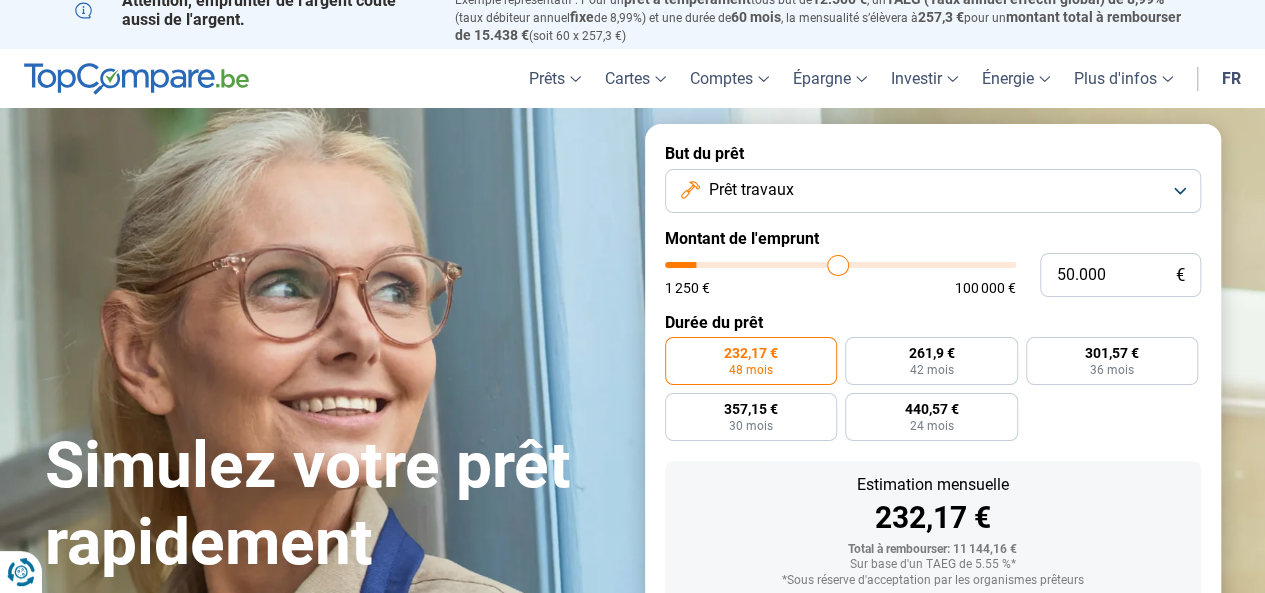 type on "89.000" 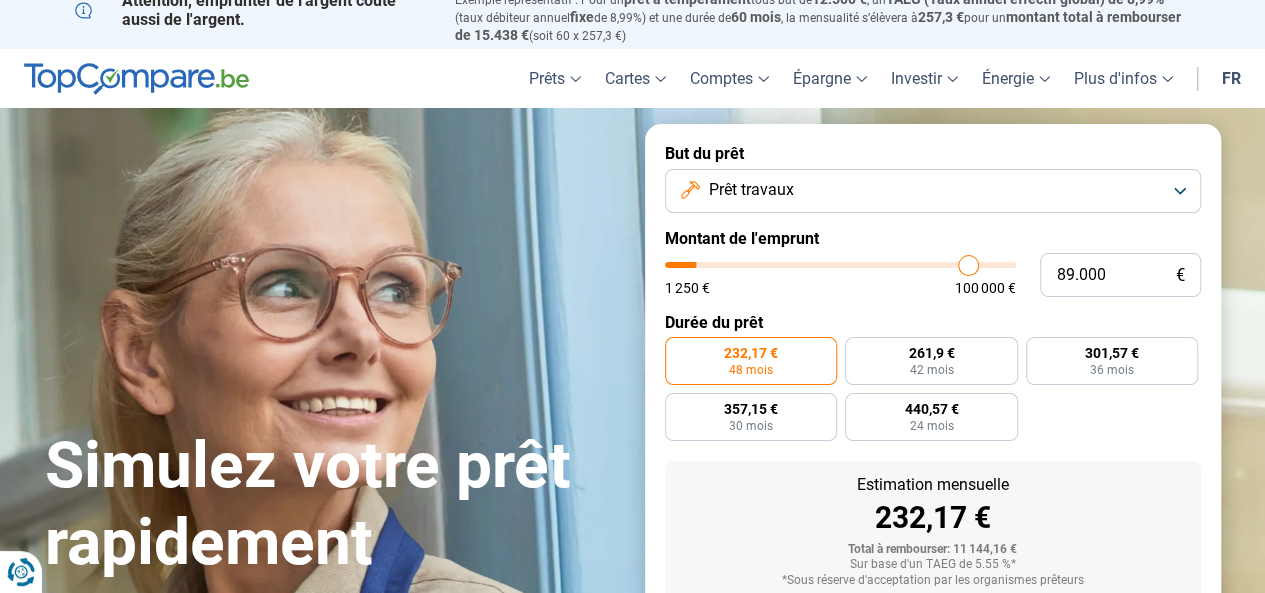 type on "95.500" 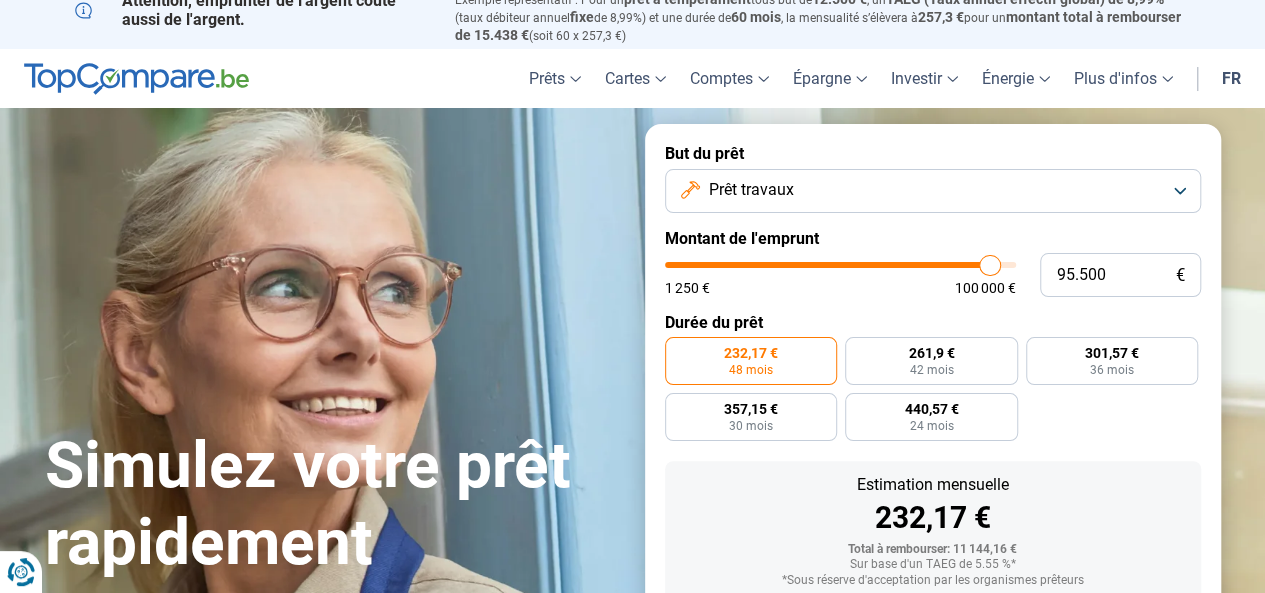 type on "100.000" 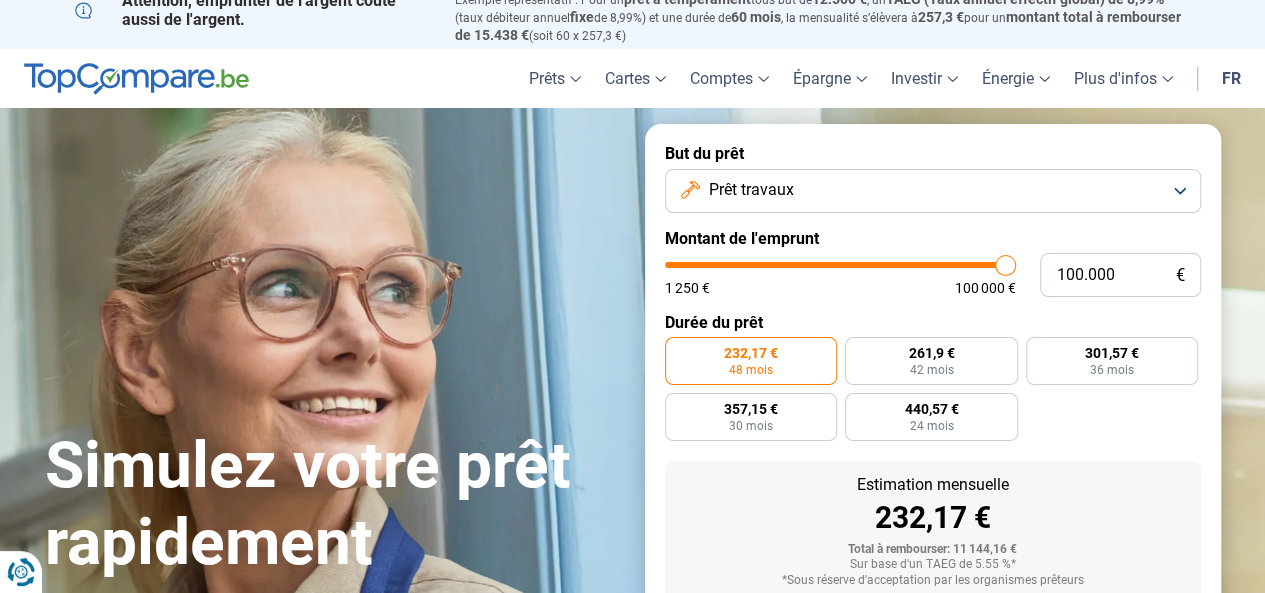 drag, startPoint x: 709, startPoint y: 271, endPoint x: 1048, endPoint y: 309, distance: 341.12314 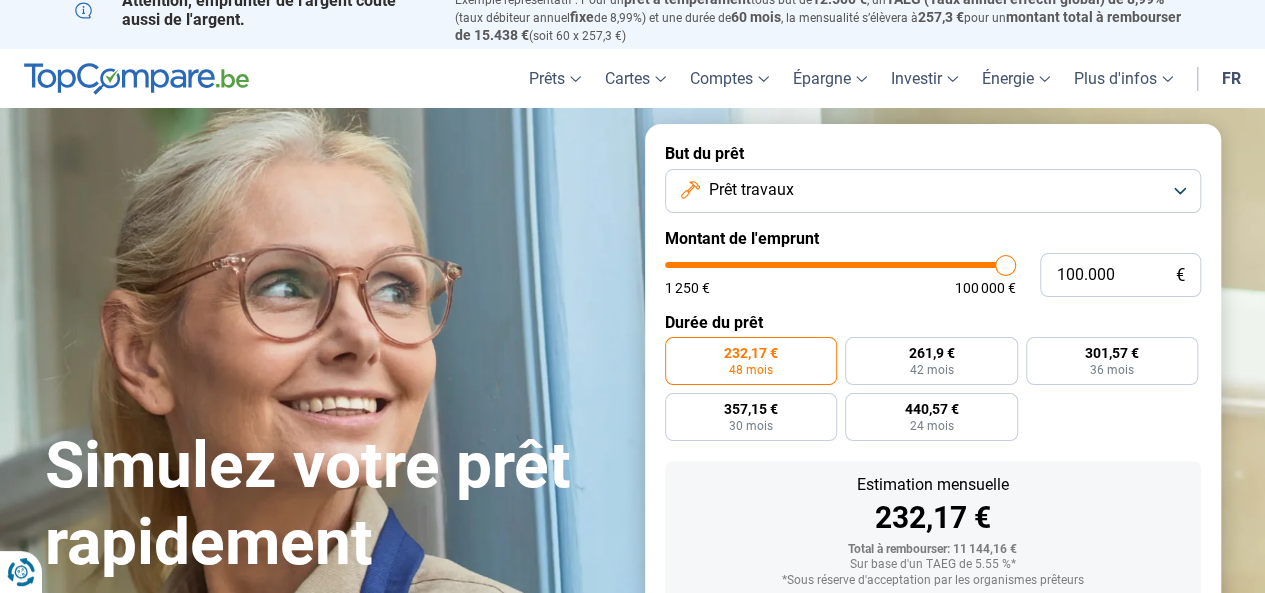 type on "100000" 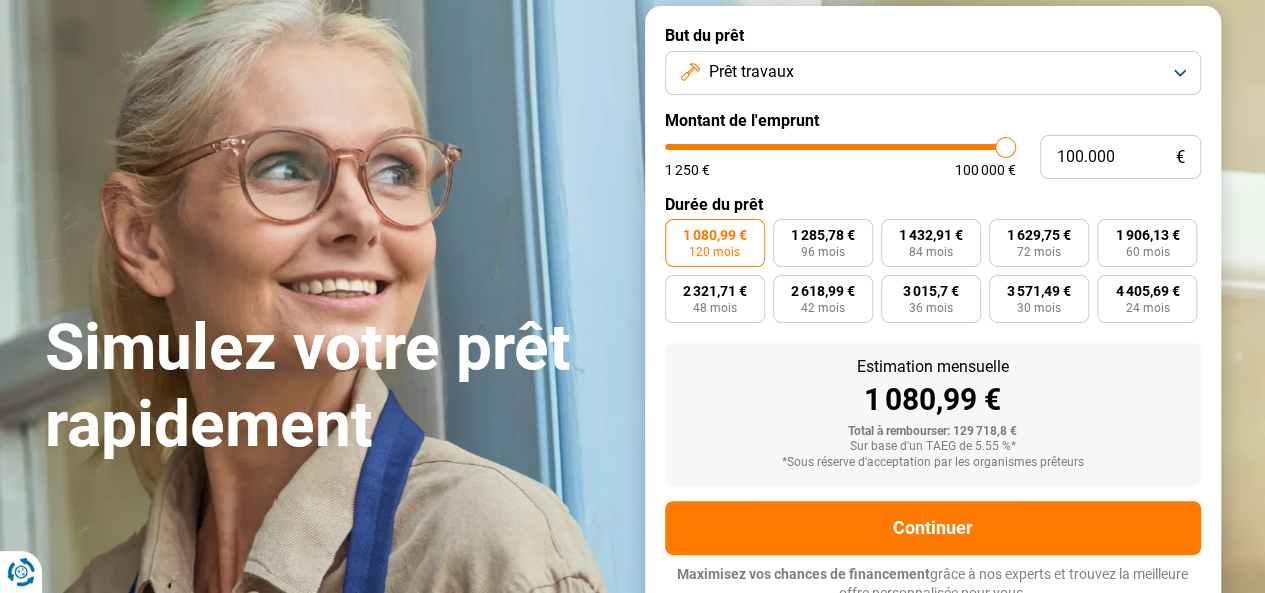 scroll, scrollTop: 133, scrollLeft: 0, axis: vertical 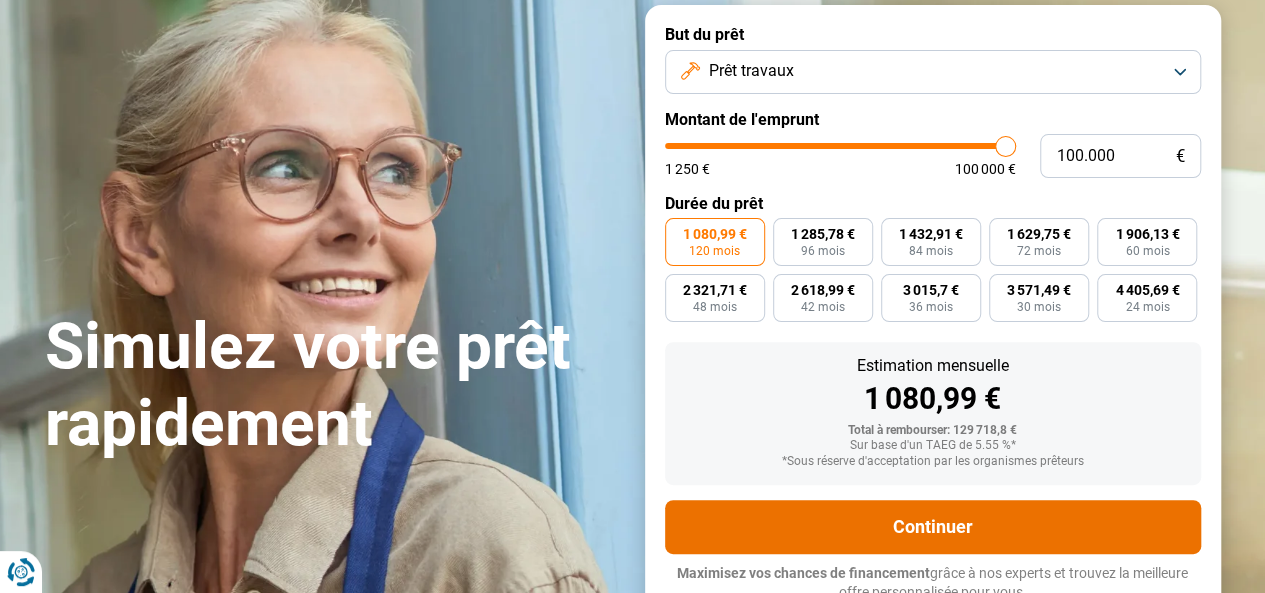 click on "Continuer" at bounding box center [933, 527] 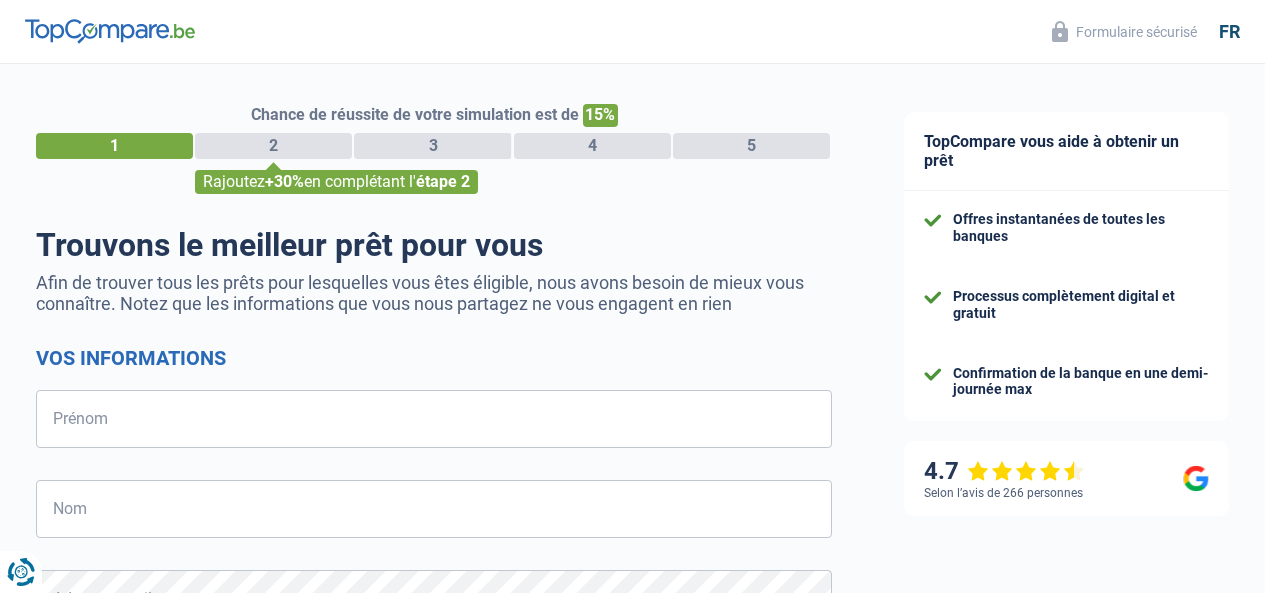select on "32" 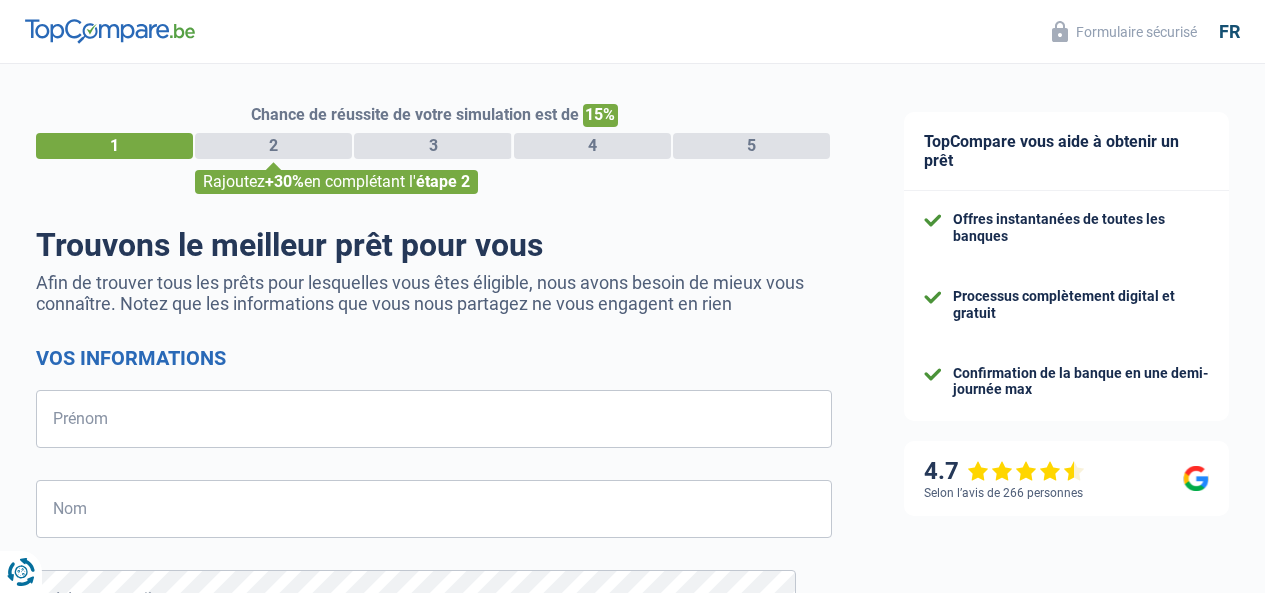 scroll, scrollTop: 0, scrollLeft: 0, axis: both 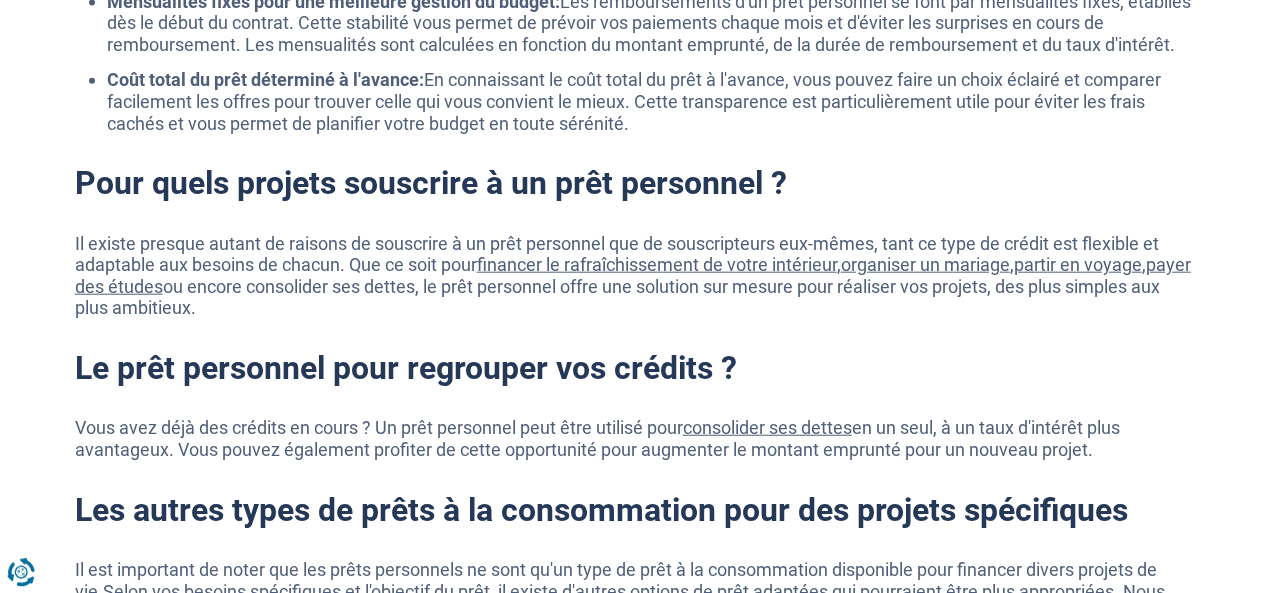 click on "financer le rafraîchissement de votre intérieur" at bounding box center [657, 264] 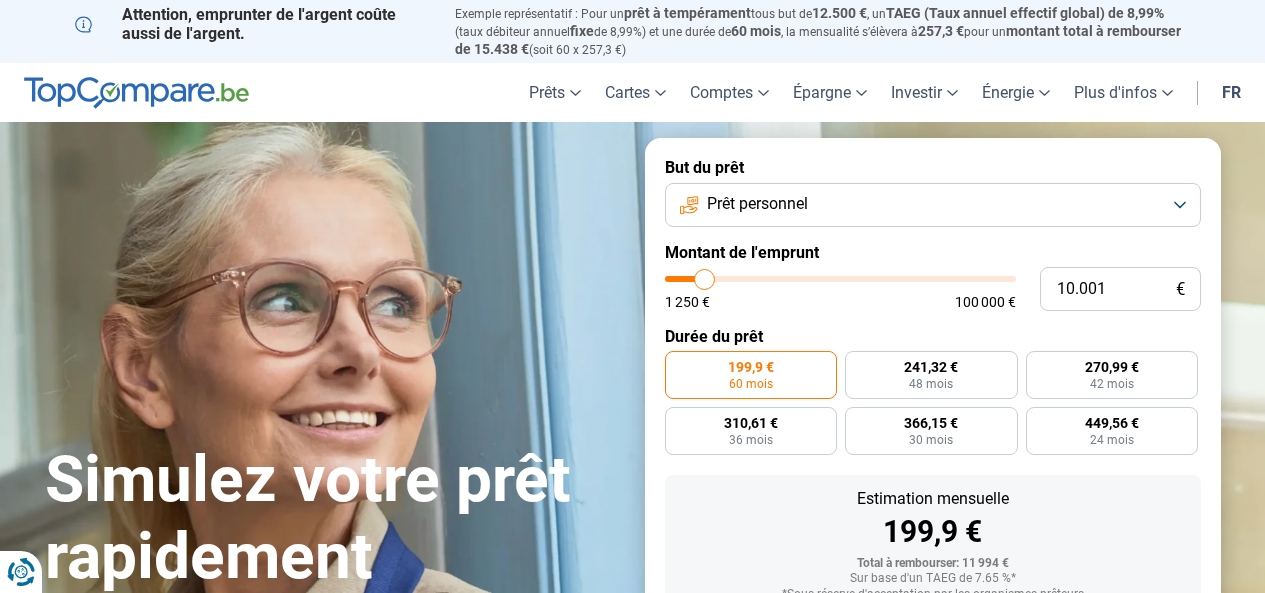 scroll, scrollTop: 0, scrollLeft: 0, axis: both 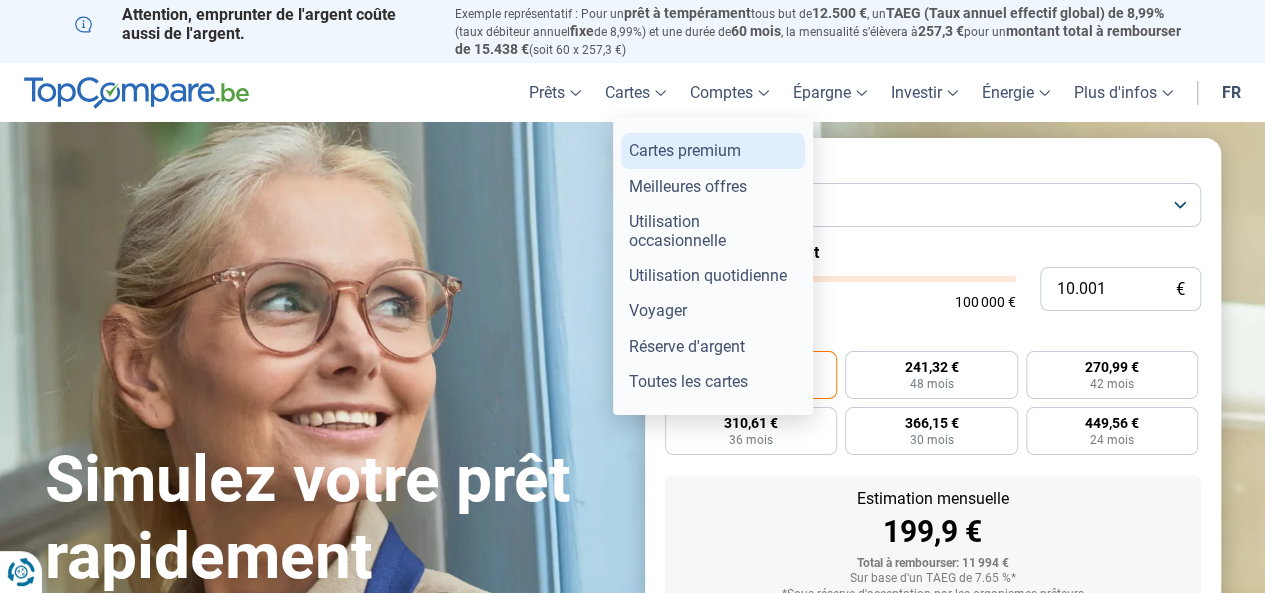 click on "Cartes premium" at bounding box center [713, 150] 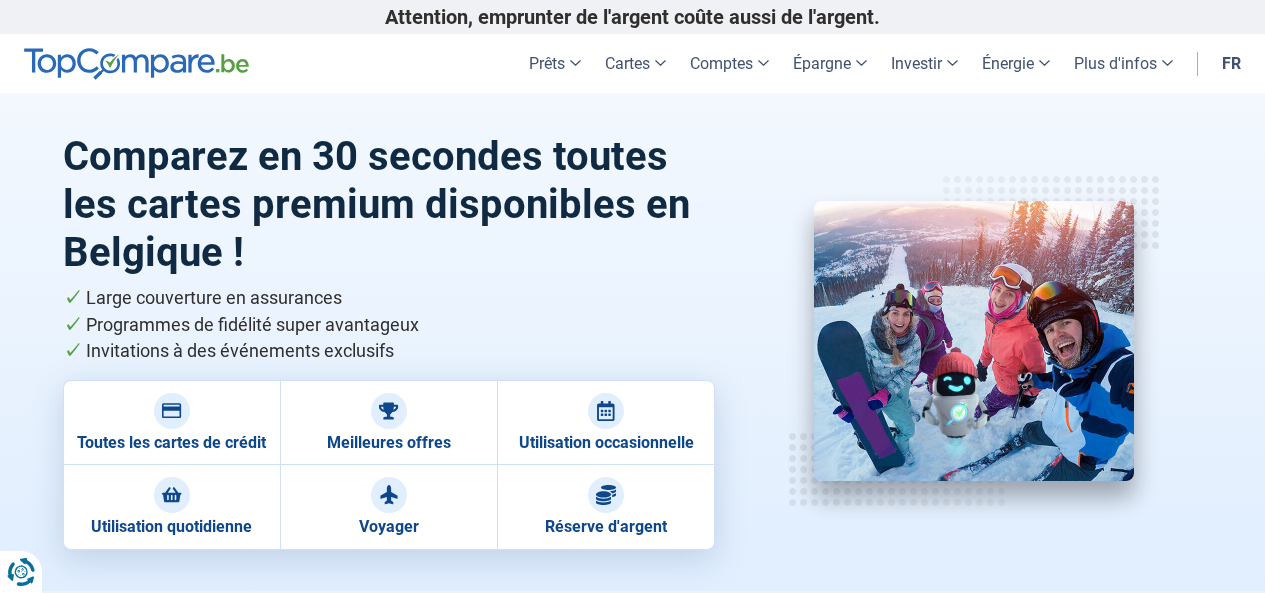 scroll, scrollTop: 90, scrollLeft: 0, axis: vertical 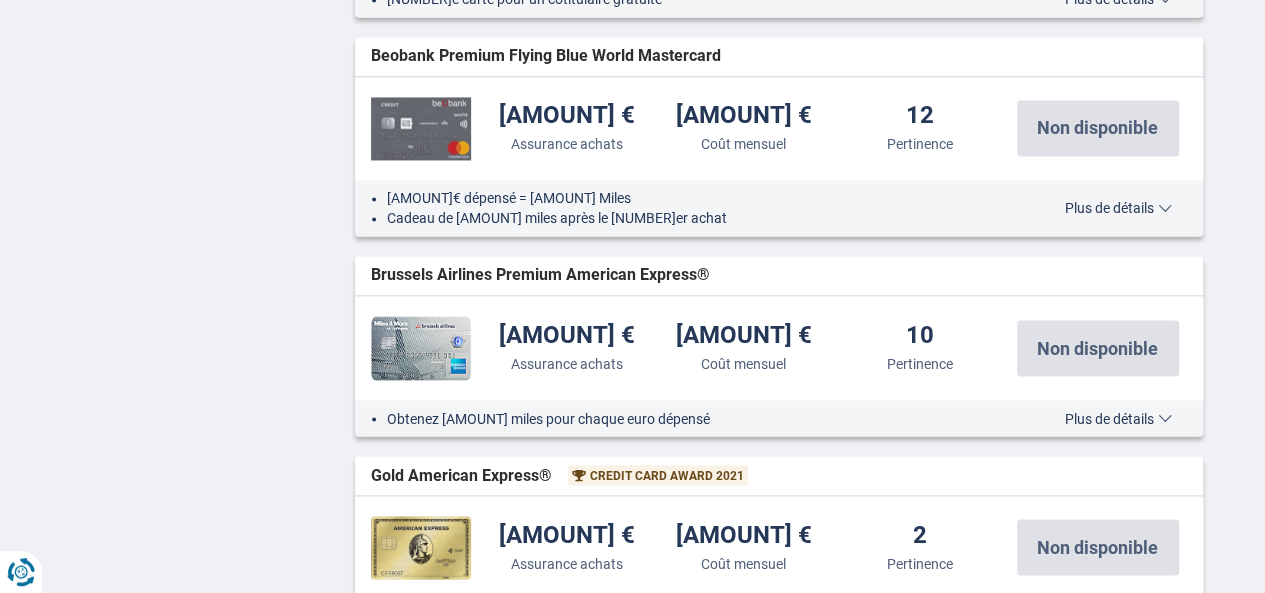 click on "12,5
€
Coût mensuel" at bounding box center [744, 128] 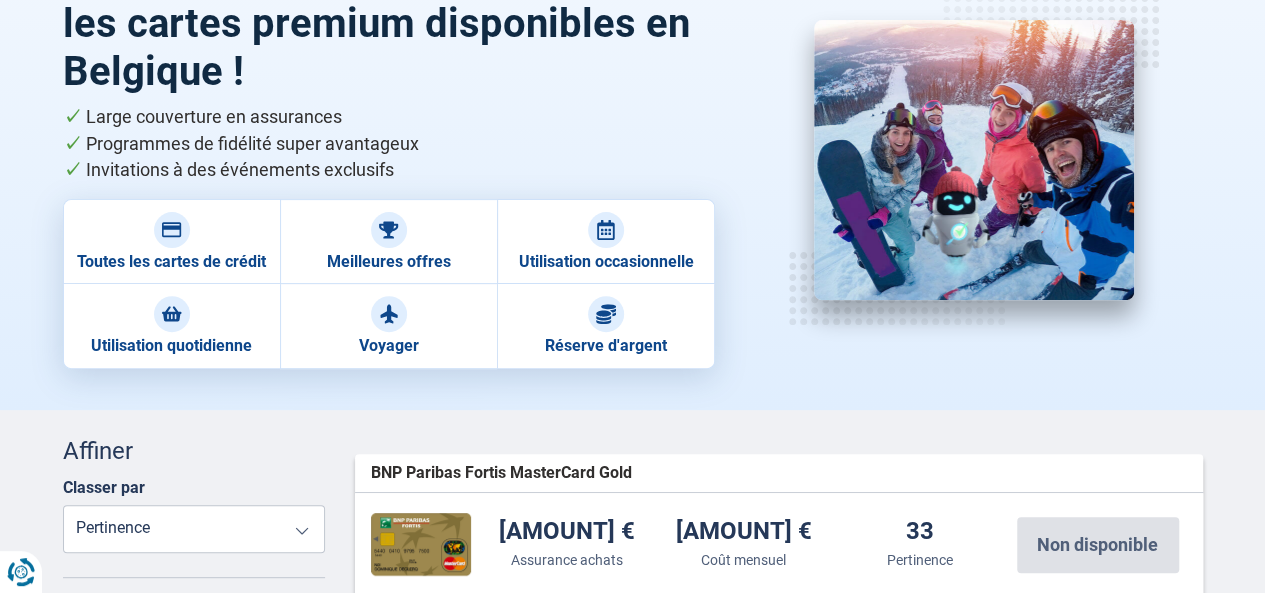 scroll, scrollTop: 0, scrollLeft: 0, axis: both 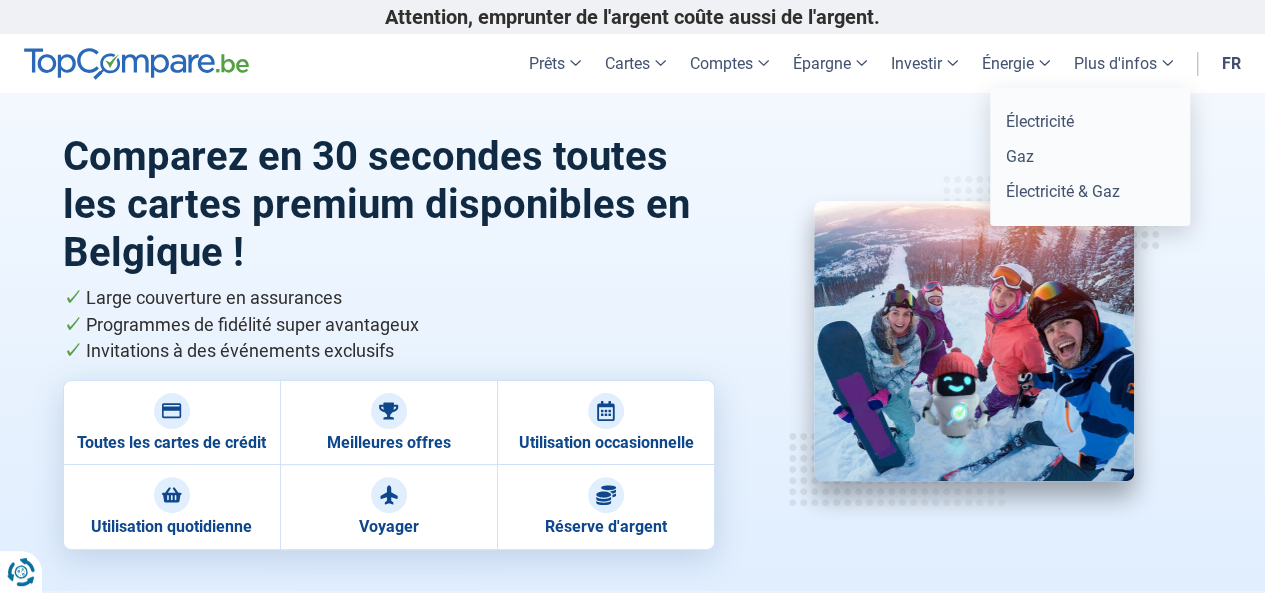 click on "Énergie" at bounding box center (1016, 63) 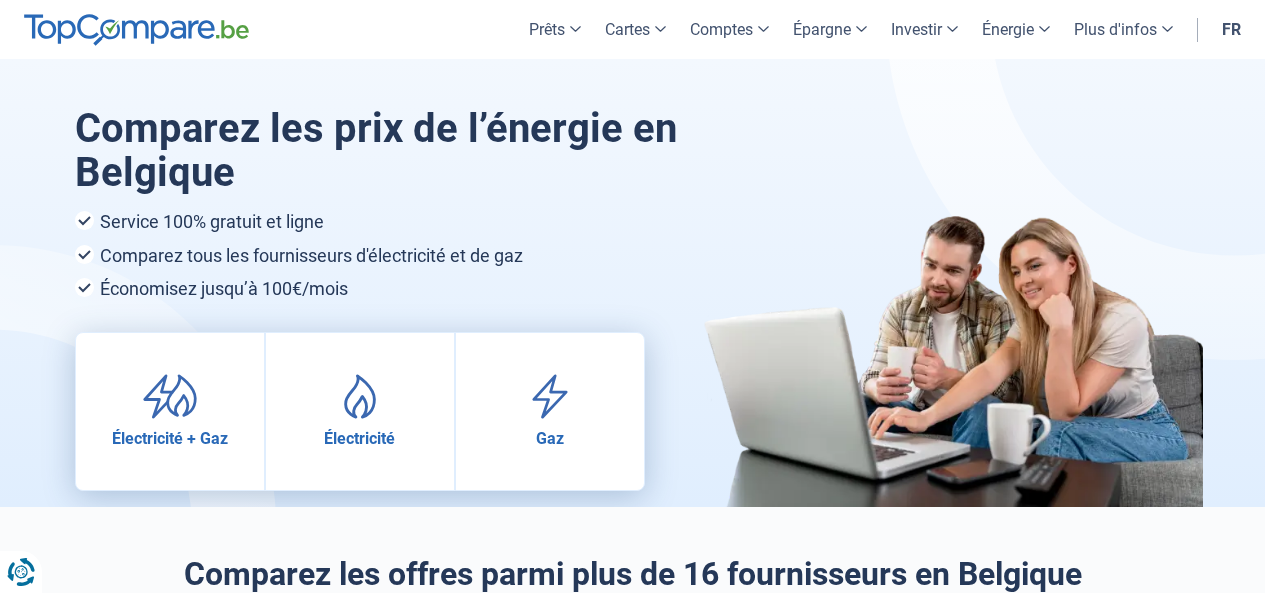 scroll, scrollTop: 0, scrollLeft: 0, axis: both 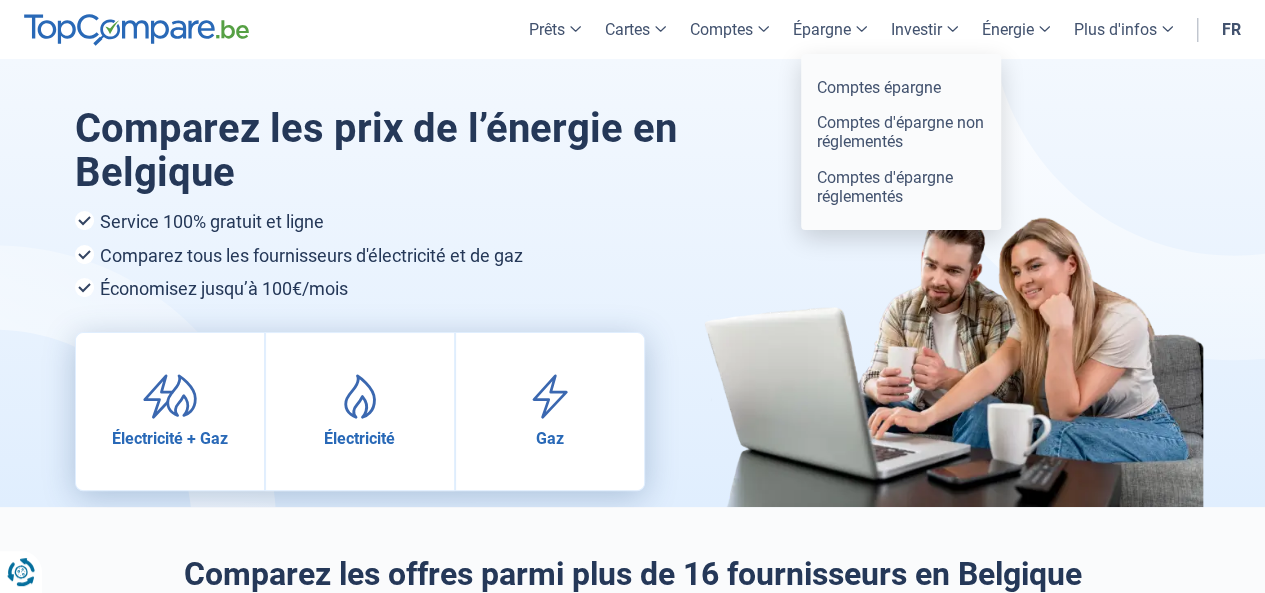 click on "Épargne" at bounding box center [830, 29] 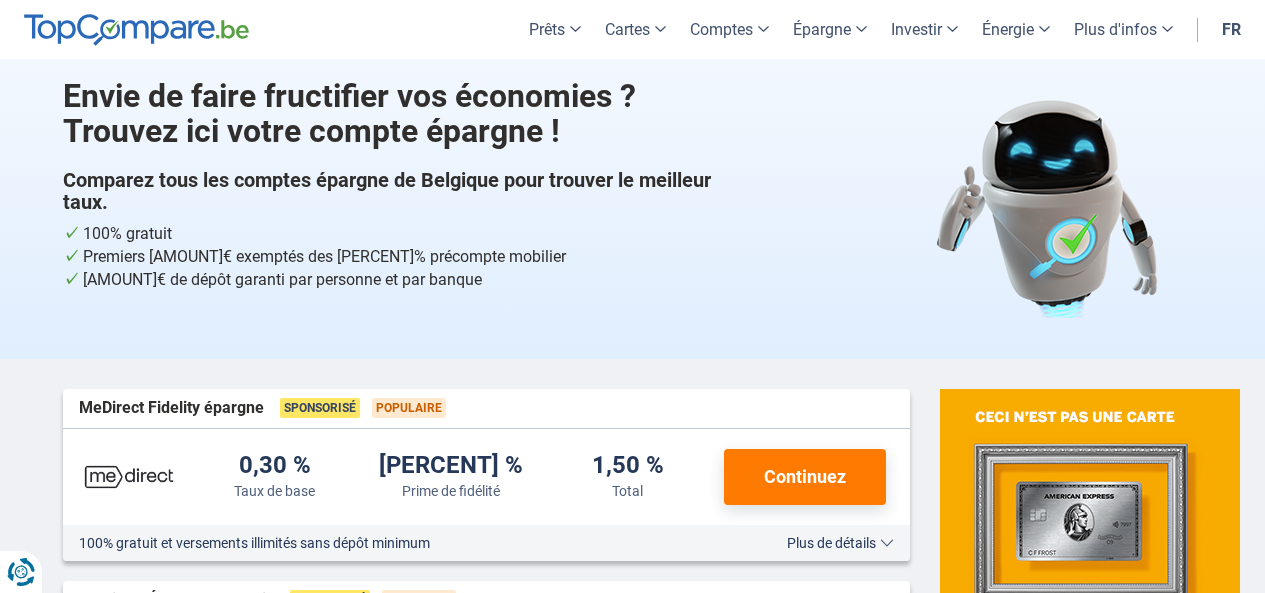 scroll, scrollTop: 227, scrollLeft: 0, axis: vertical 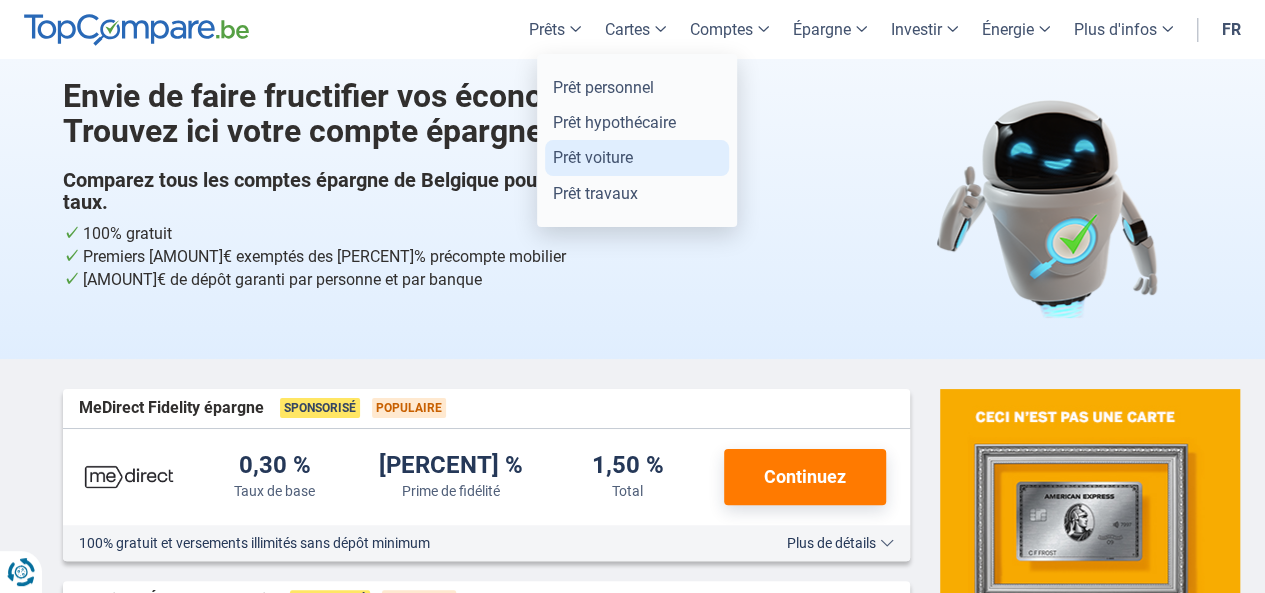 click on "Prêt voiture" at bounding box center (637, 157) 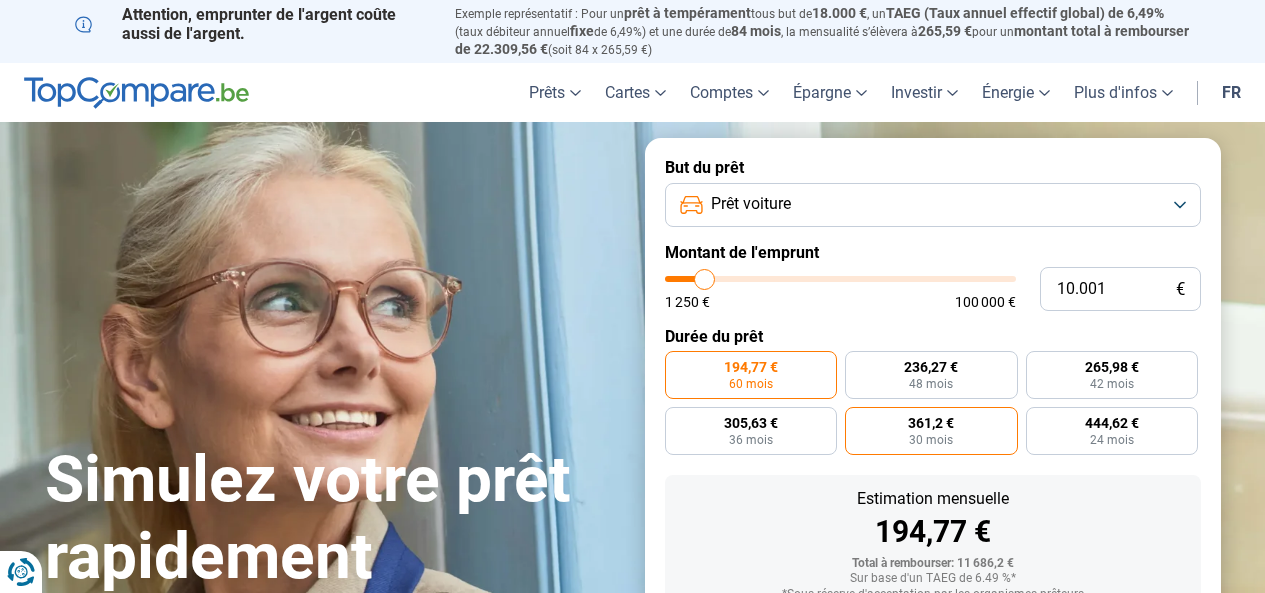 scroll, scrollTop: 145, scrollLeft: 0, axis: vertical 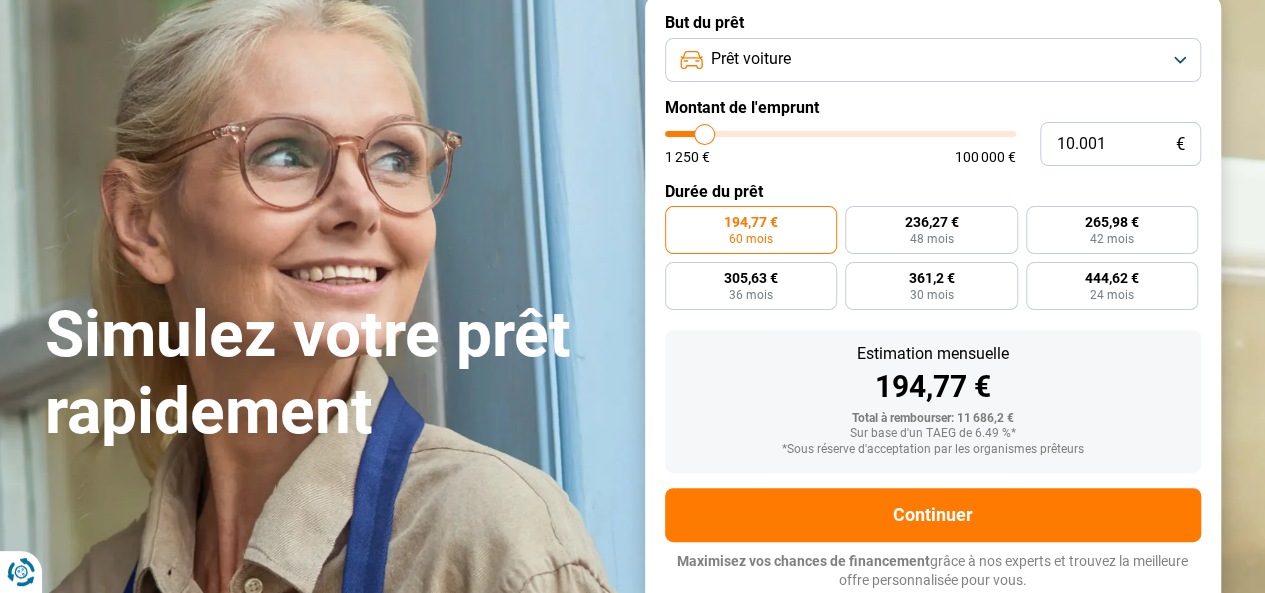 type on "12.250" 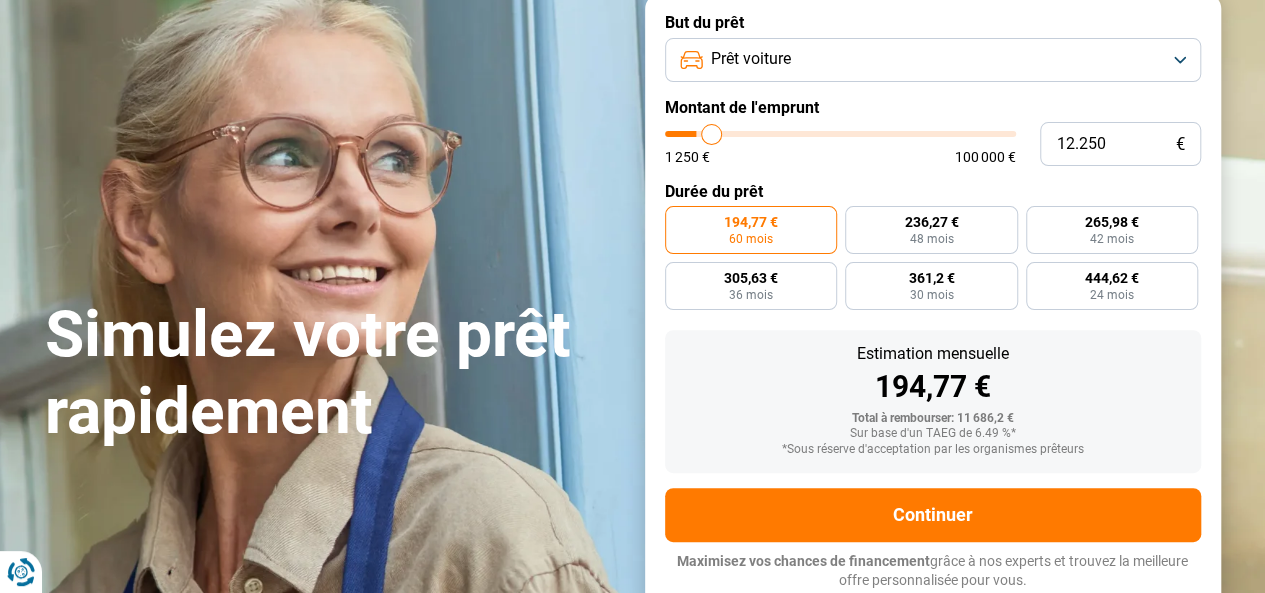 type on "16.750" 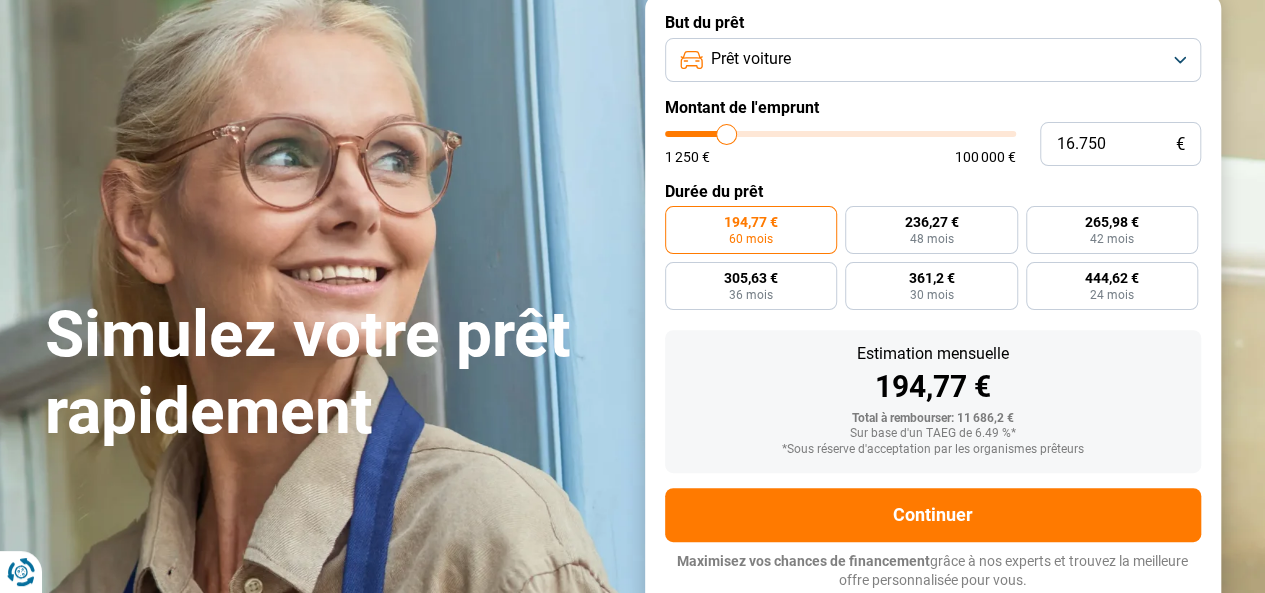 type on "17.250" 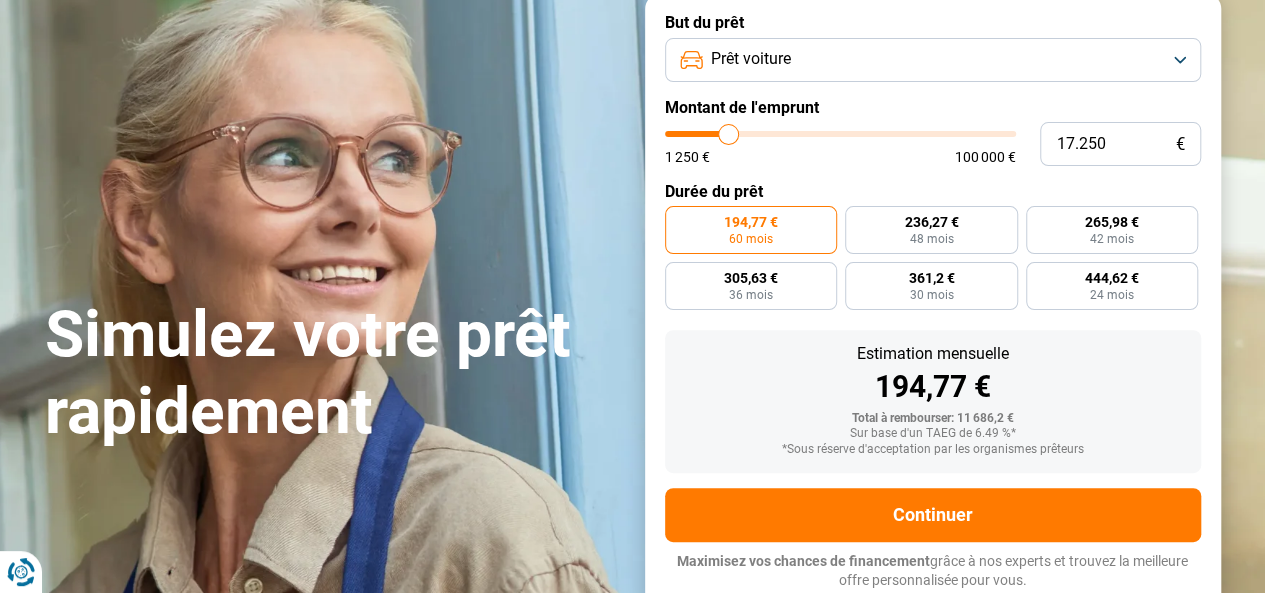 type on "18.000" 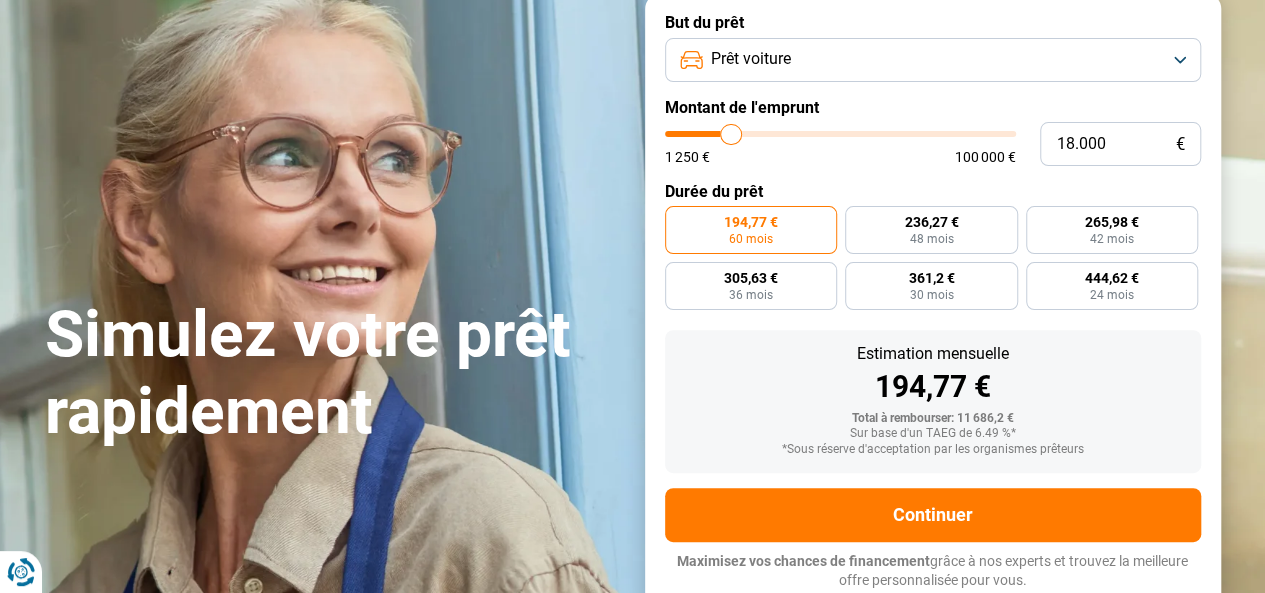 type on "18.250" 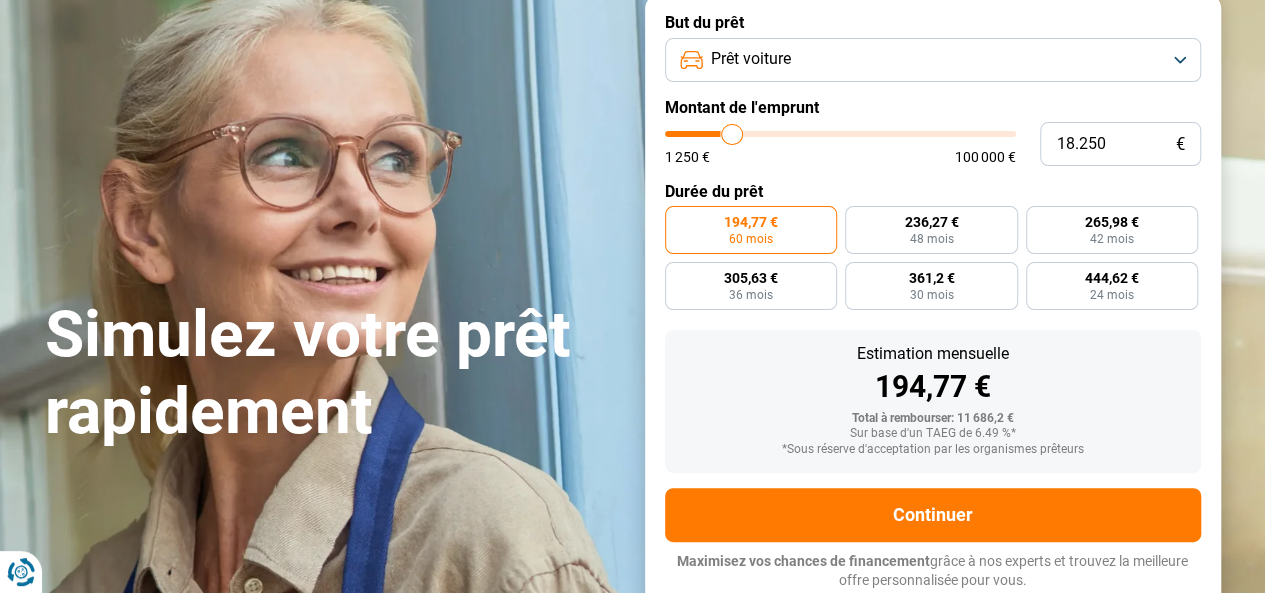 type on "18.500" 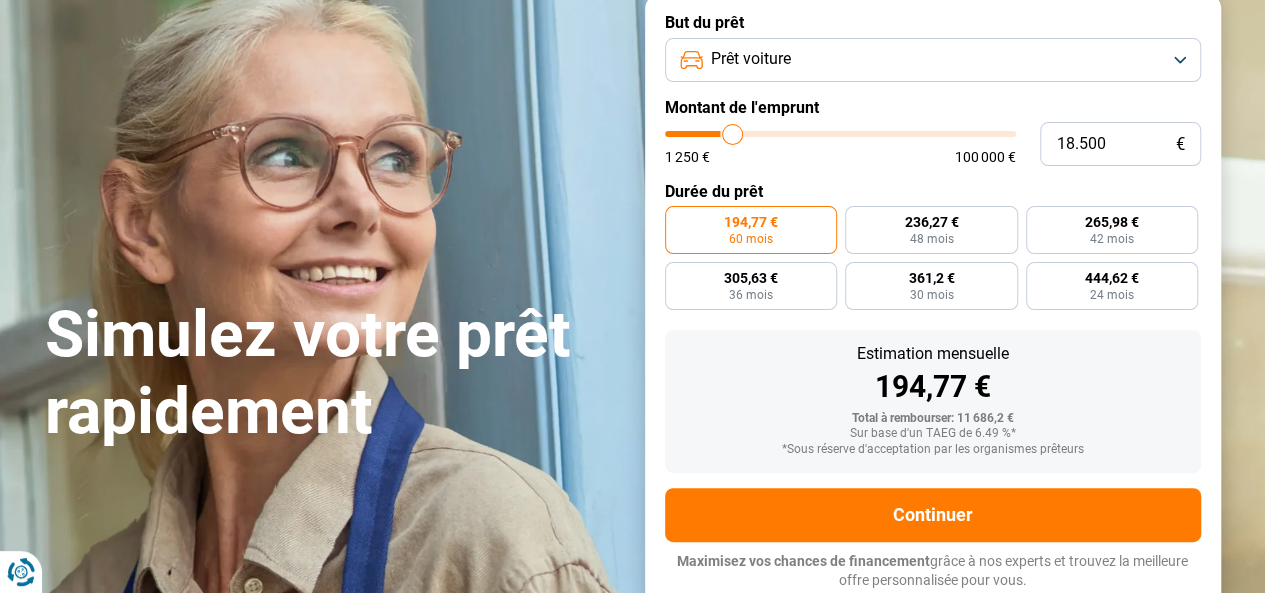 type on "18.750" 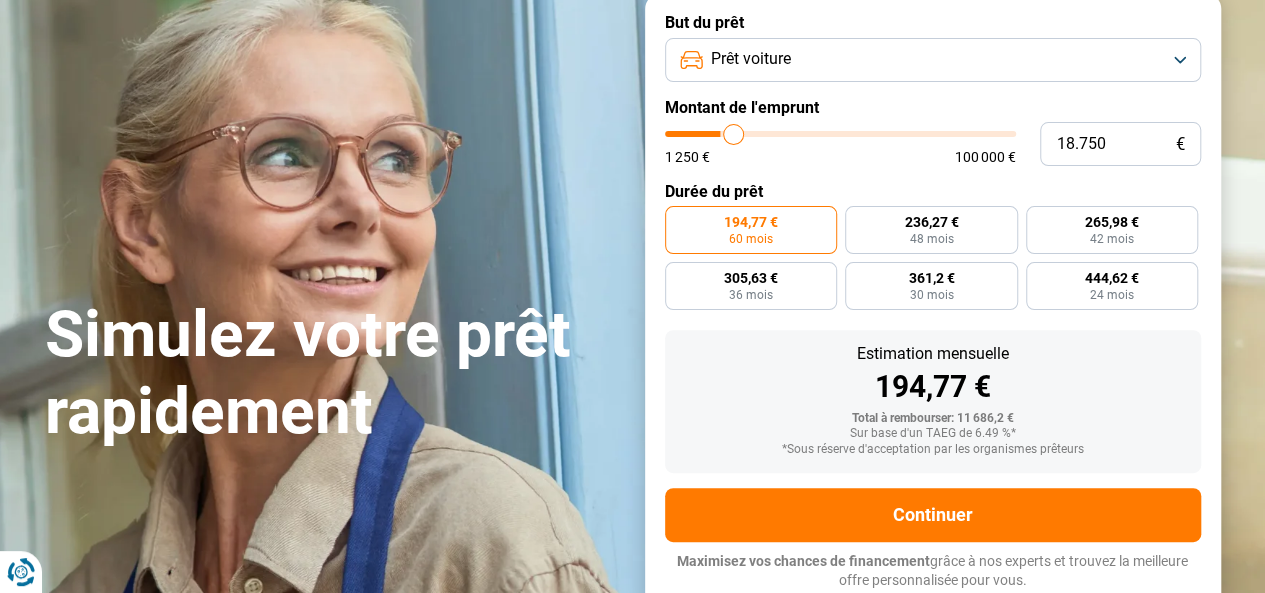 type on "19.000" 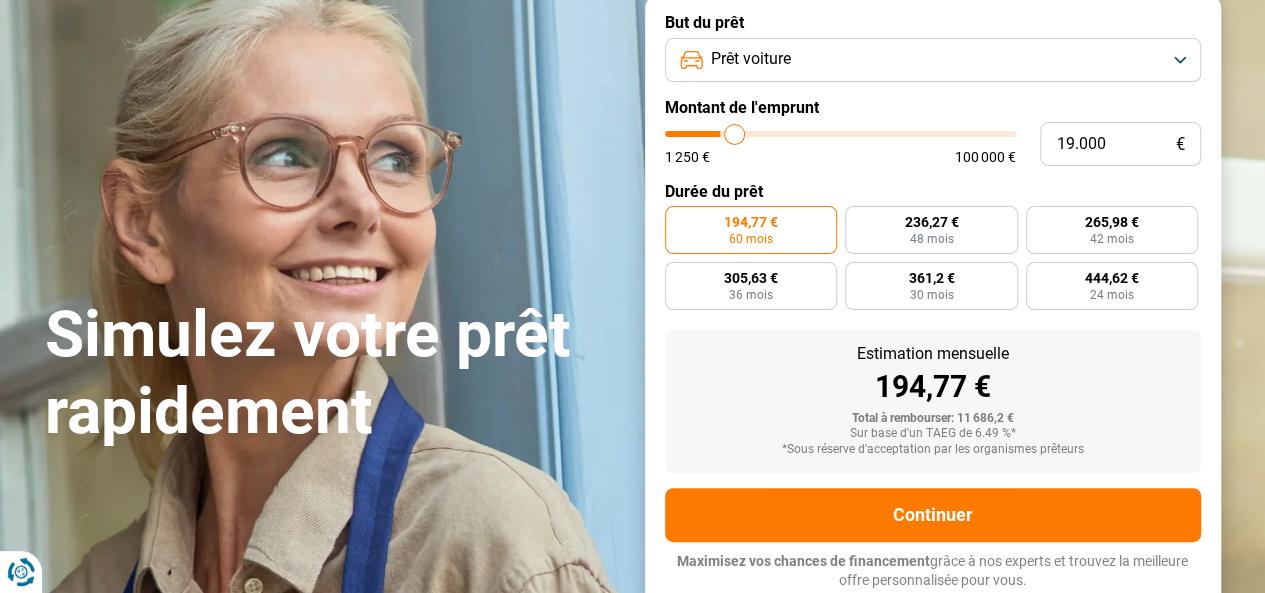 type on "19.250" 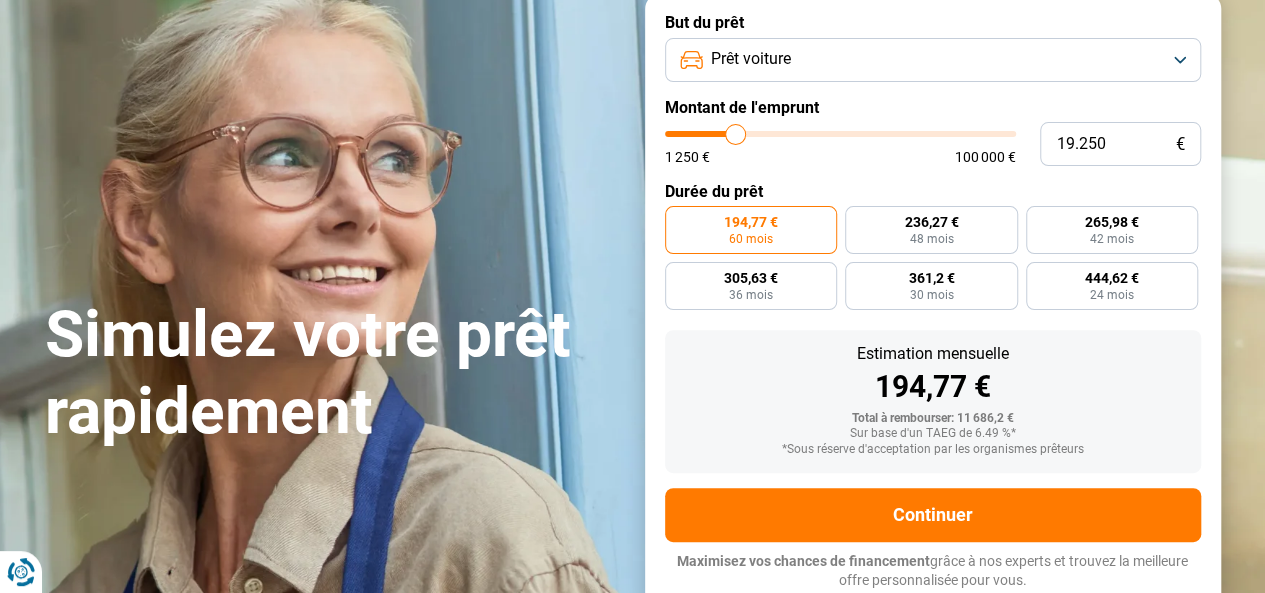type on "19.500" 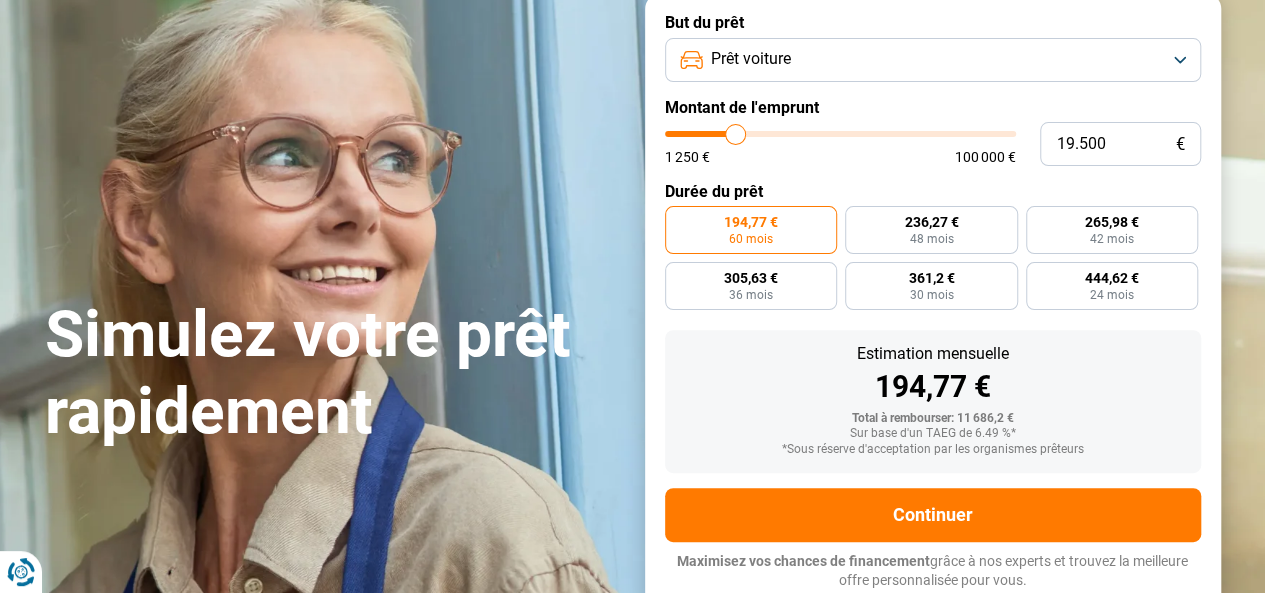 type on "19500" 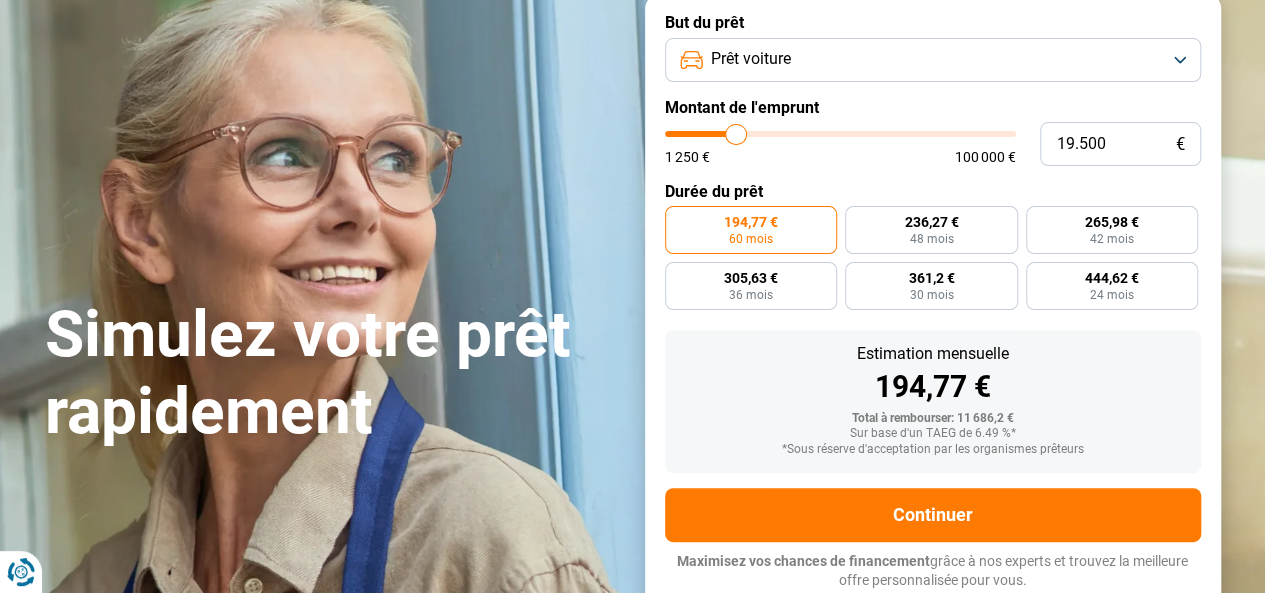 type on "19.750" 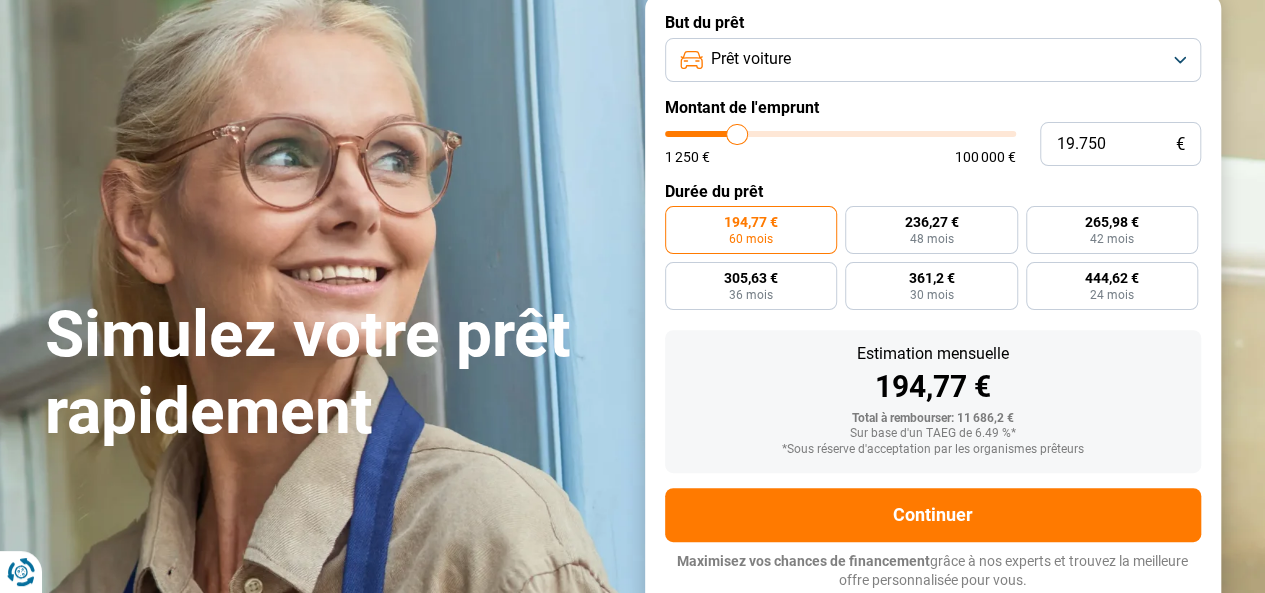 type on "20.000" 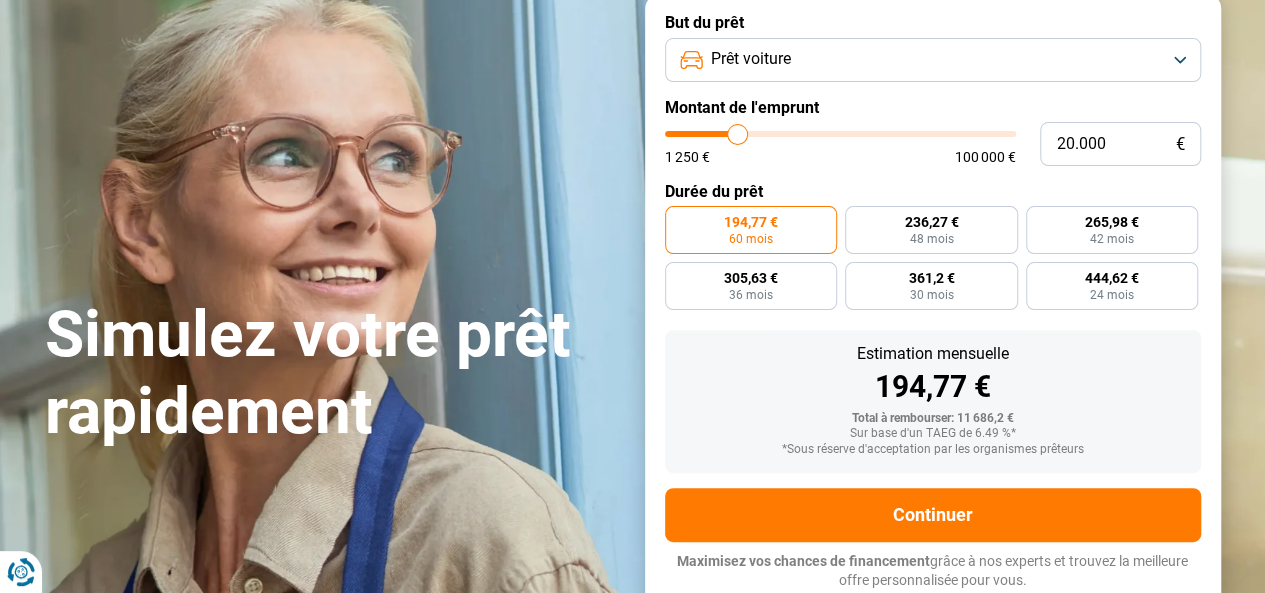 type on "20.250" 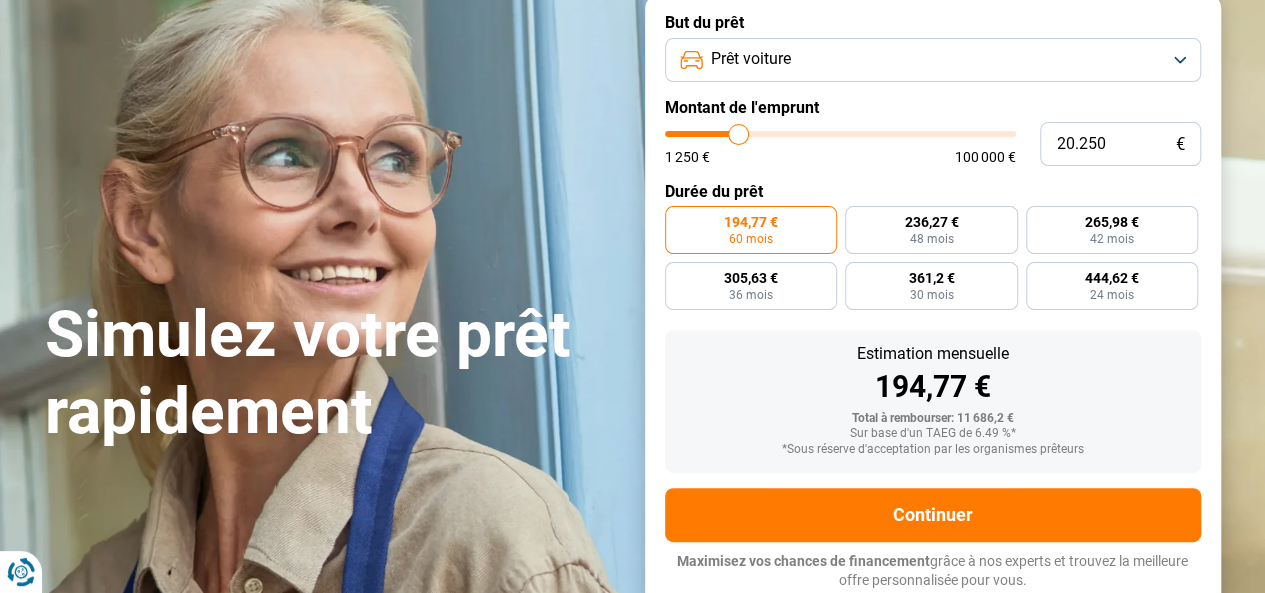 type on "20.500" 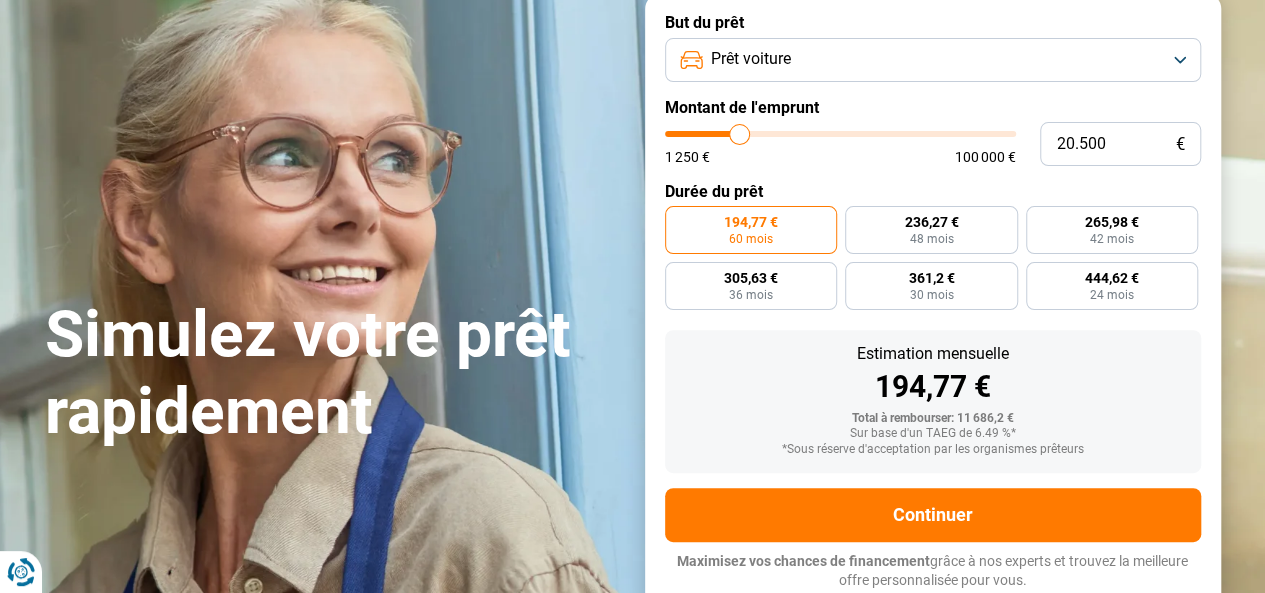 type on "21.000" 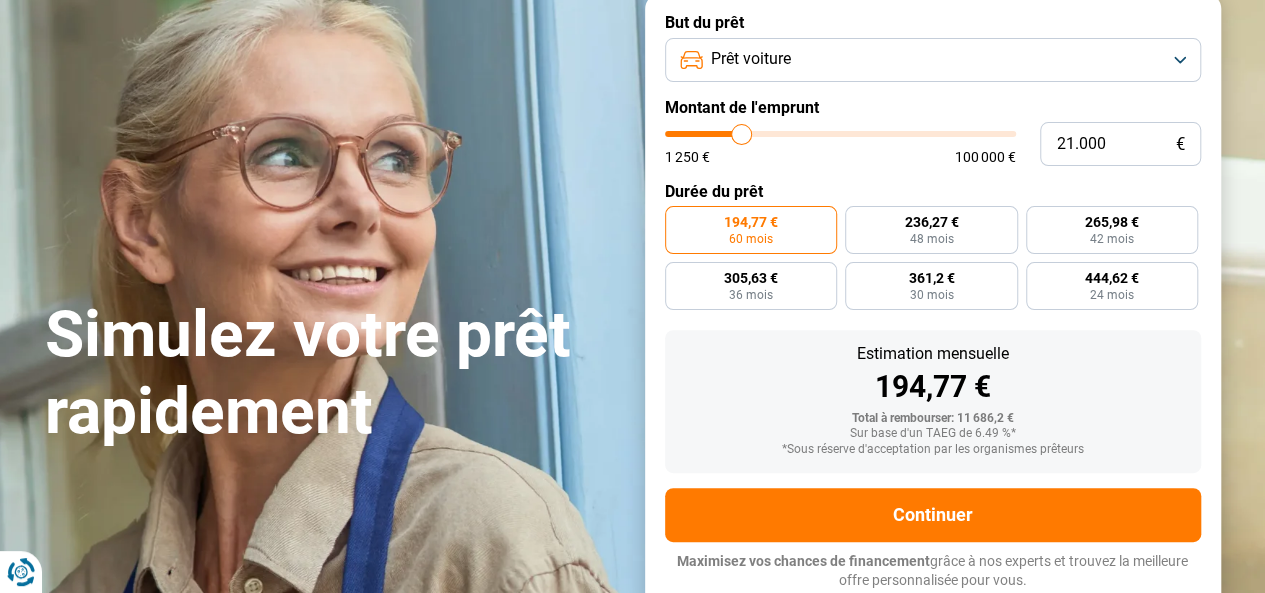 type on "22.500" 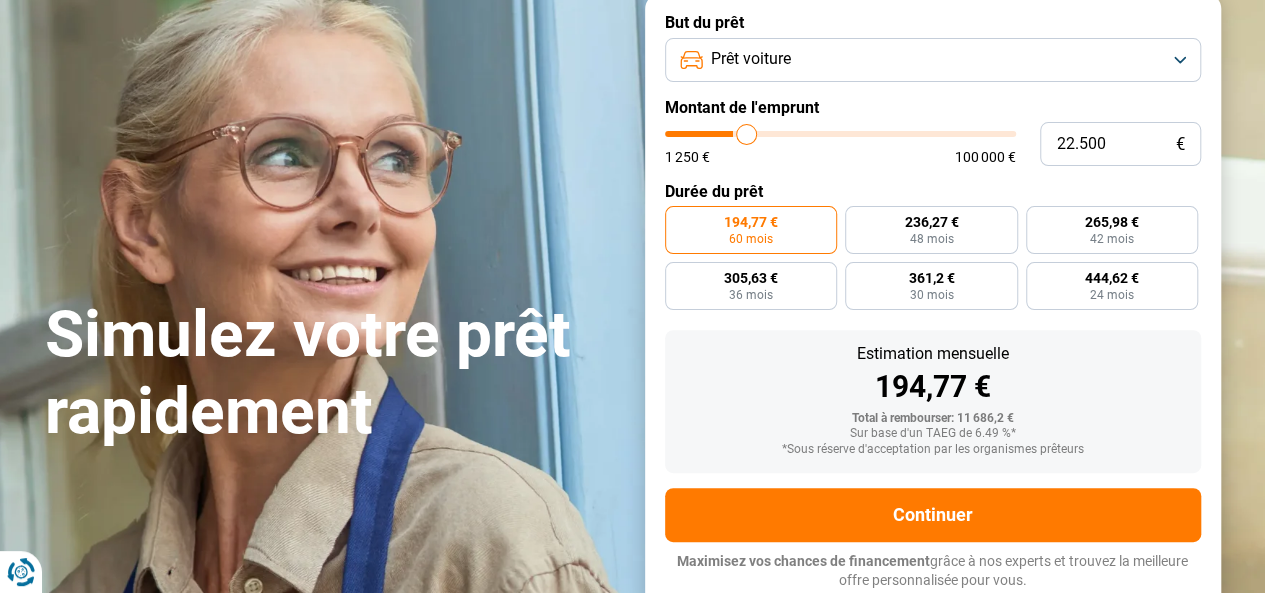 type on "22.750" 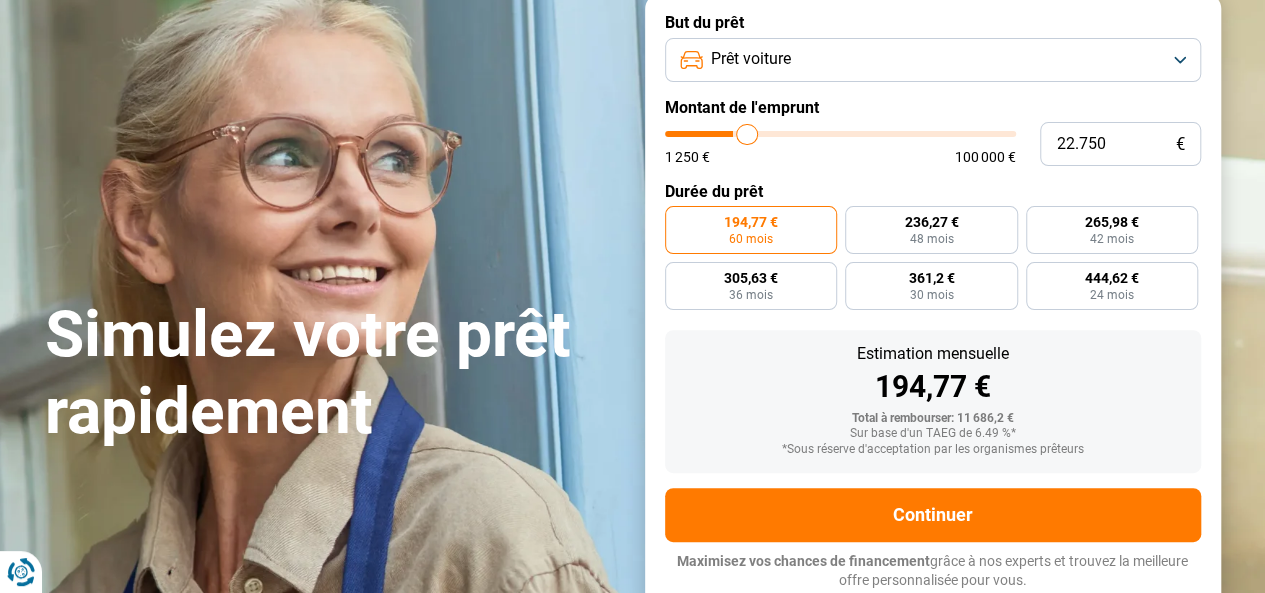 type on "23.000" 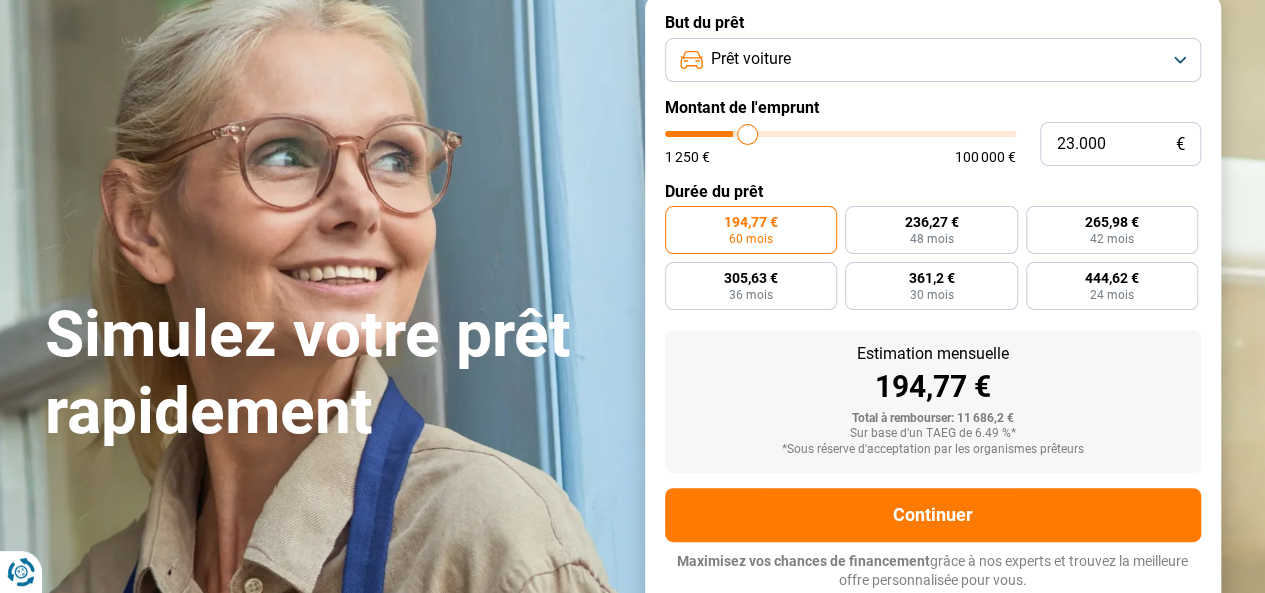 type on "23.250" 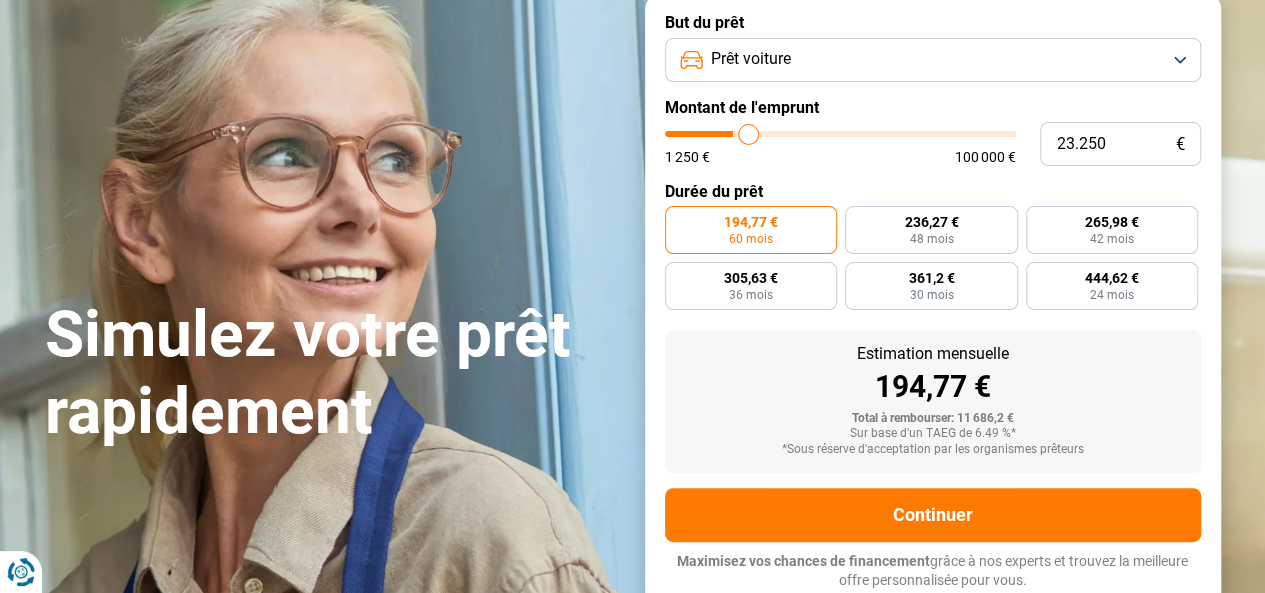 type on "23.500" 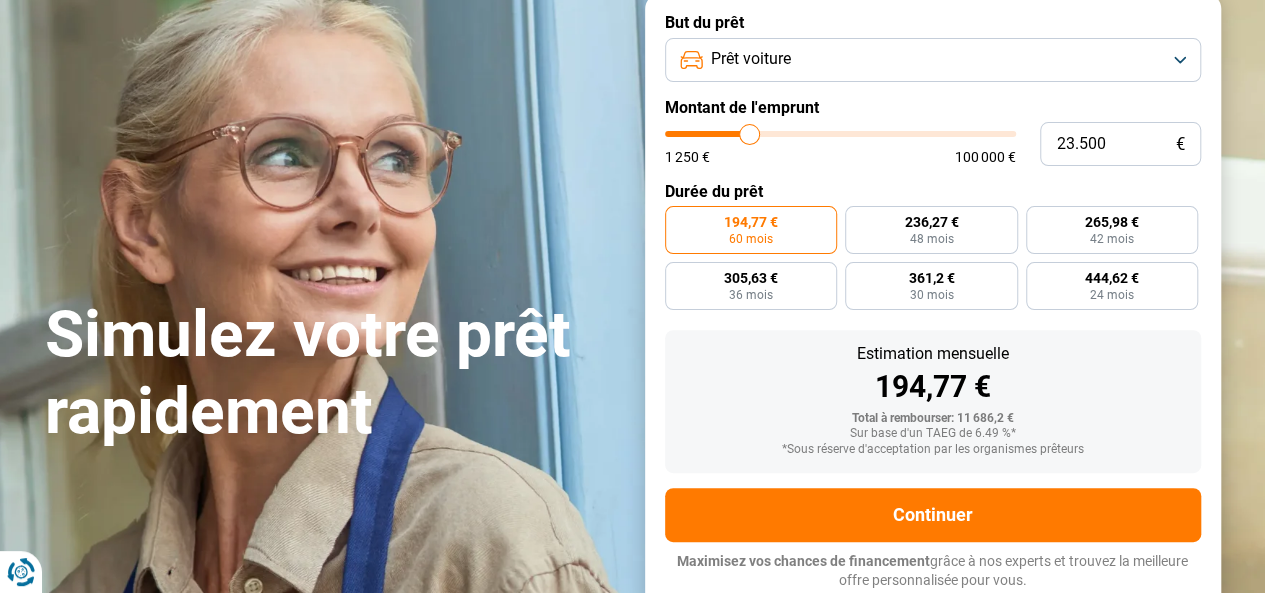 type on "23.750" 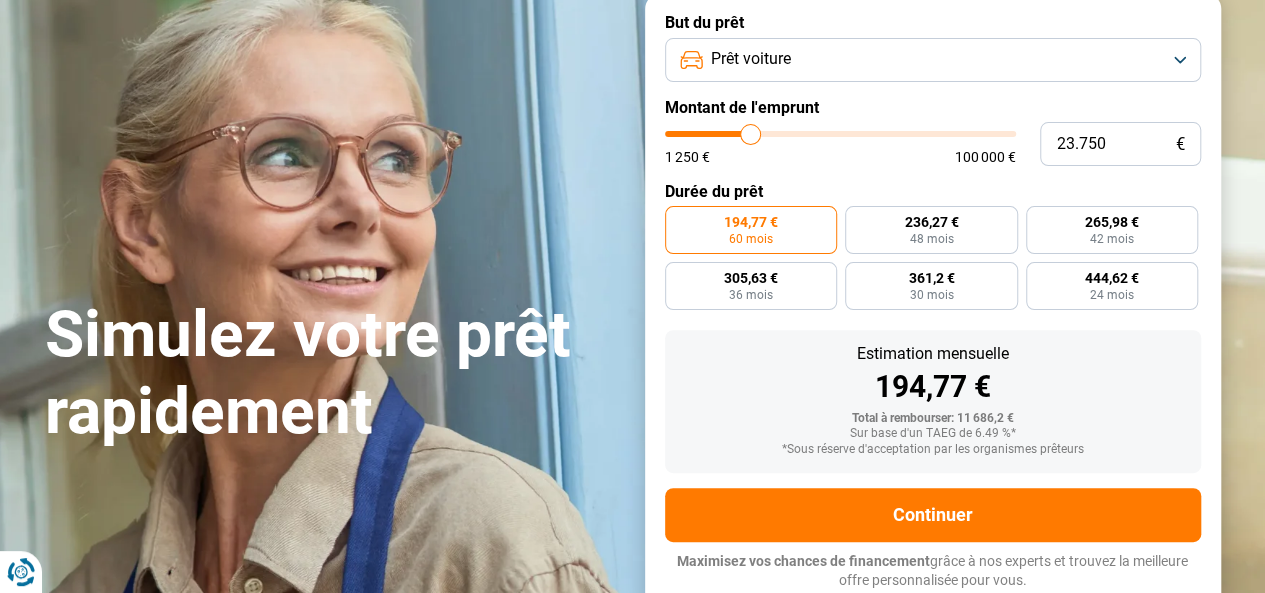 type on "24.250" 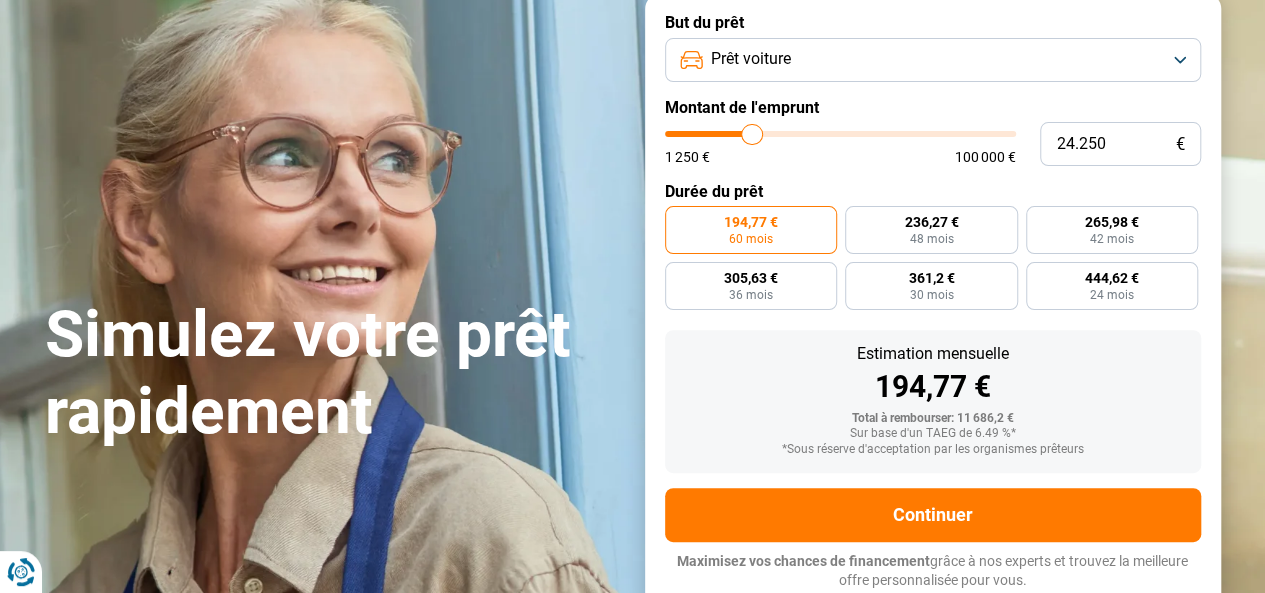 type on "24.500" 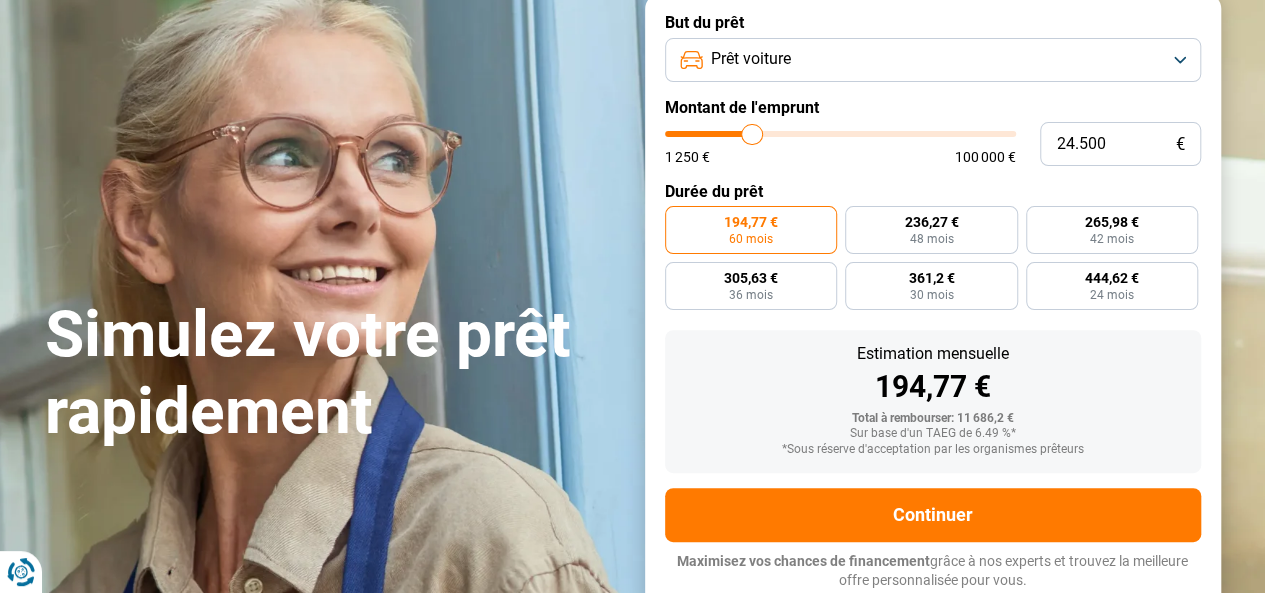type on "24500" 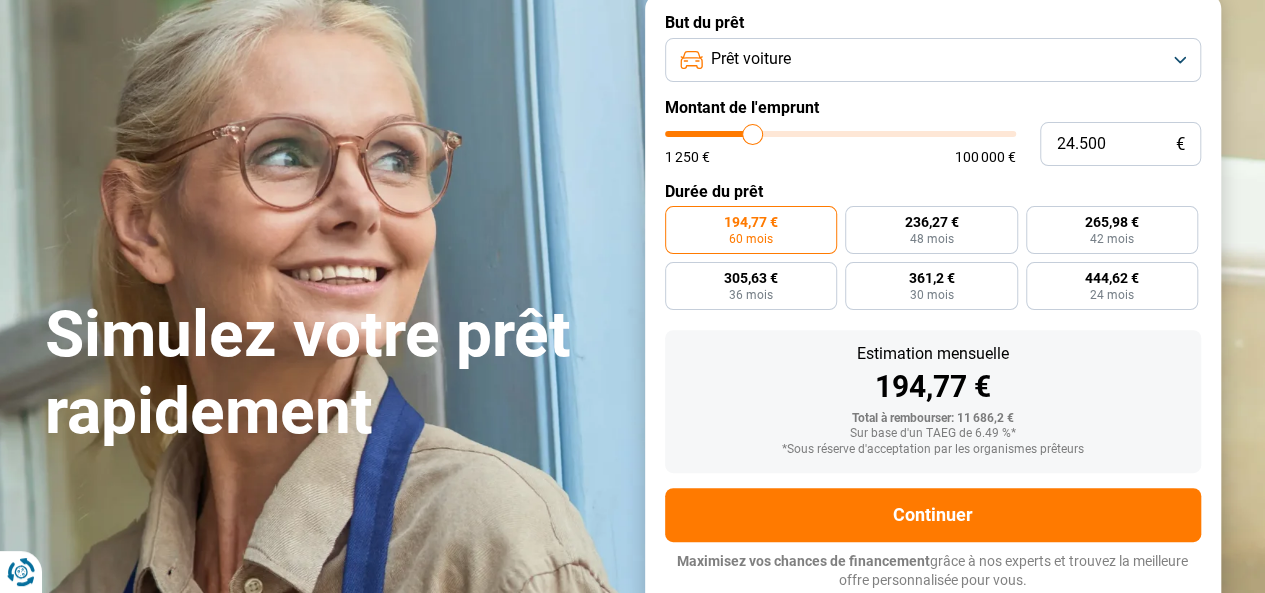 type on "26.250" 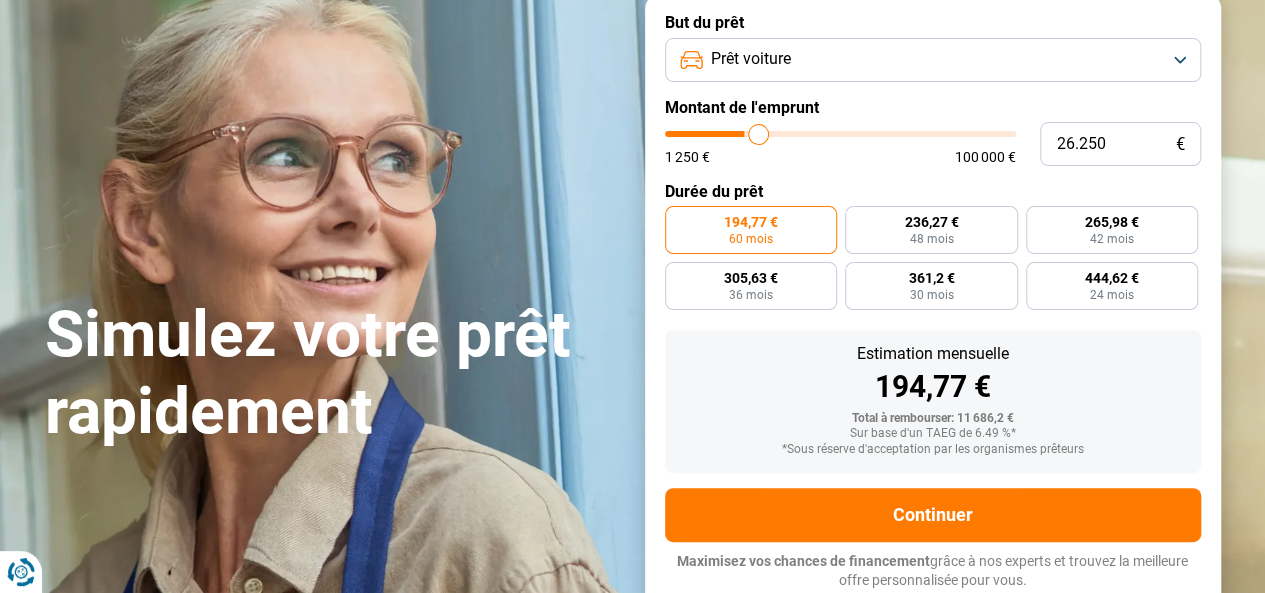 type on "26.750" 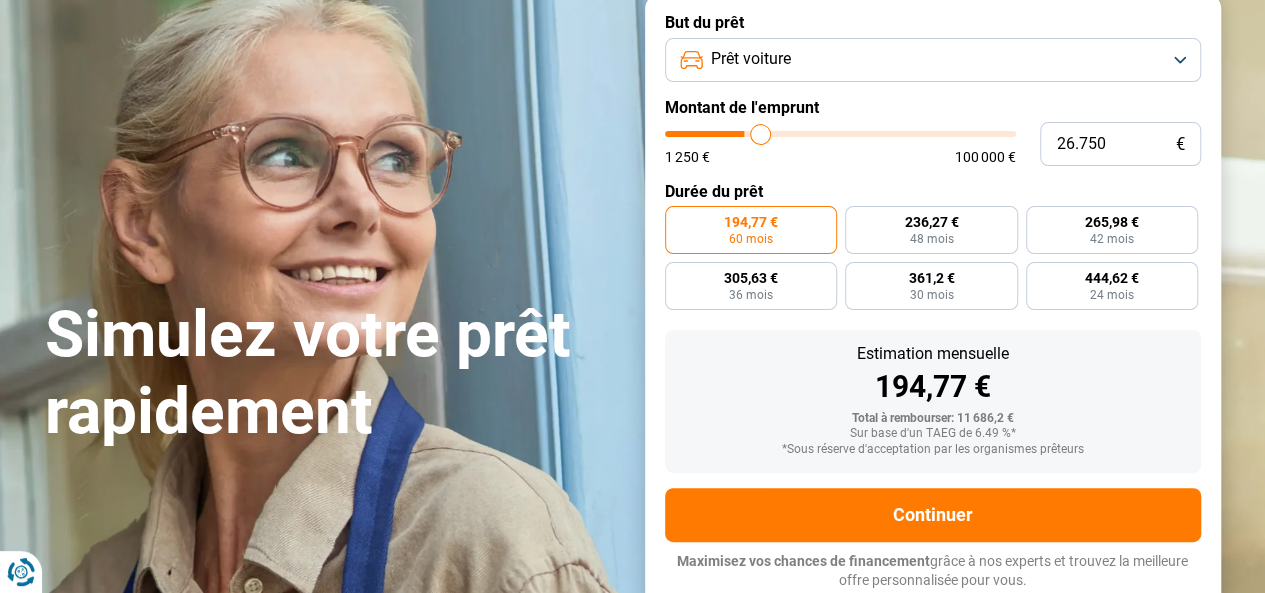 type on "27.000" 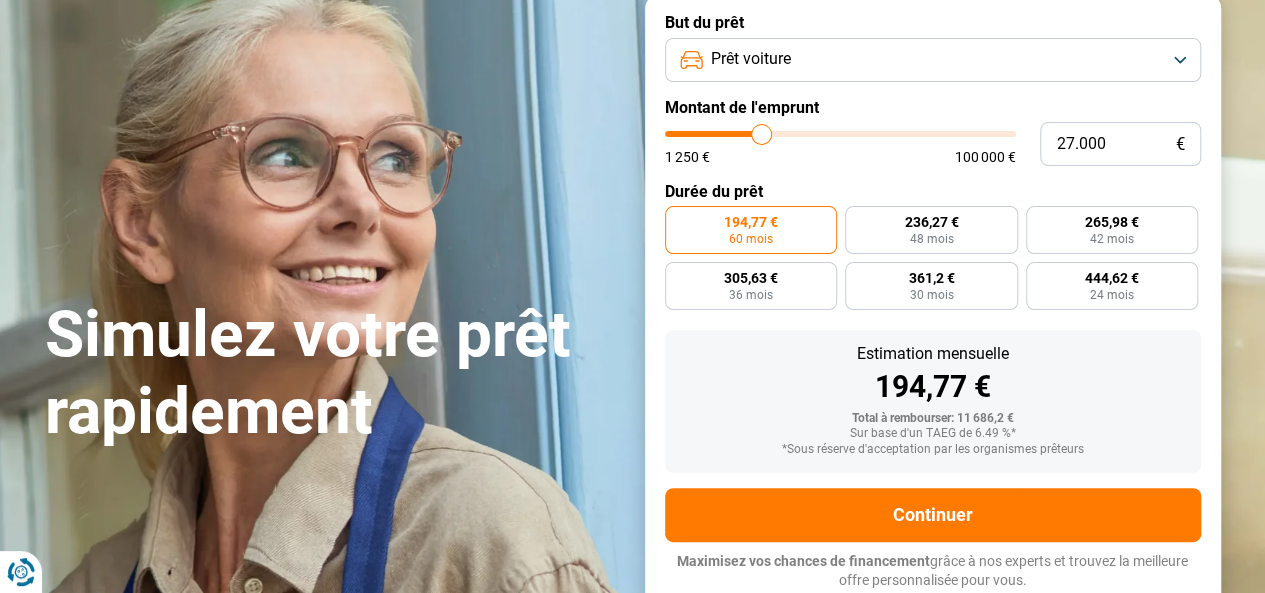 type on "27.250" 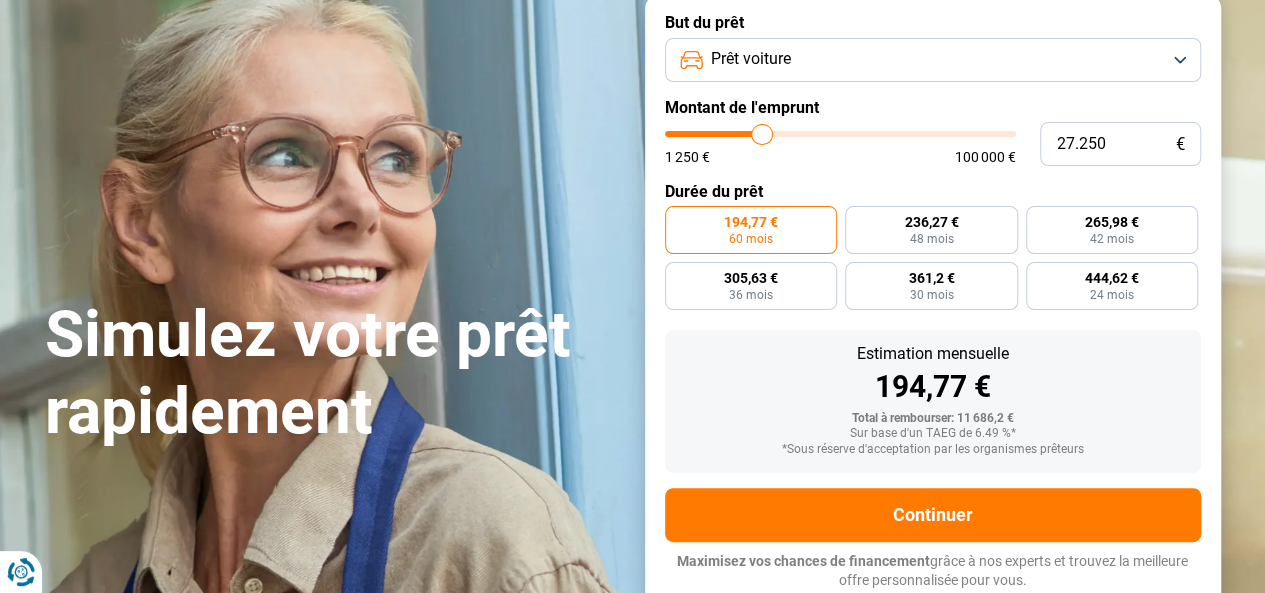 type on "27.500" 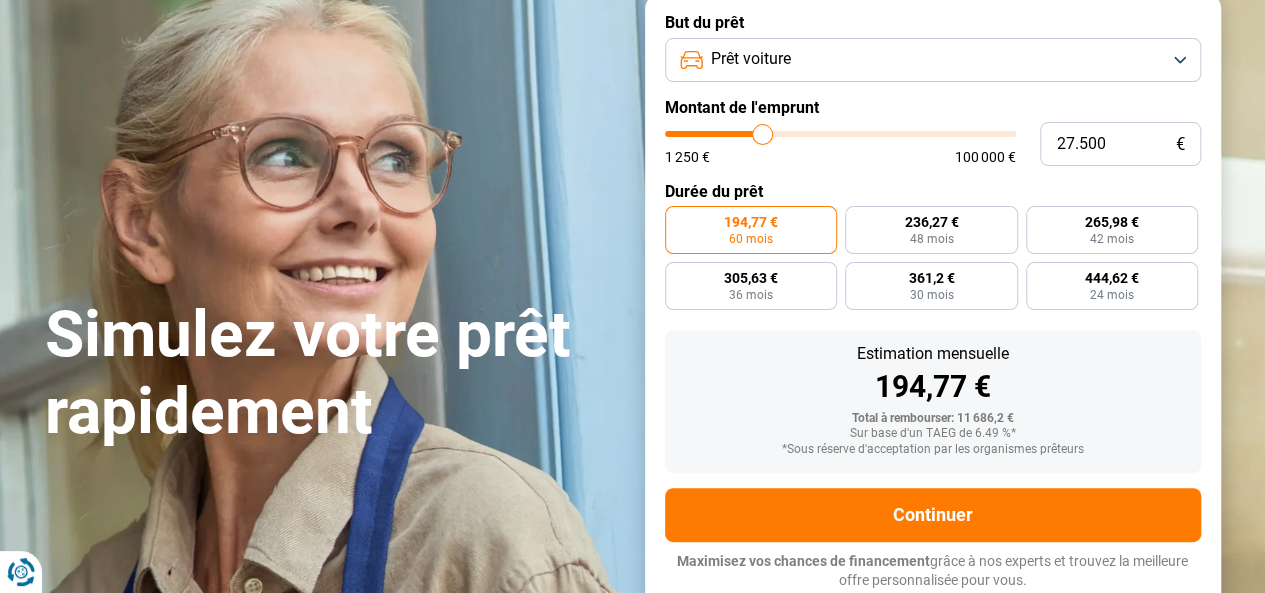 type on "27.750" 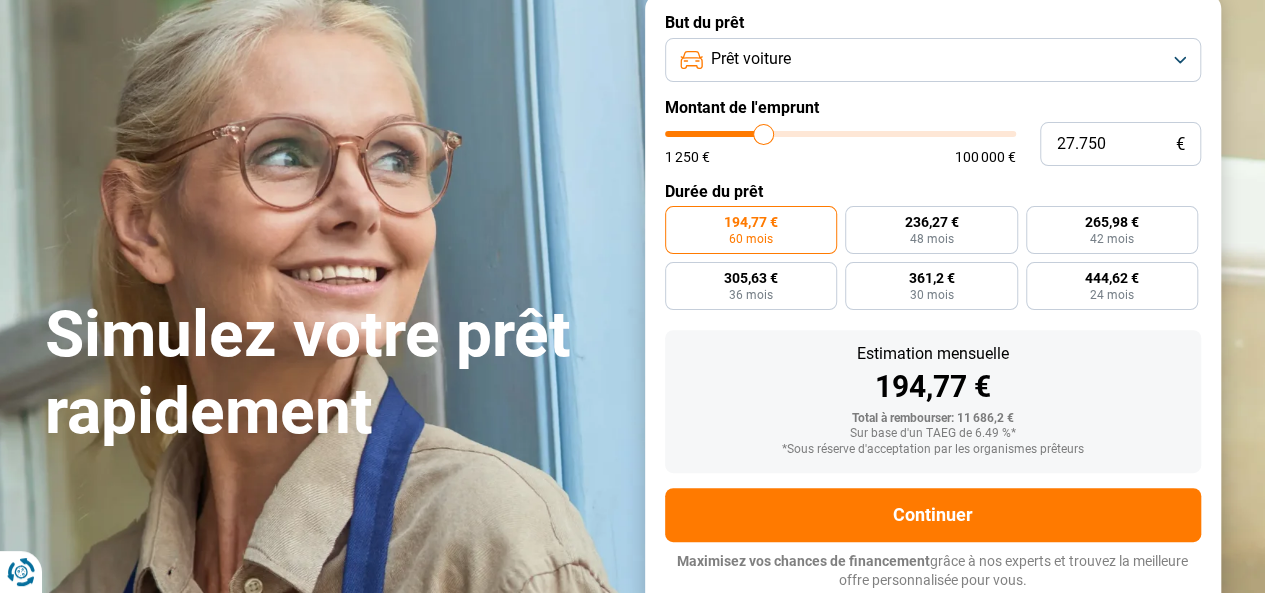 type on "28.000" 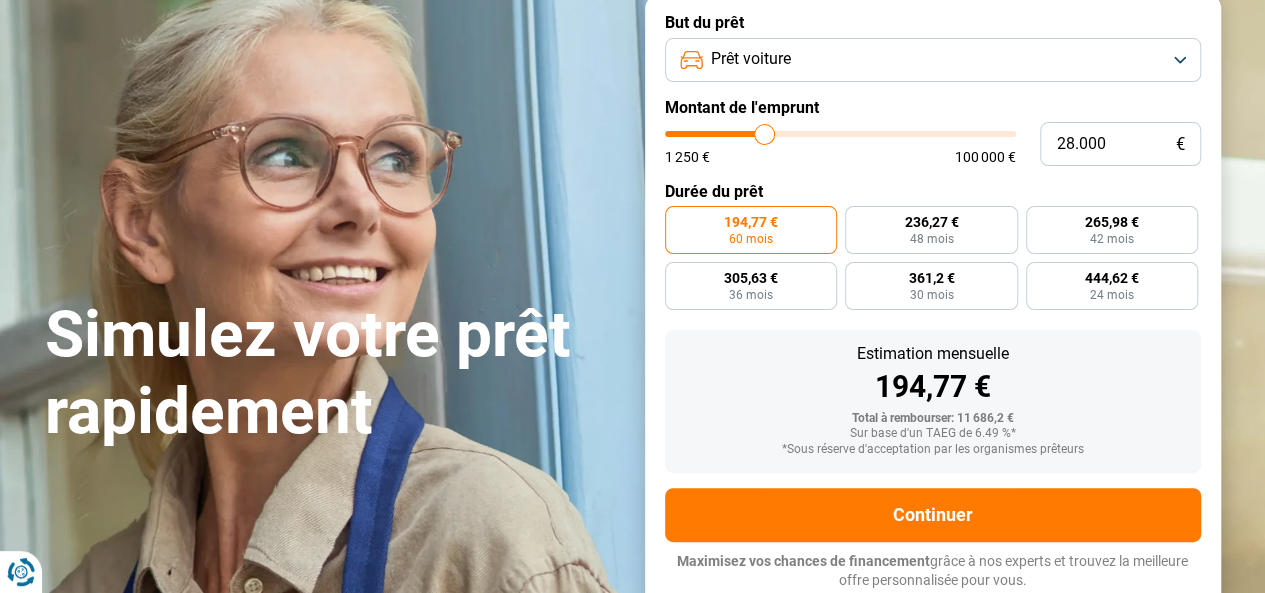 type on "28.250" 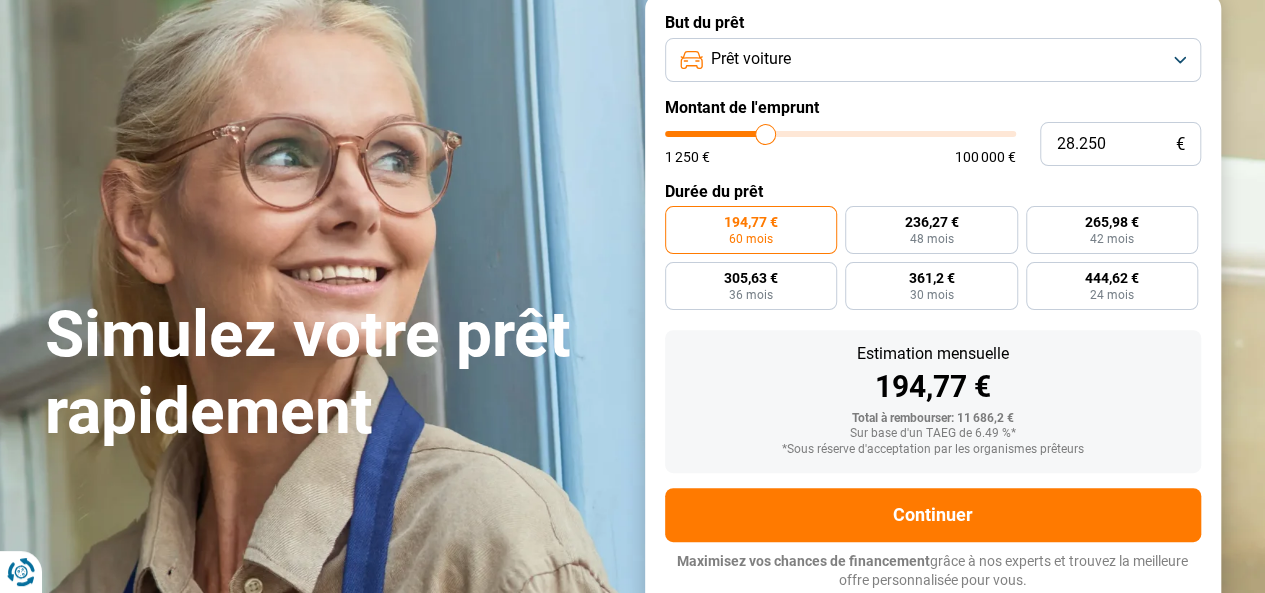 type on "29.000" 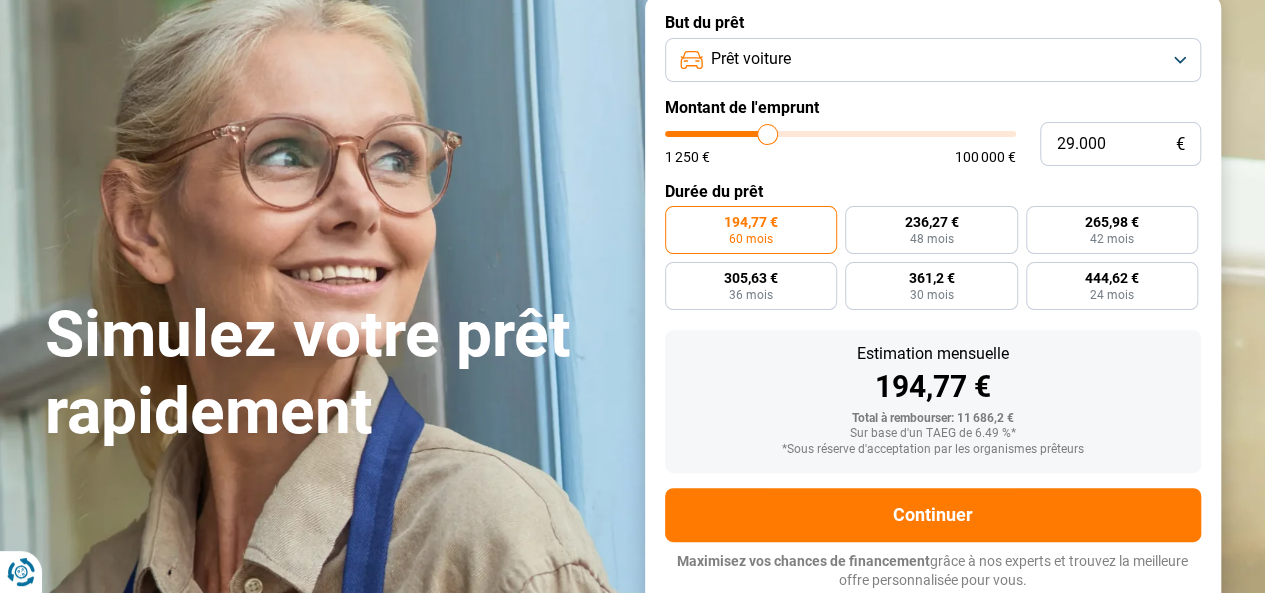 type on "30.500" 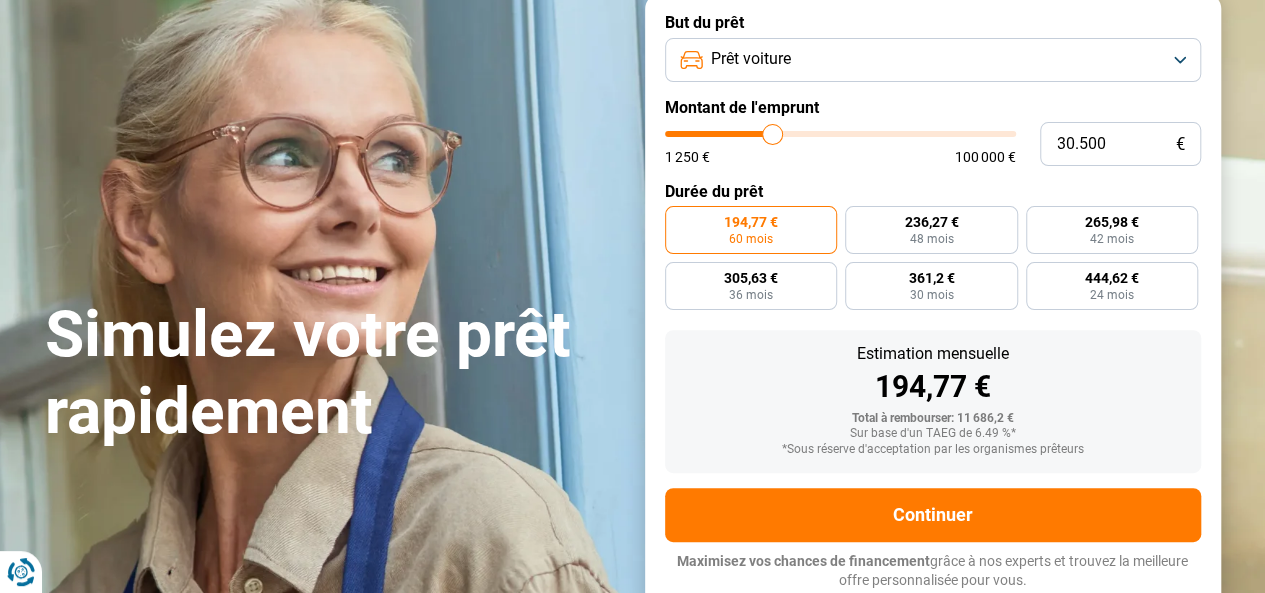 type on "31.750" 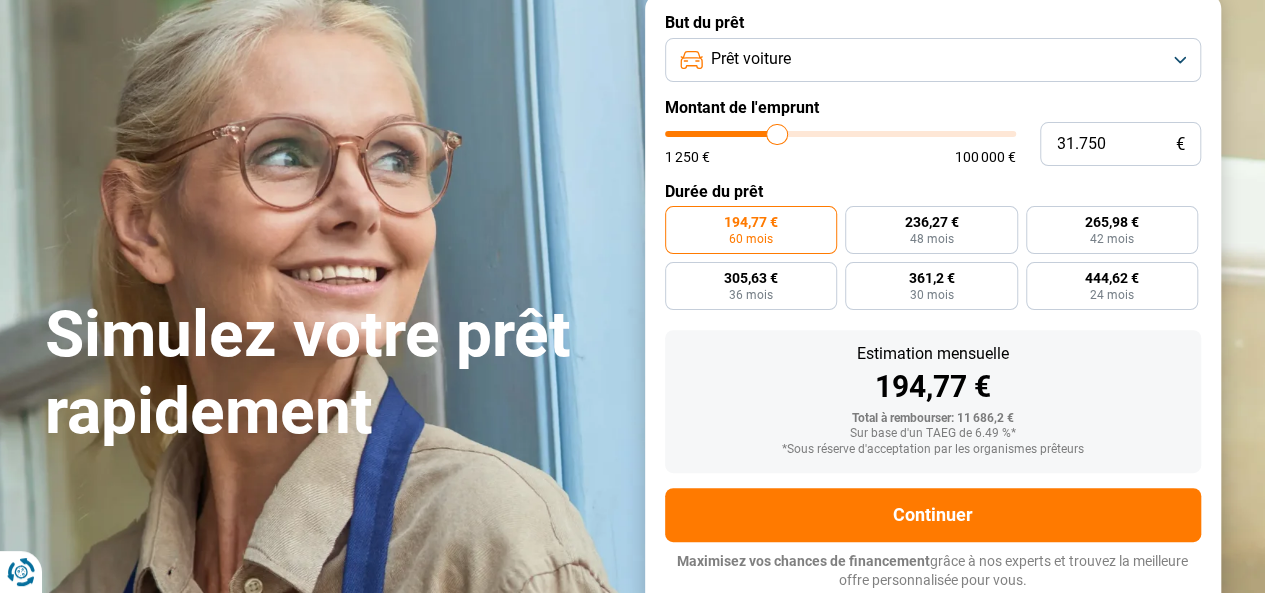 type on "32.500" 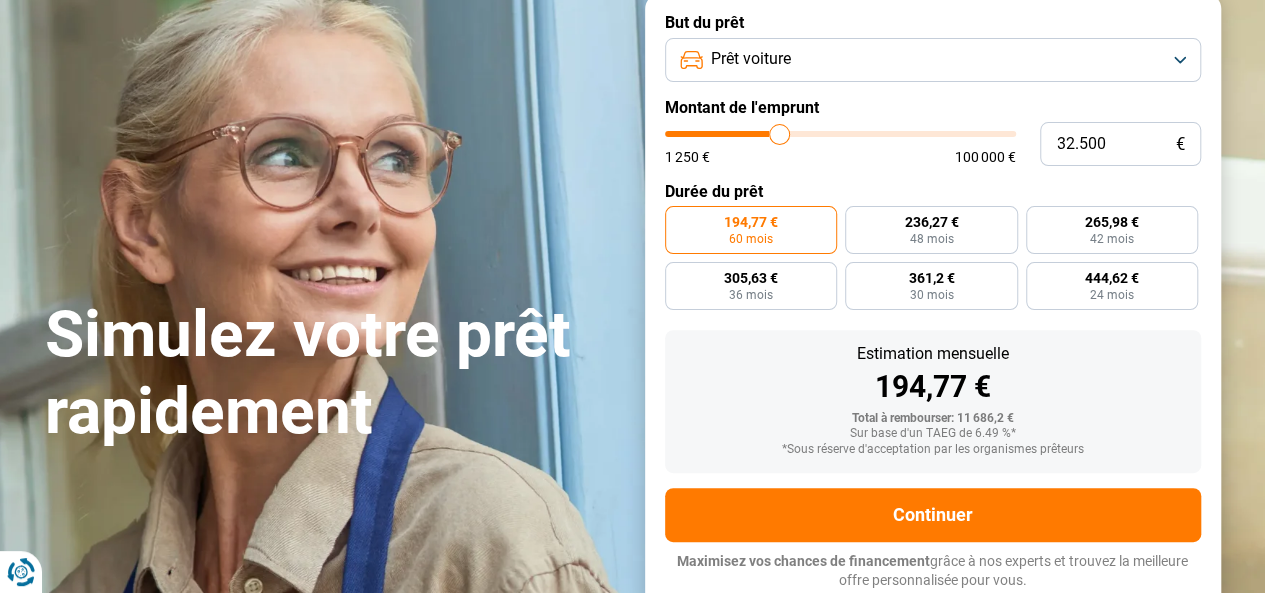 type on "33.500" 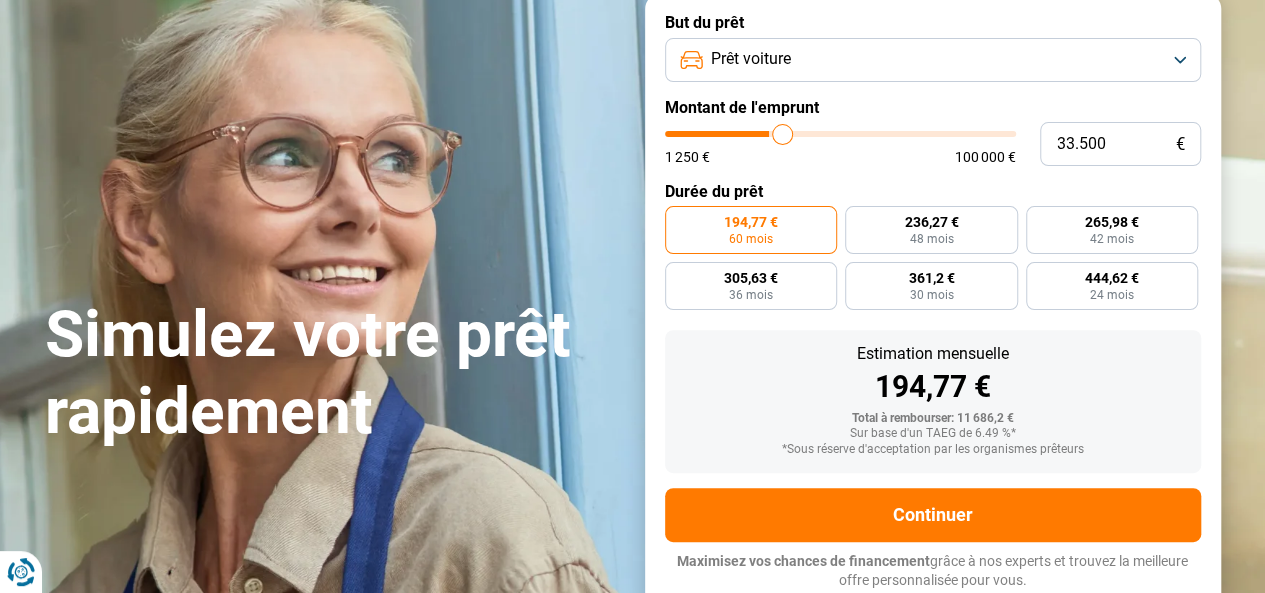 type on "33.750" 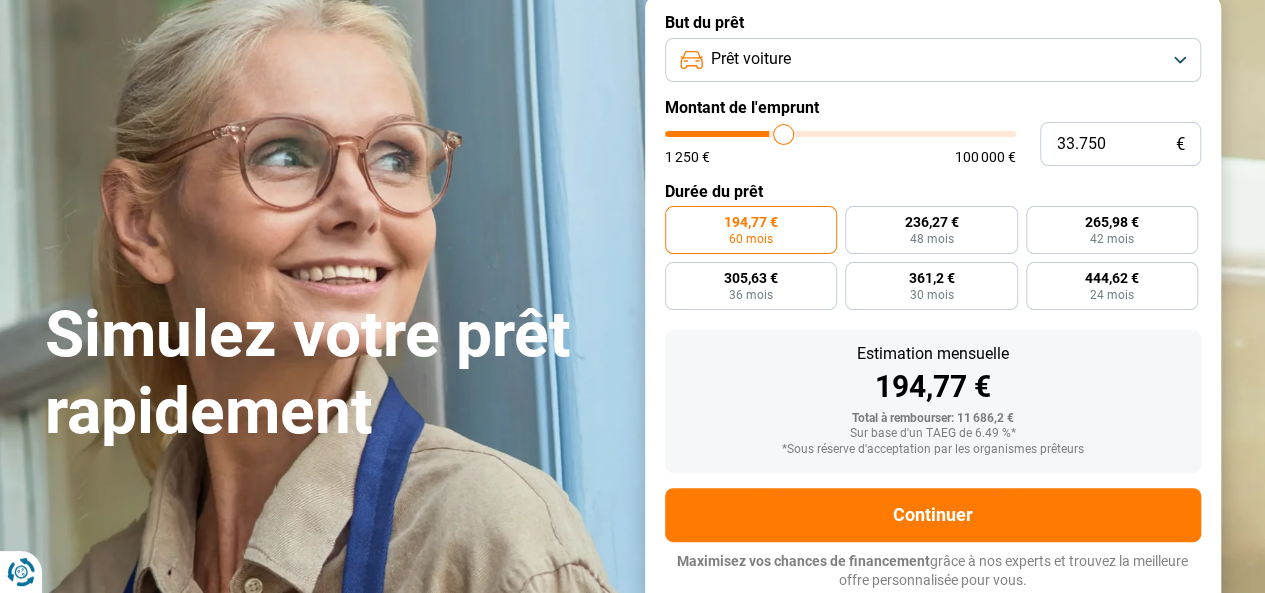 type on "35.000" 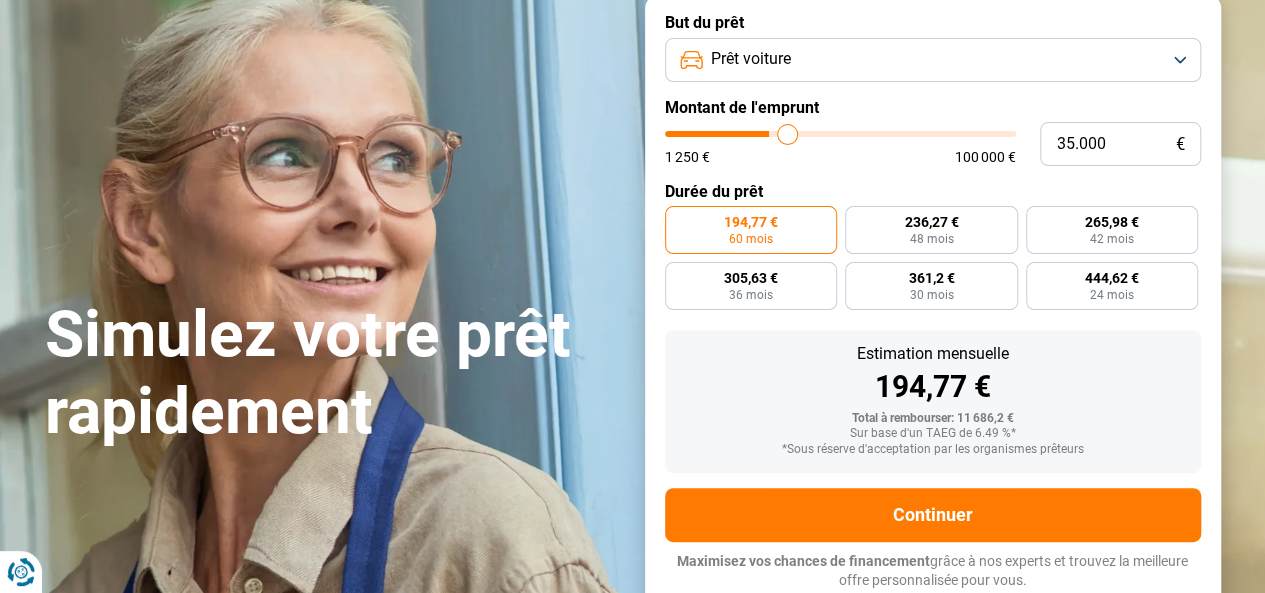 type on "36.500" 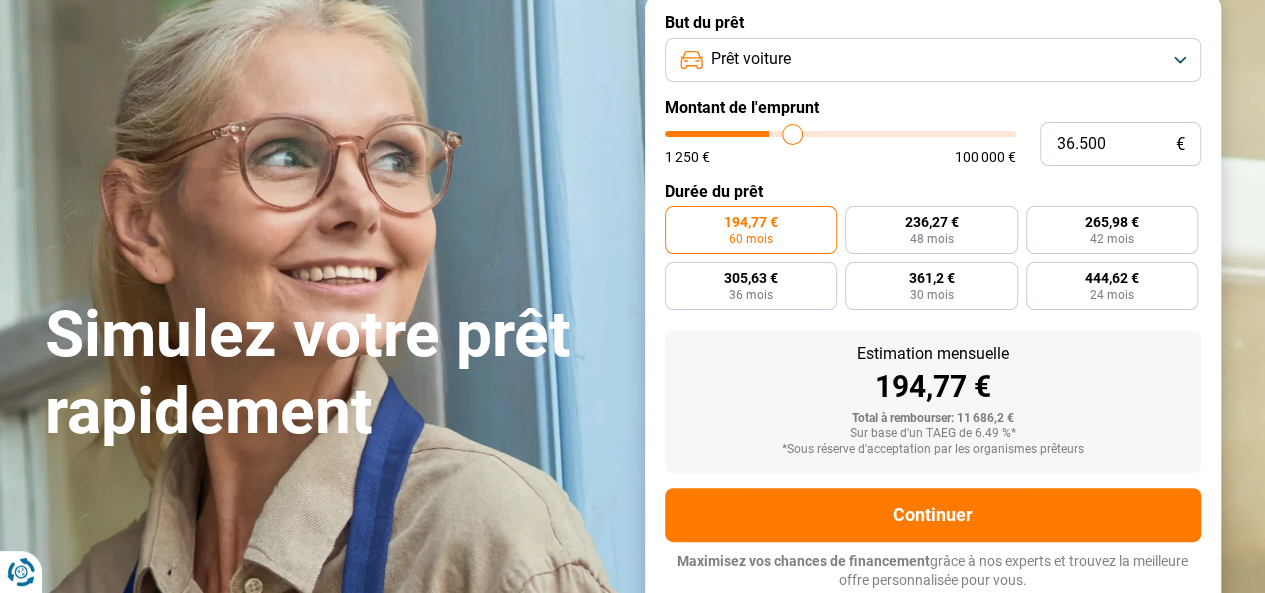 type on "37.500" 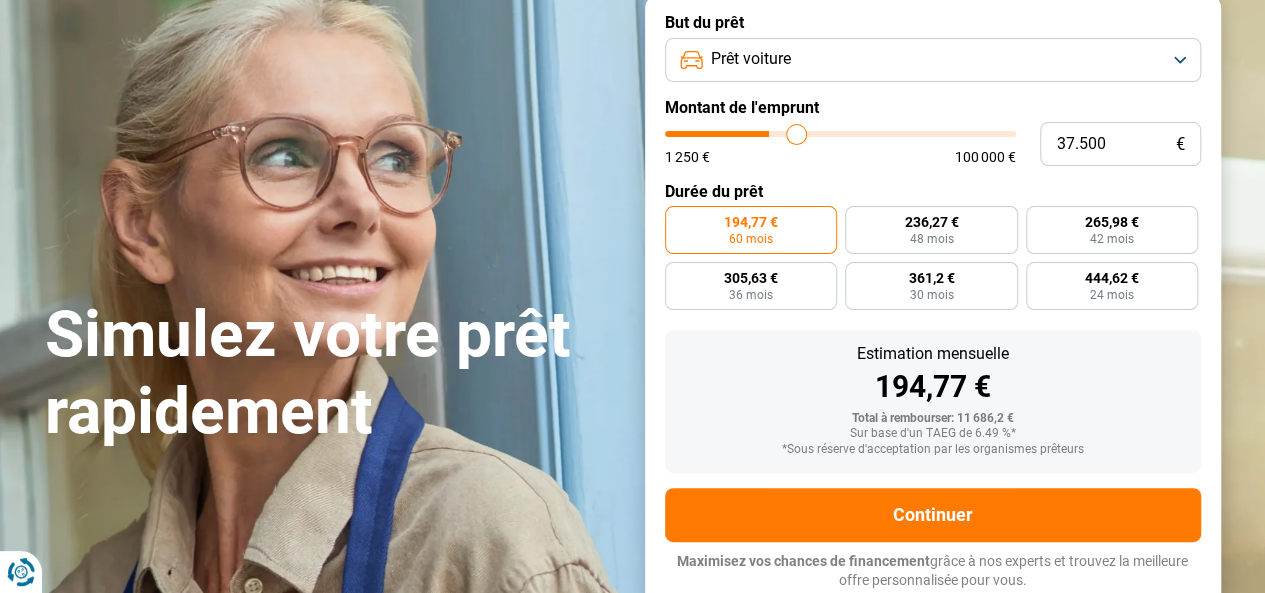 type on "38.250" 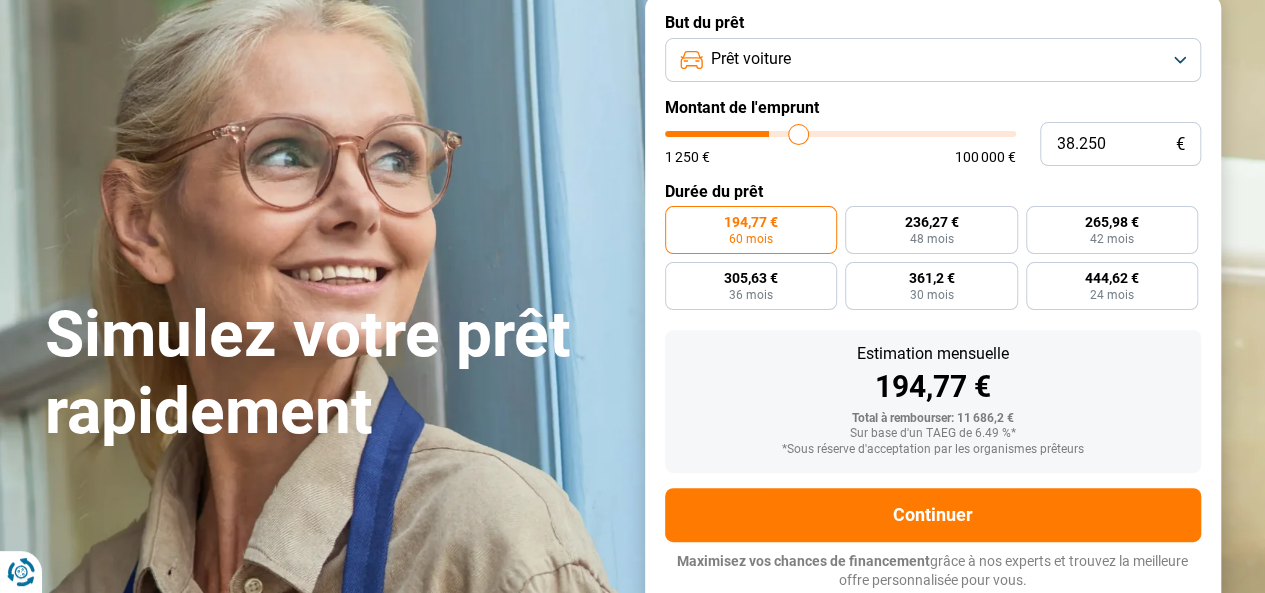 type on "38.500" 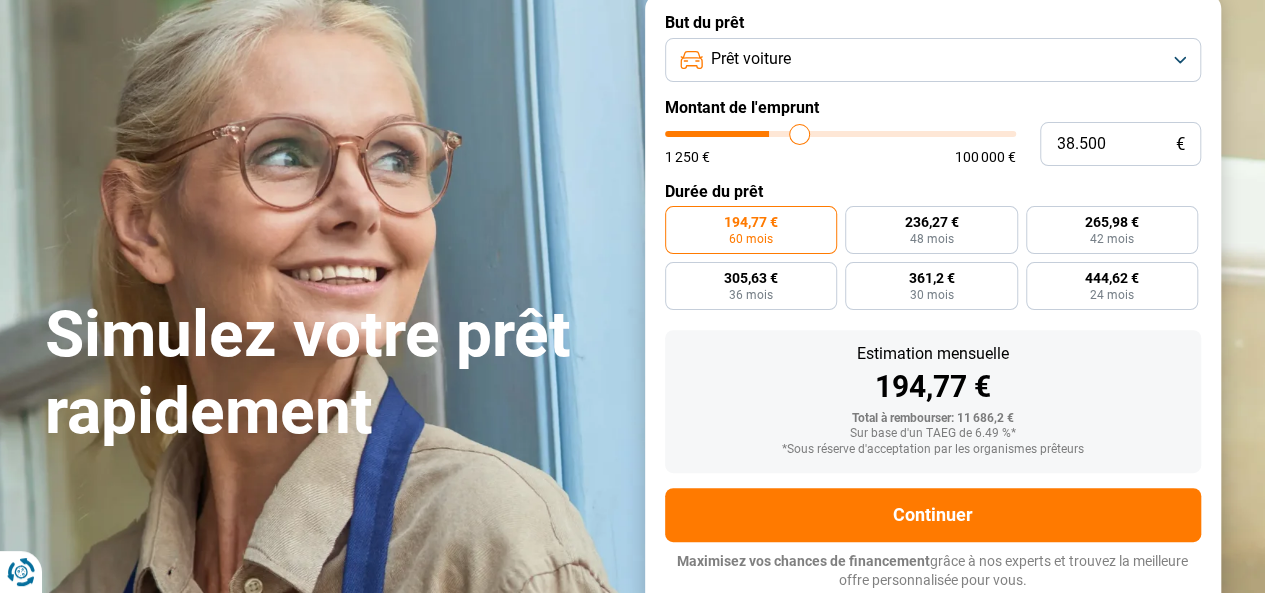 type on "39.000" 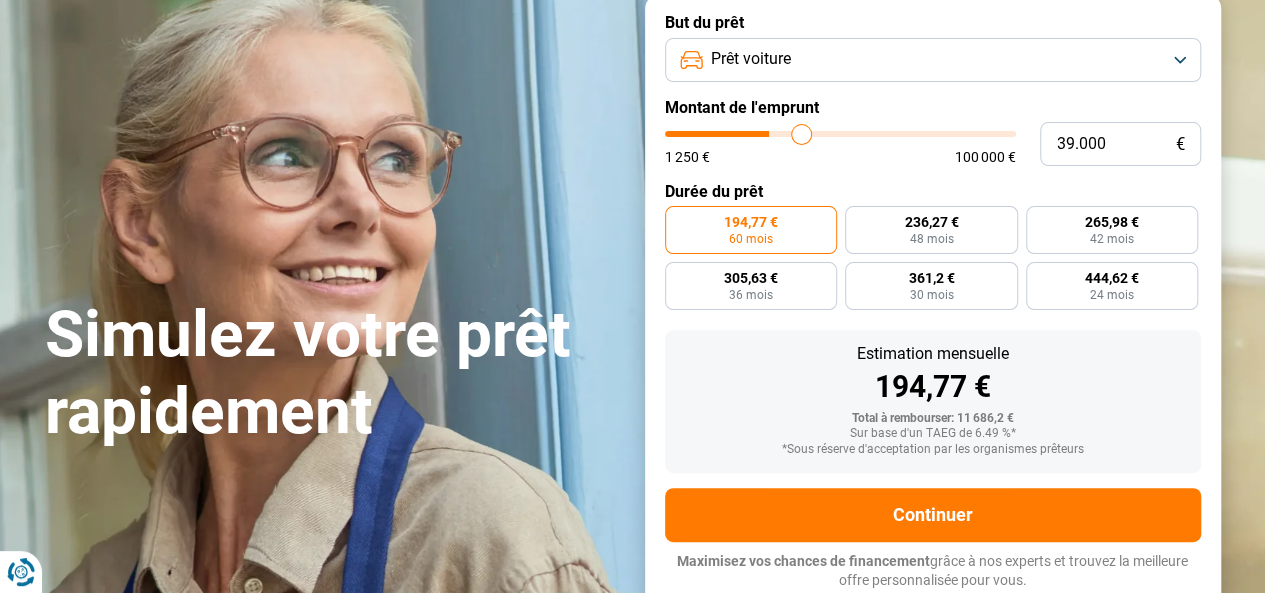 type on "39.500" 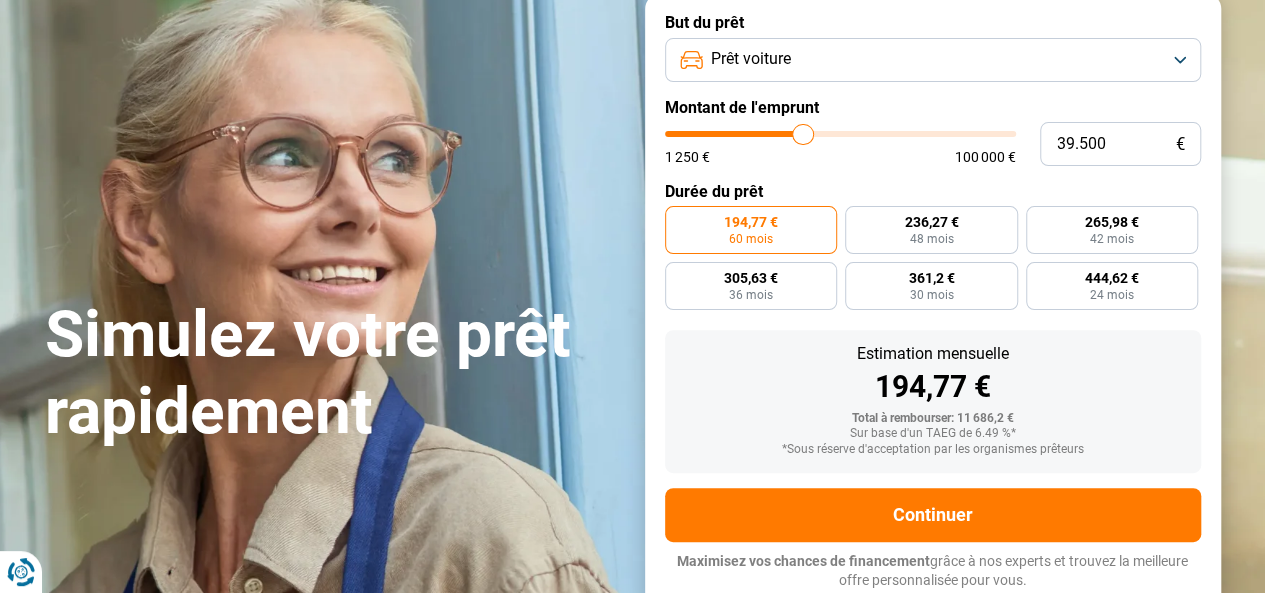 type on "39.750" 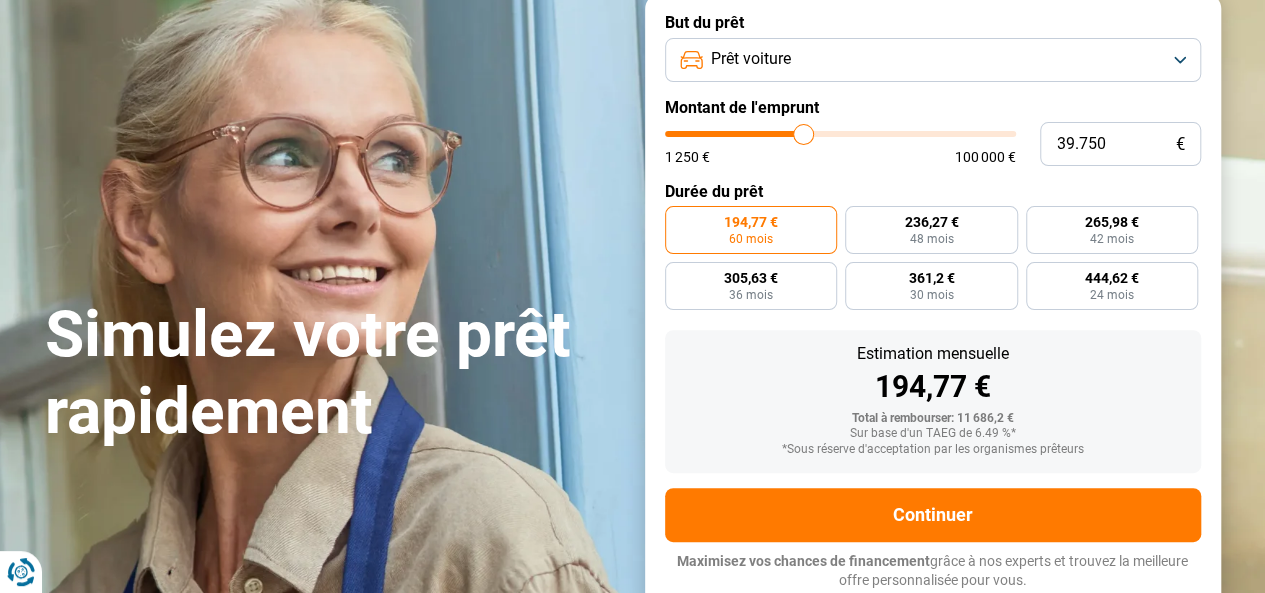 type on "40.250" 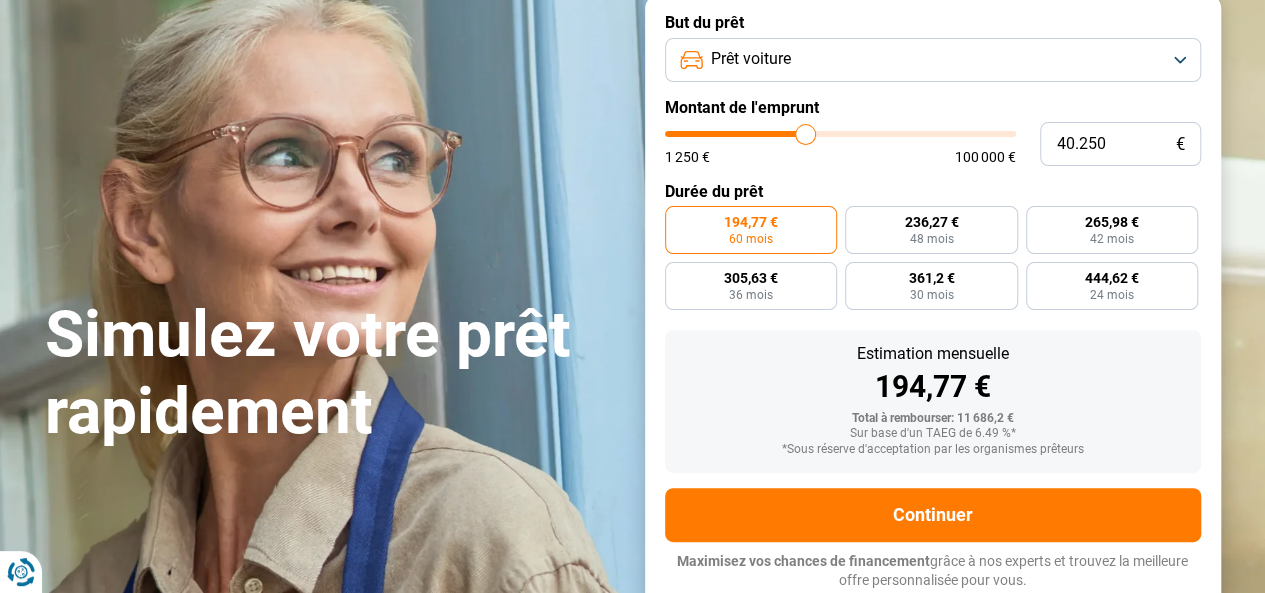 type on "40.500" 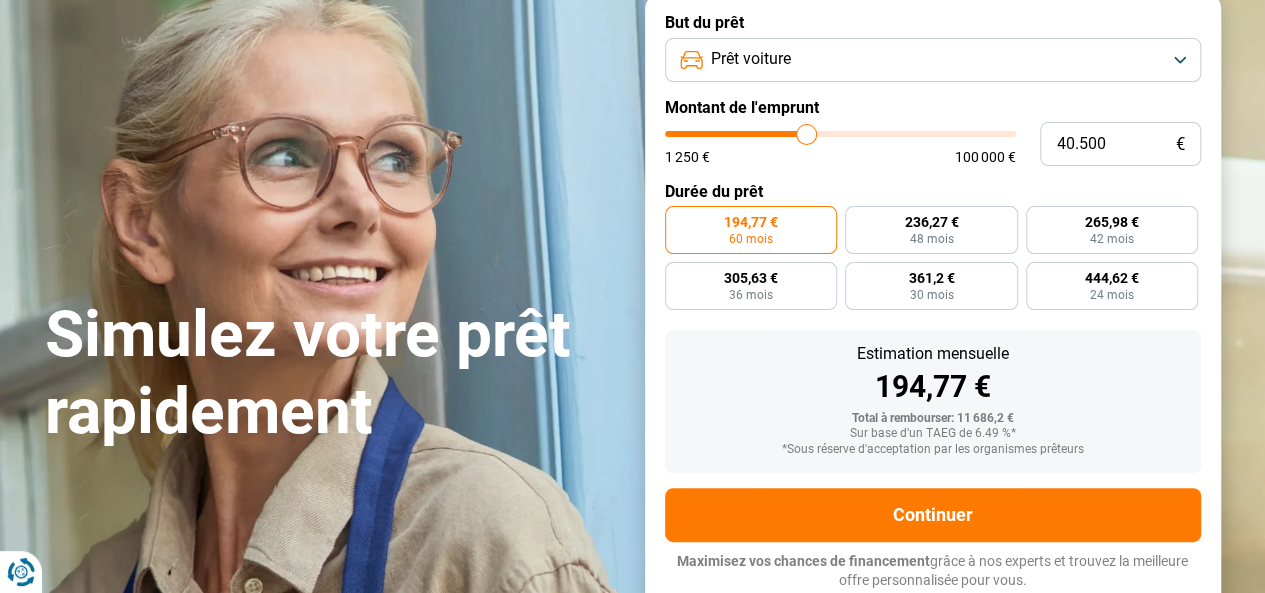 type on "40.750" 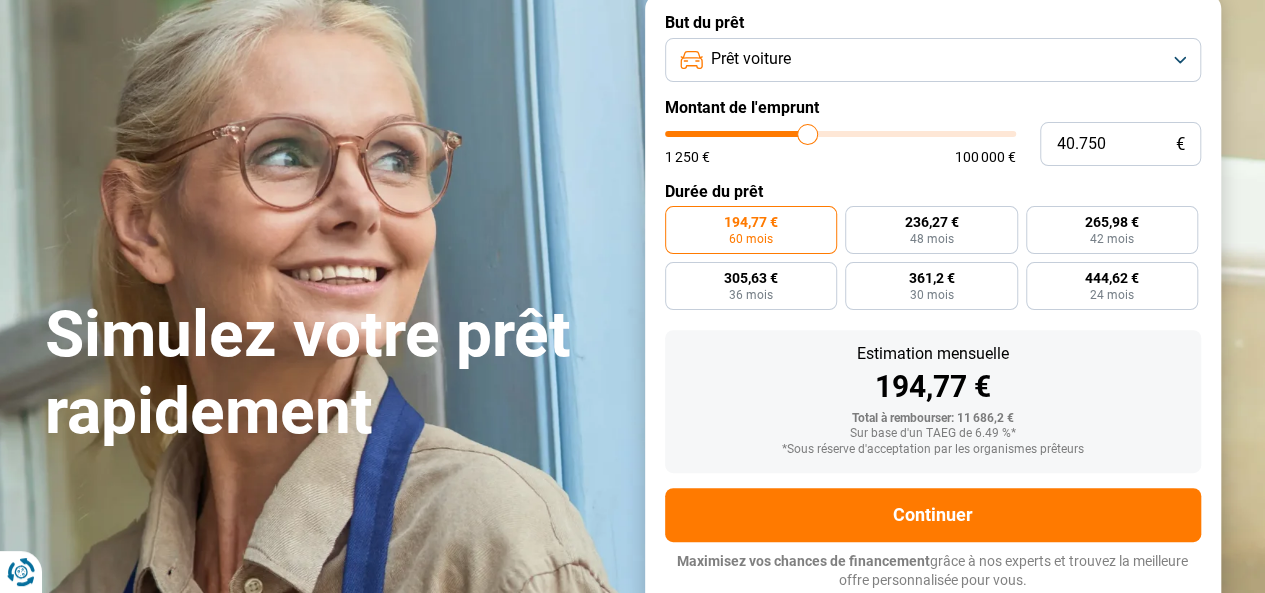 type on "41.000" 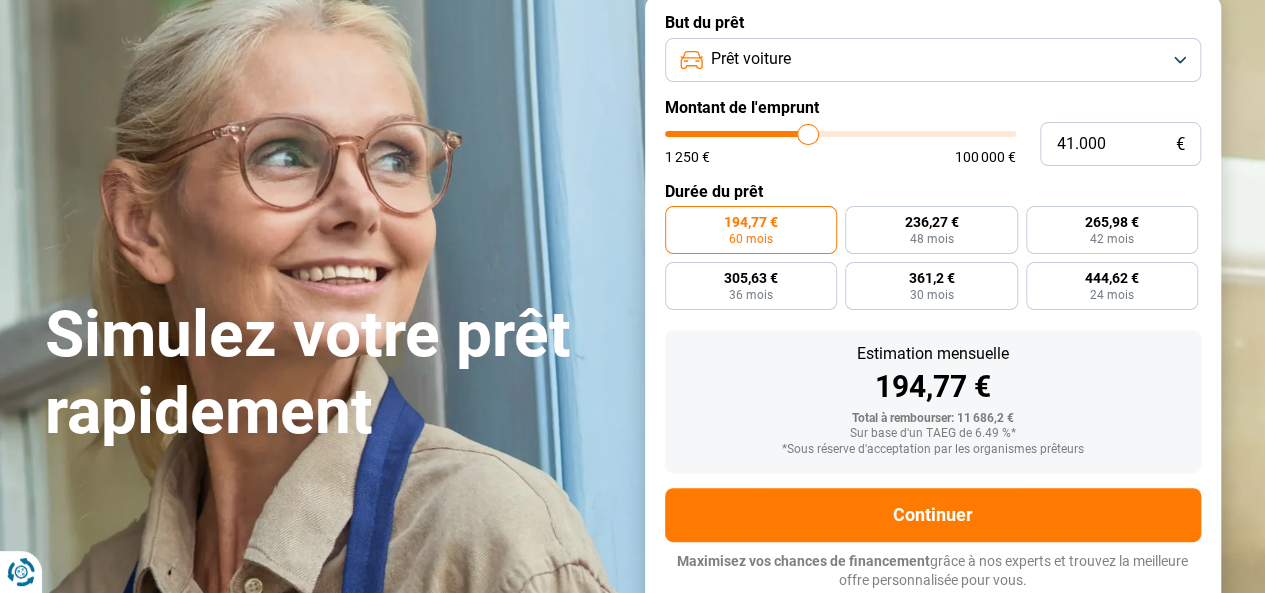 type on "41.500" 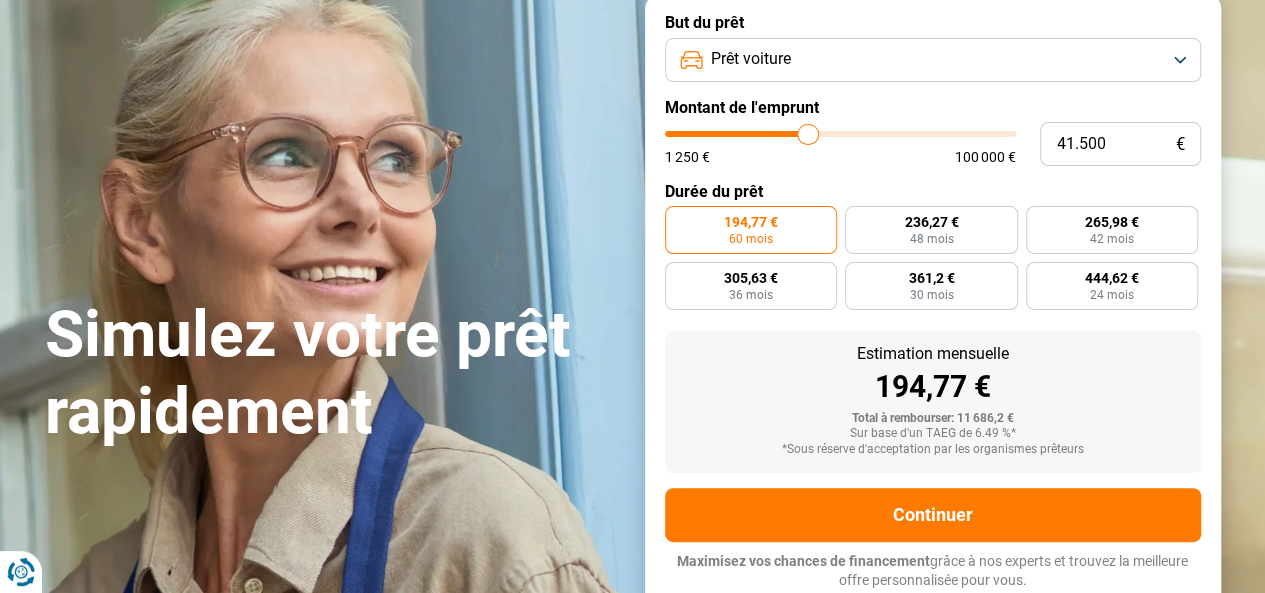 type on "41500" 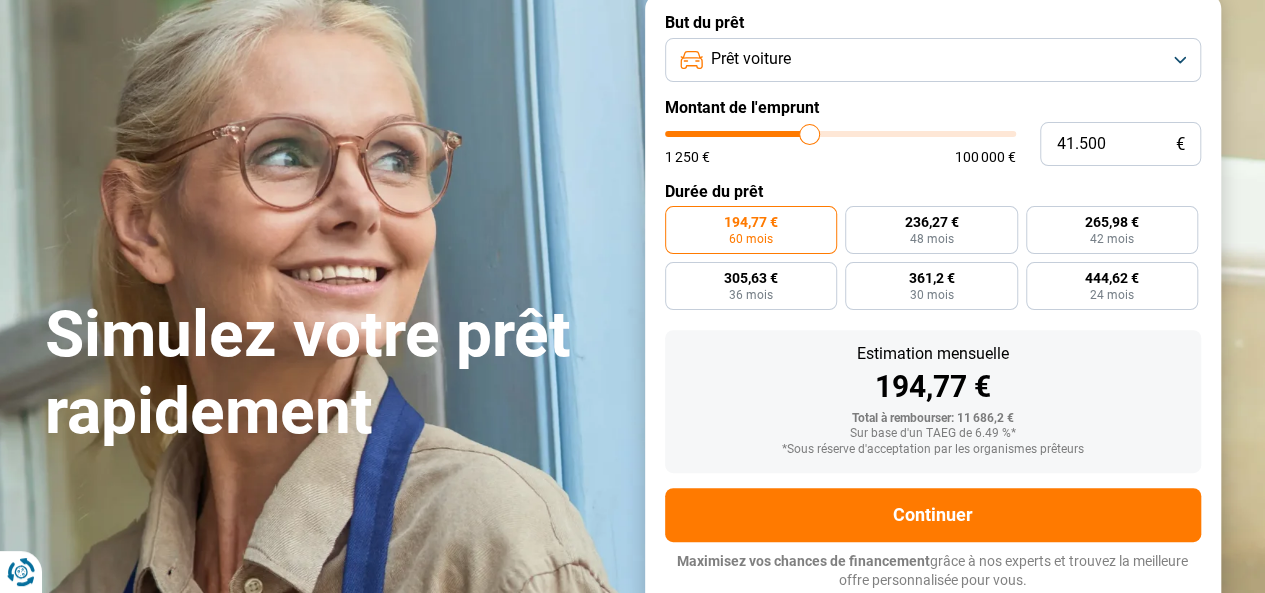 type on "42.000" 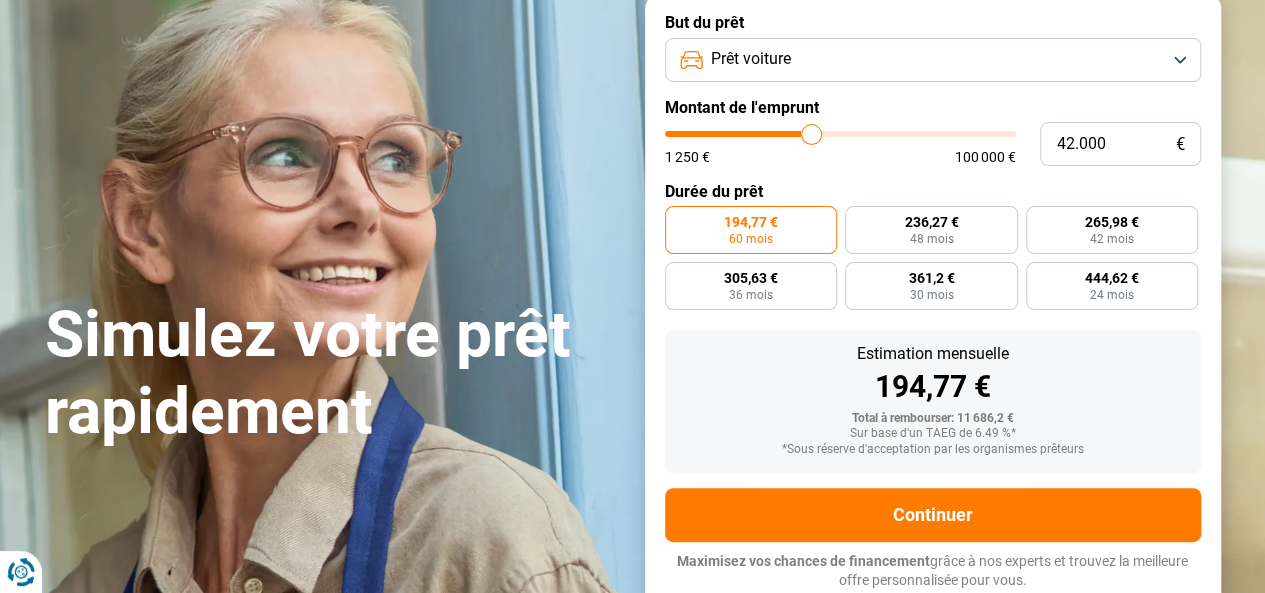 type on "42.500" 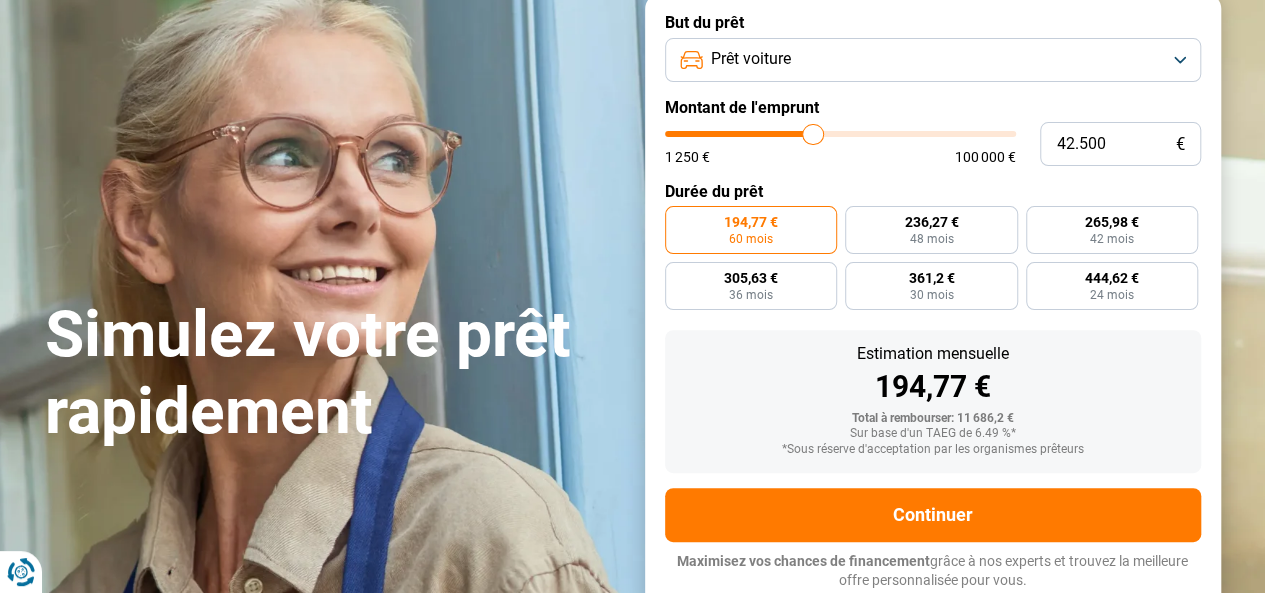 type on "42.250" 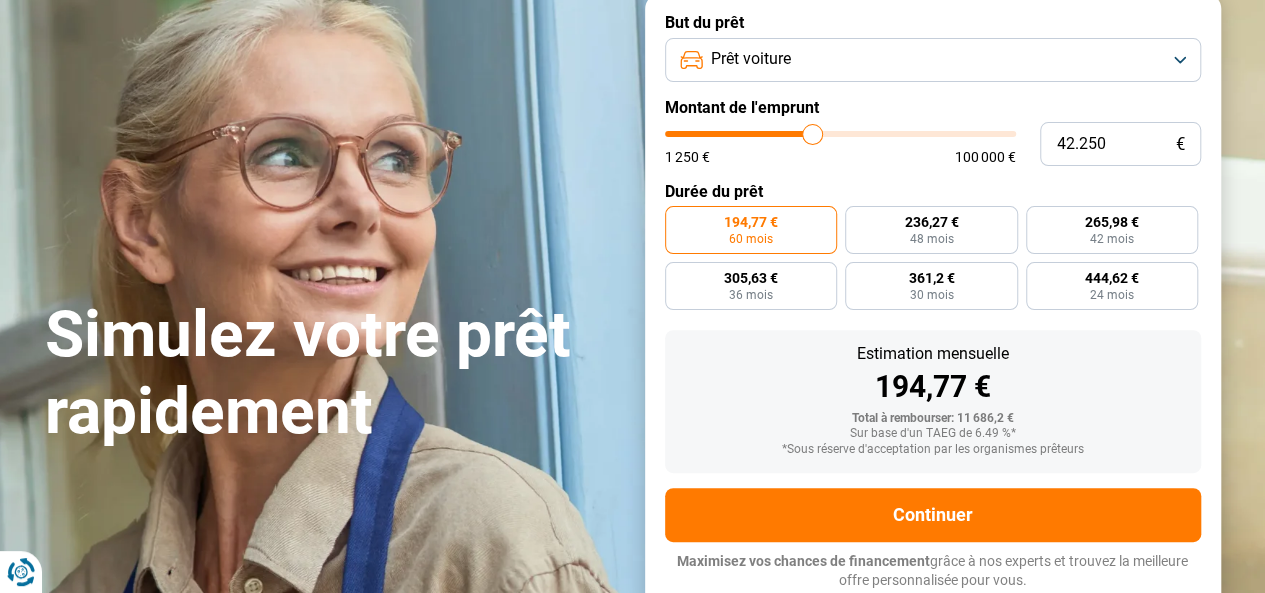 type on "42.000" 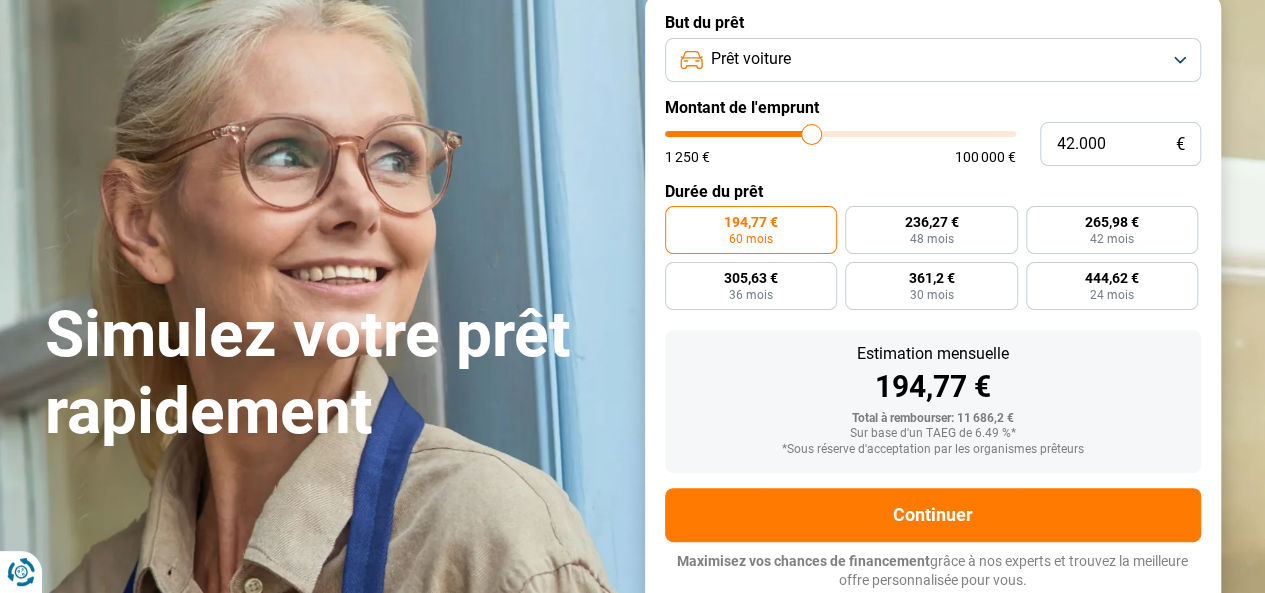 type on "41.750" 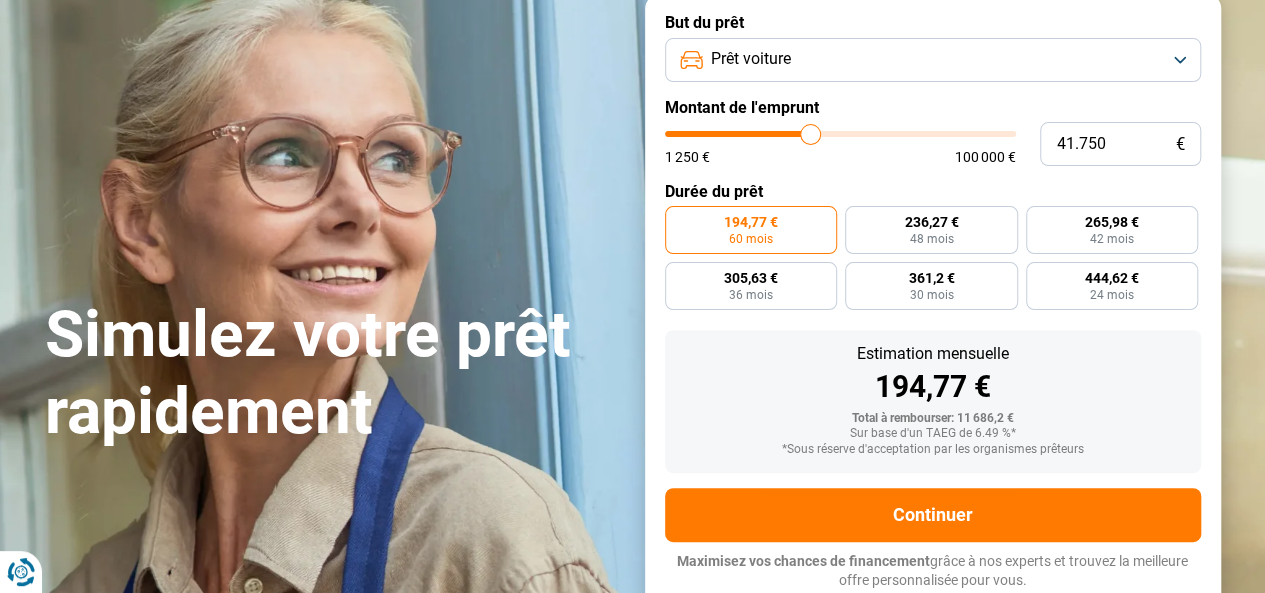 type on "41.500" 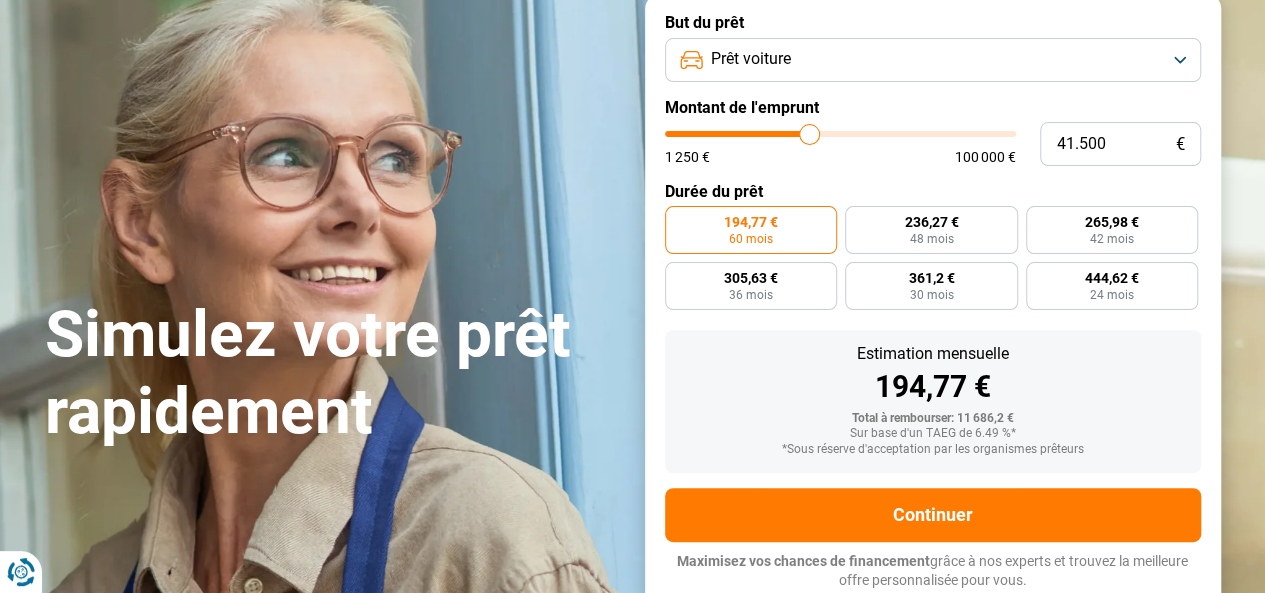 type on "36.250" 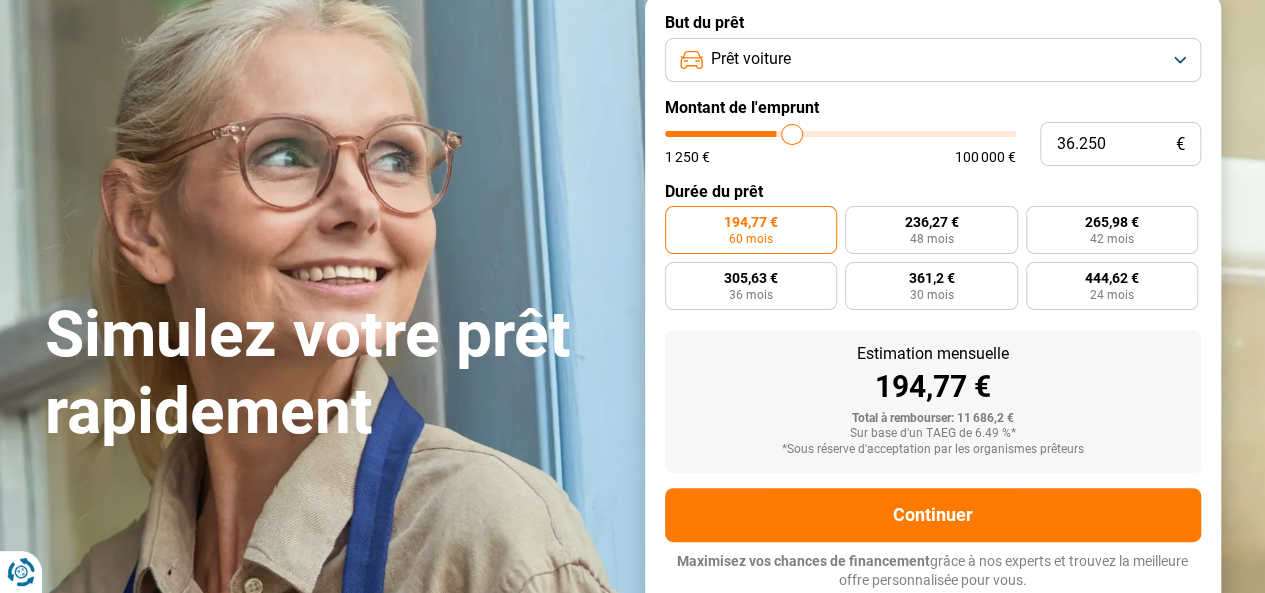 type on "32.500" 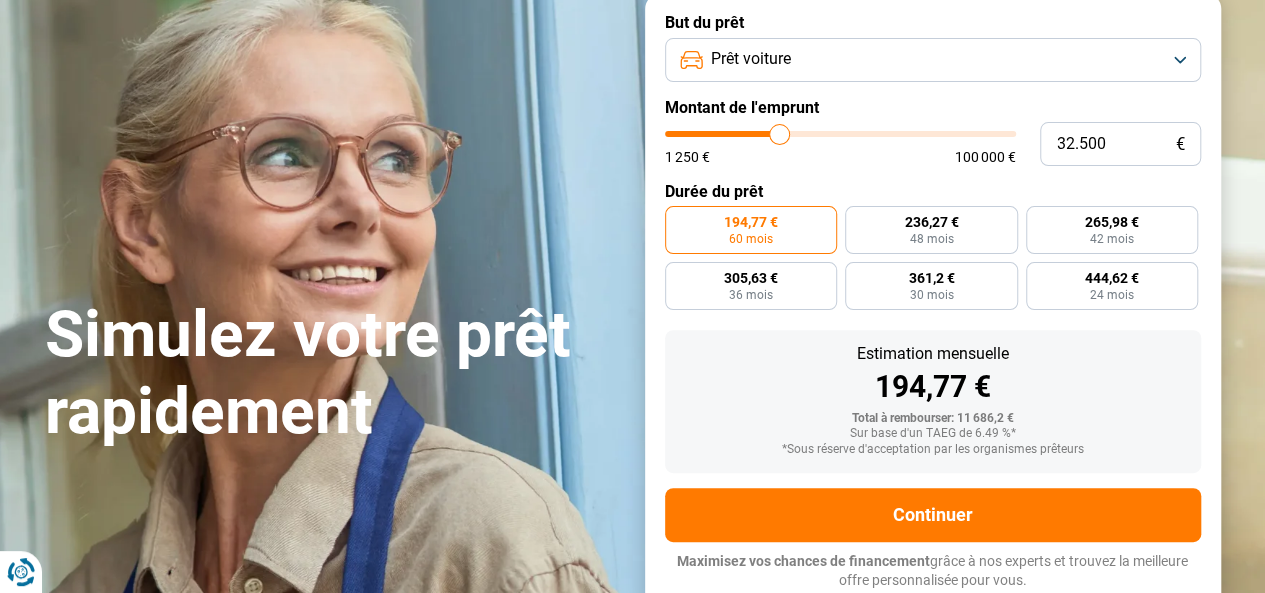 type on "32.250" 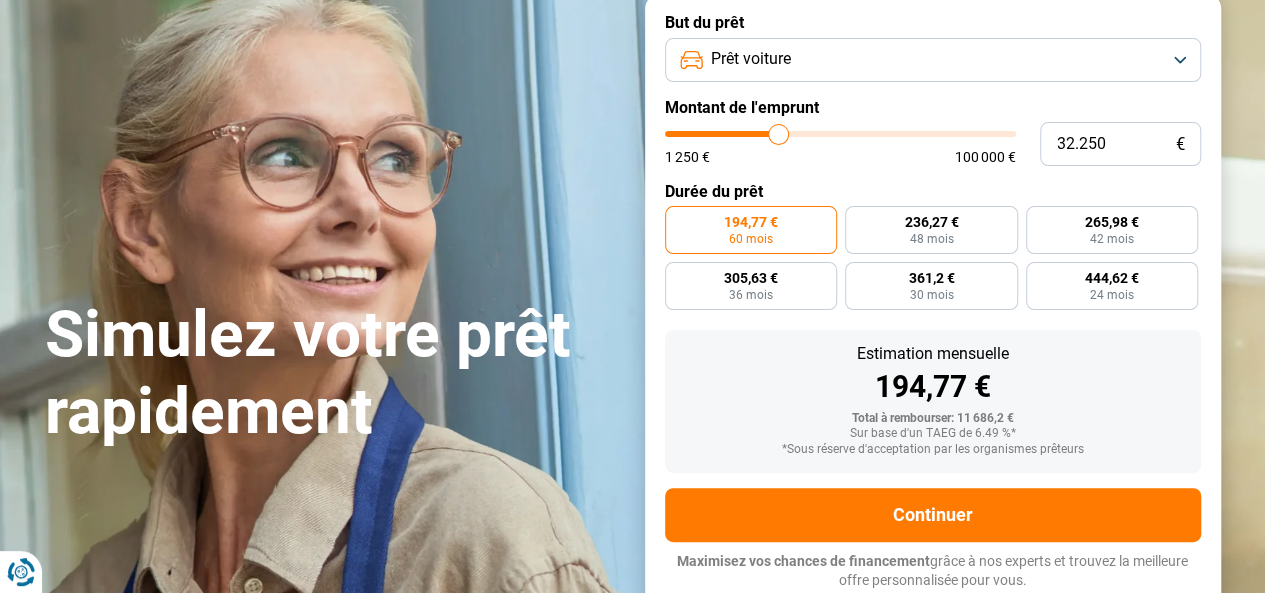 type on "31.500" 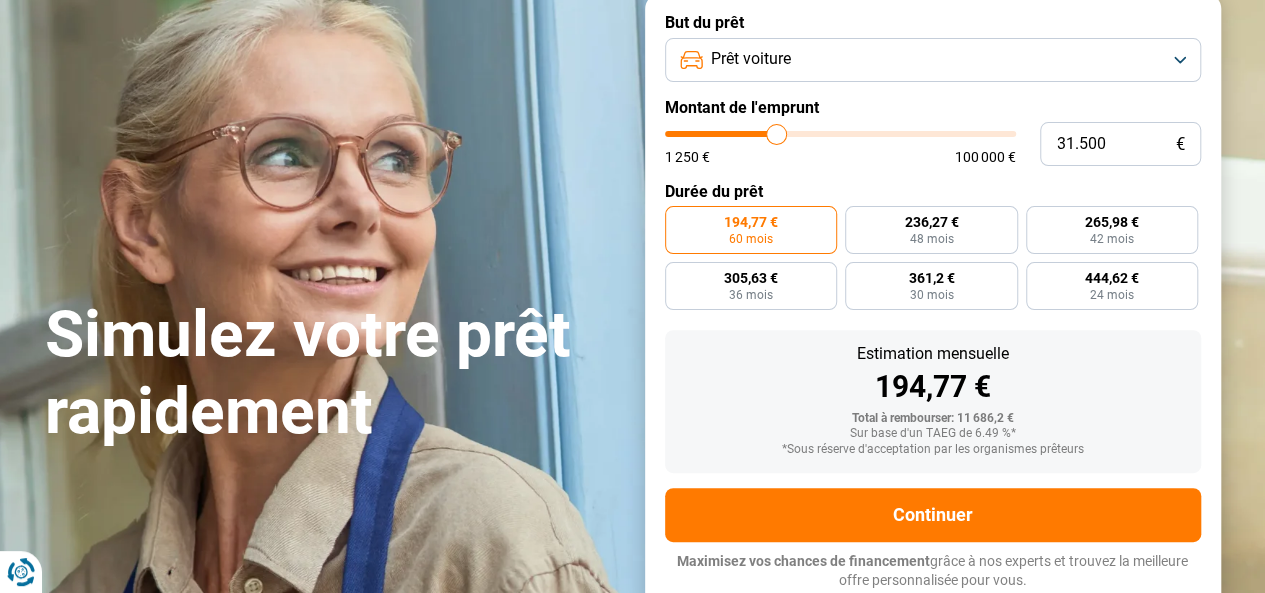 type on "31.250" 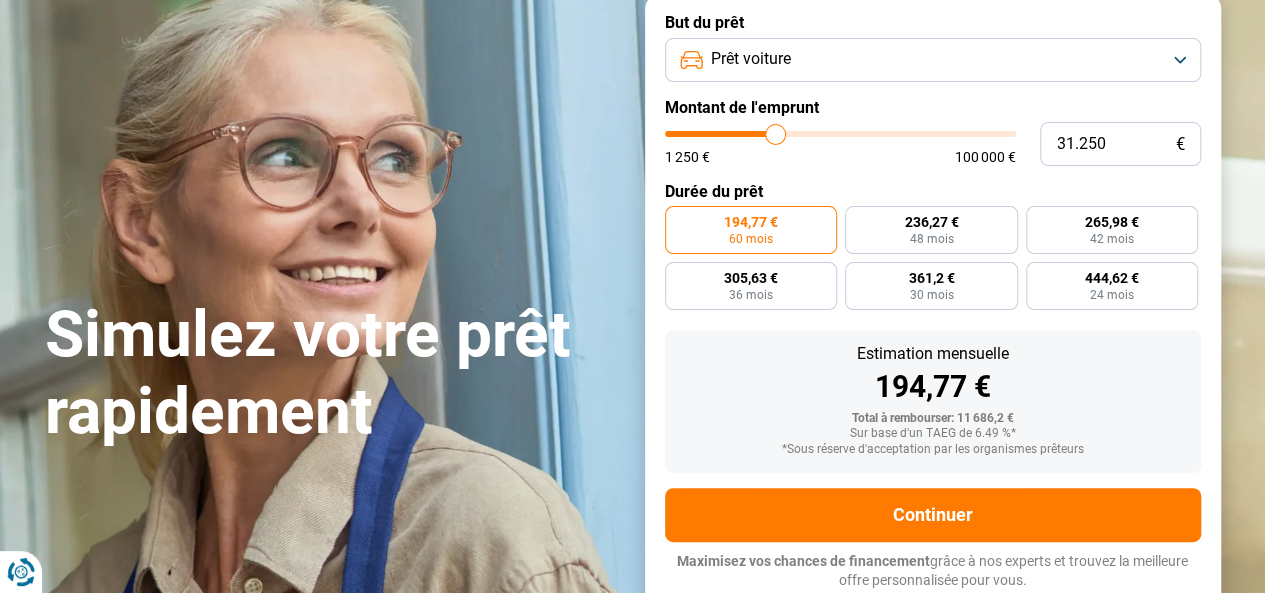 type on "30.750" 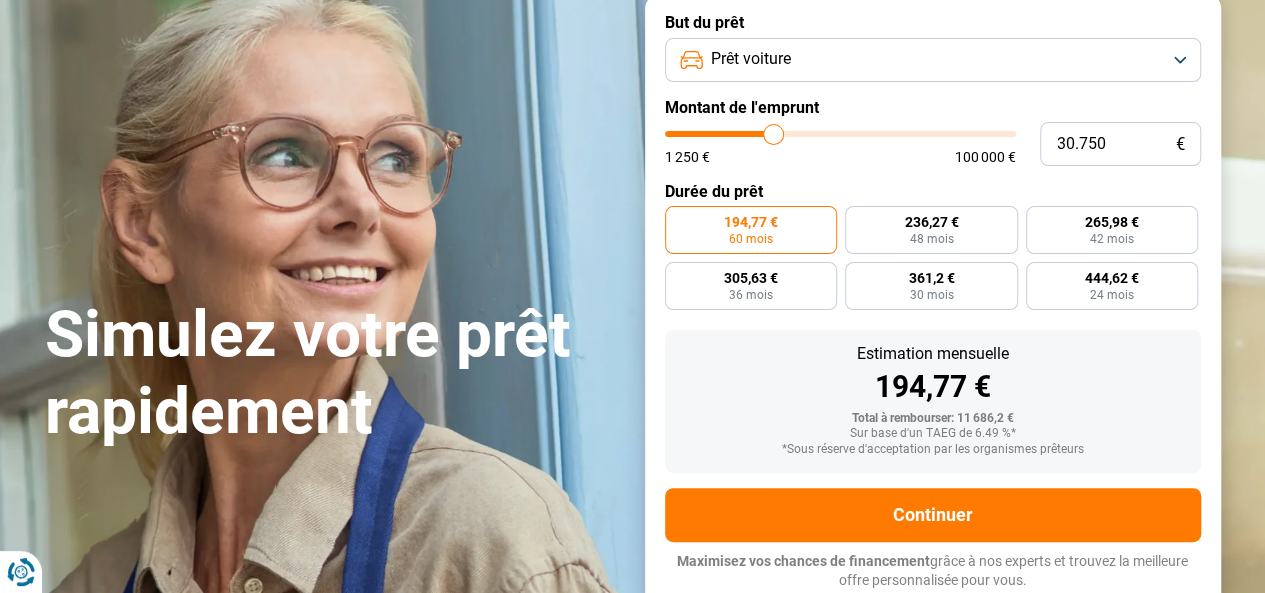 type on "30.500" 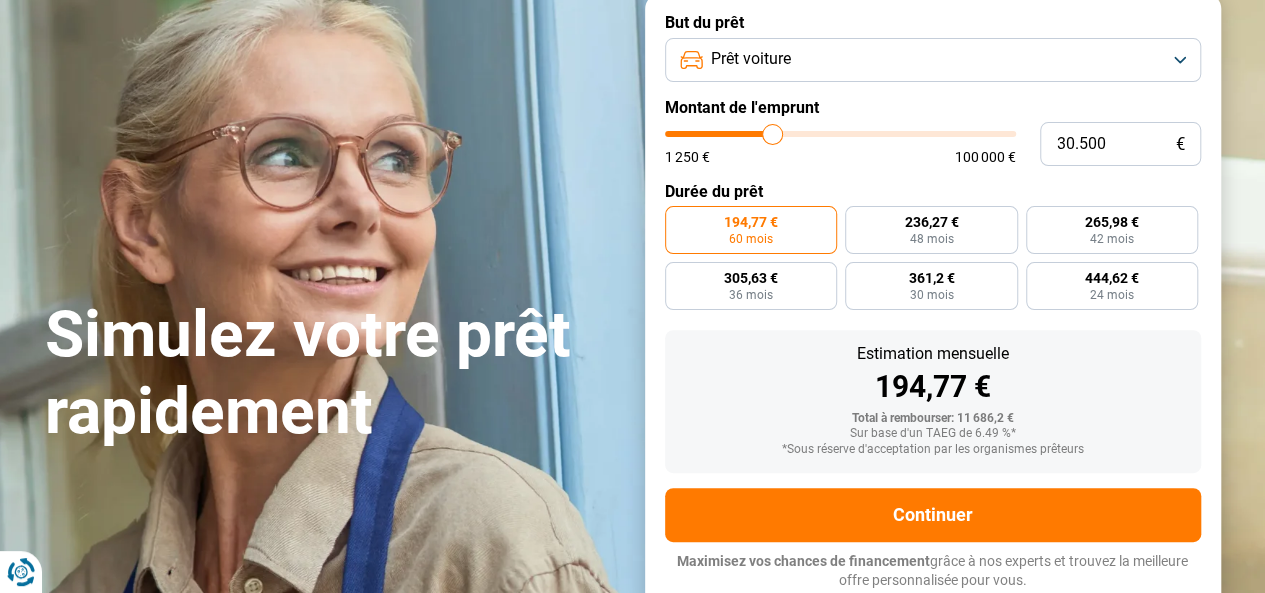 type on "30.250" 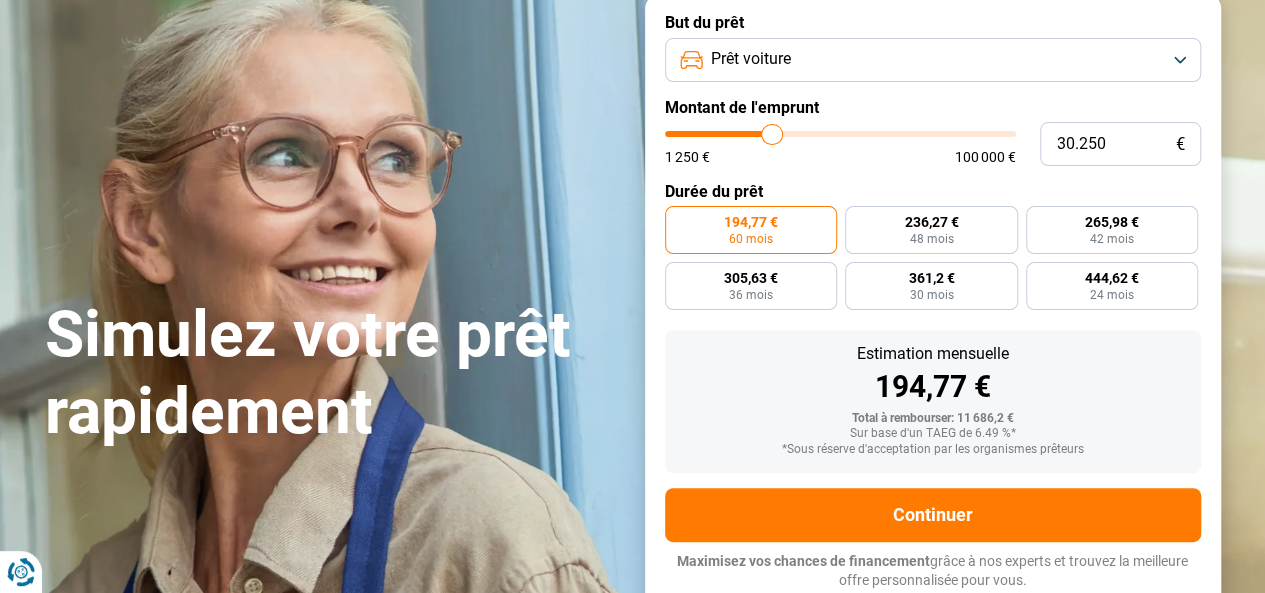 type on "29.750" 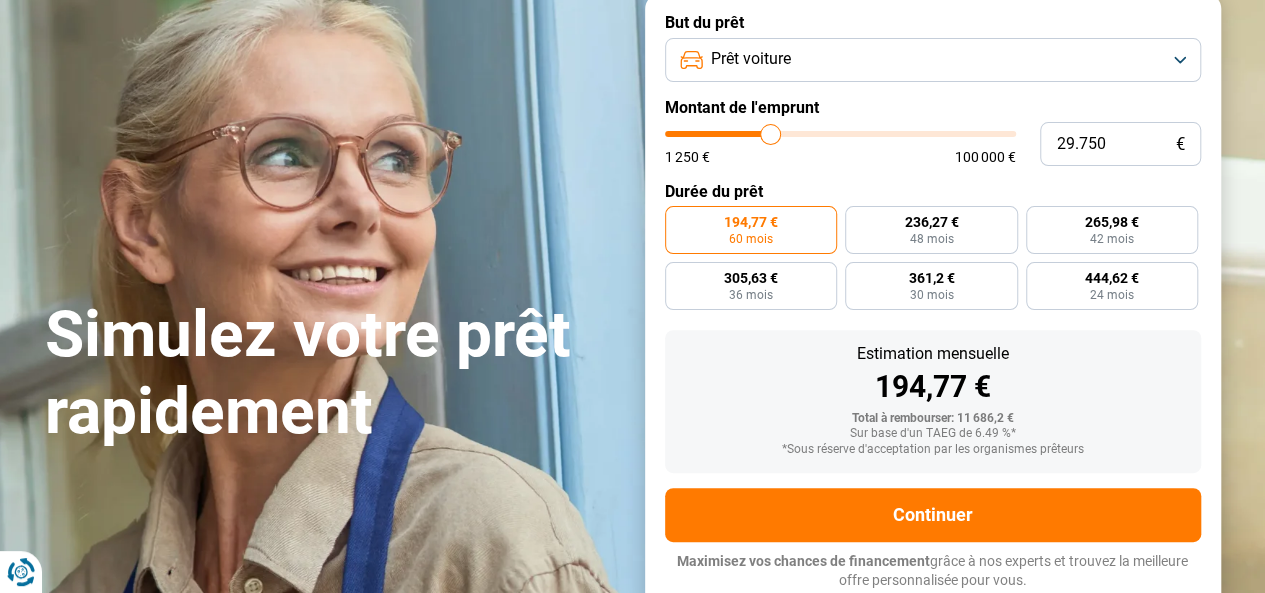 type on "29.250" 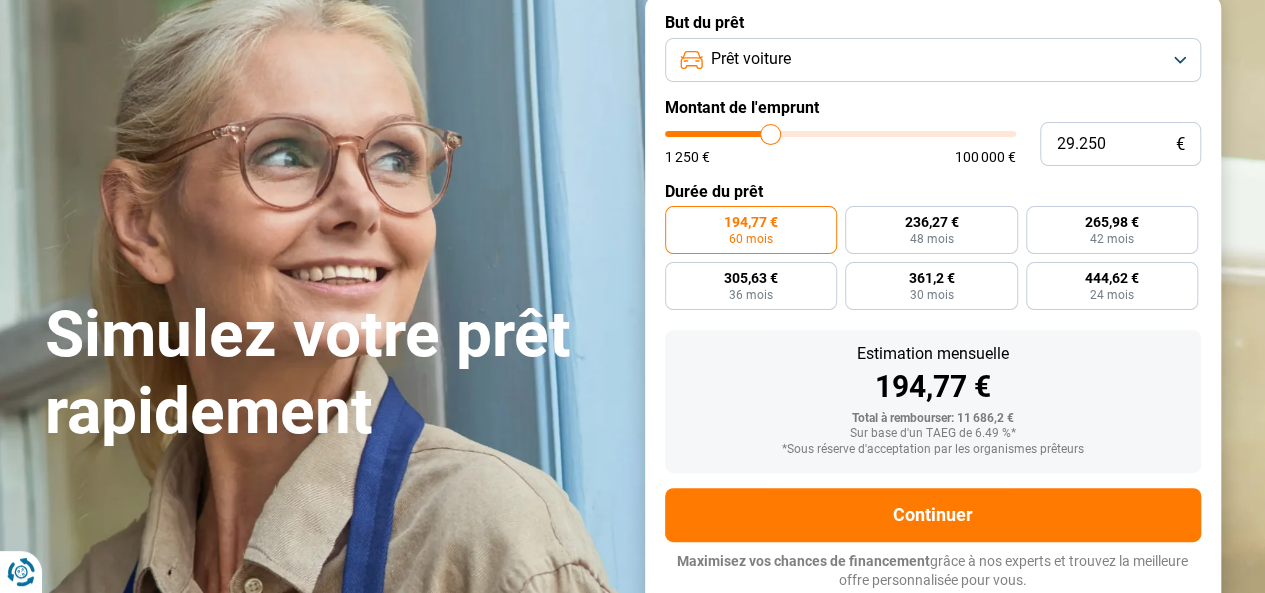type on "29250" 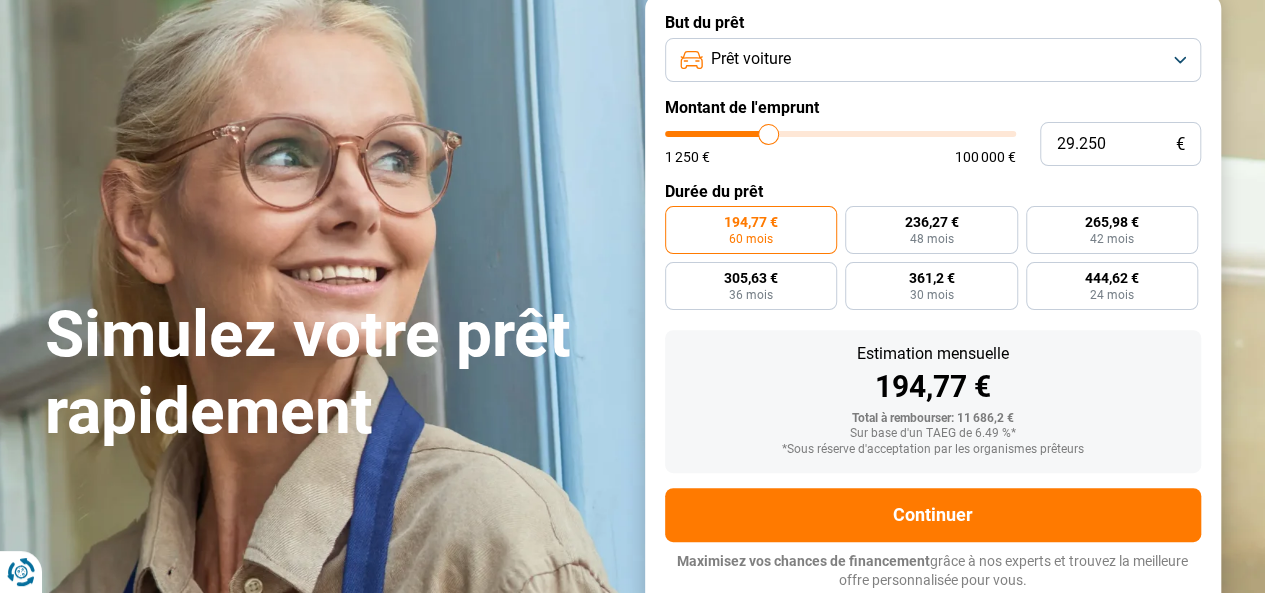 type on "27.500" 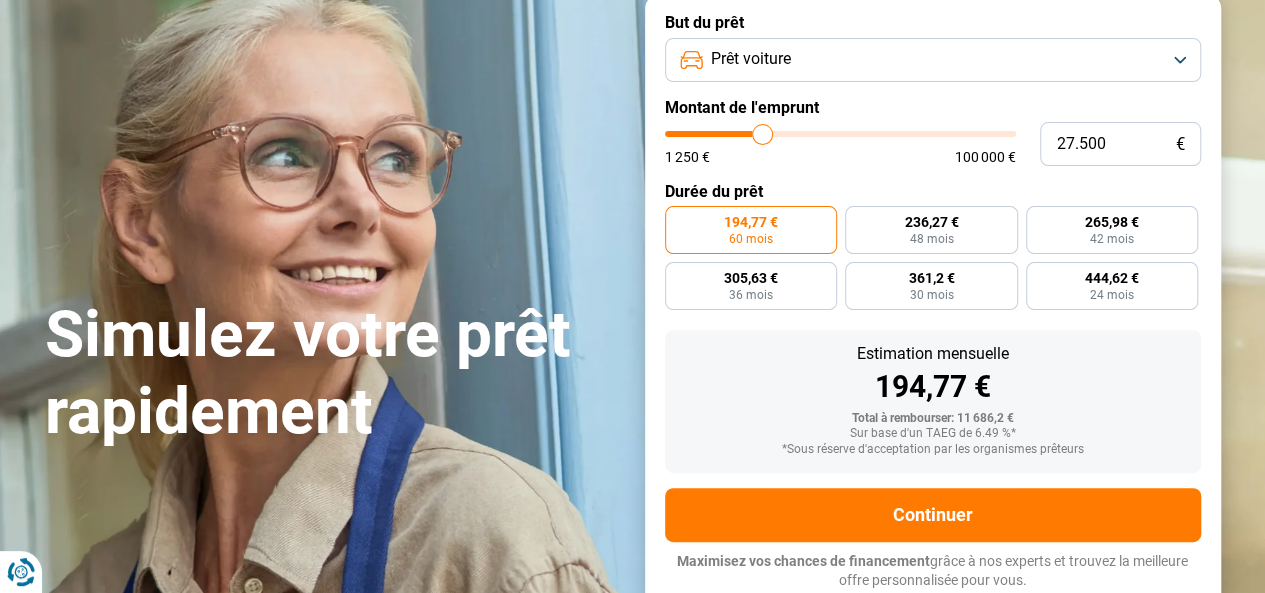 type on "25.750" 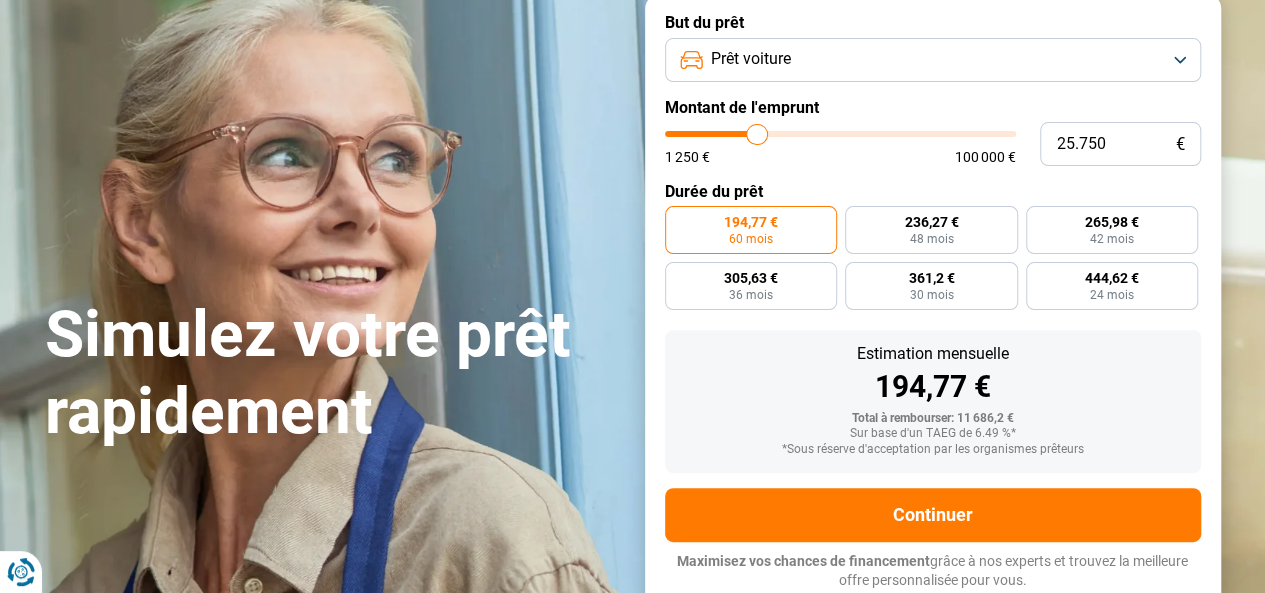 type on "25.500" 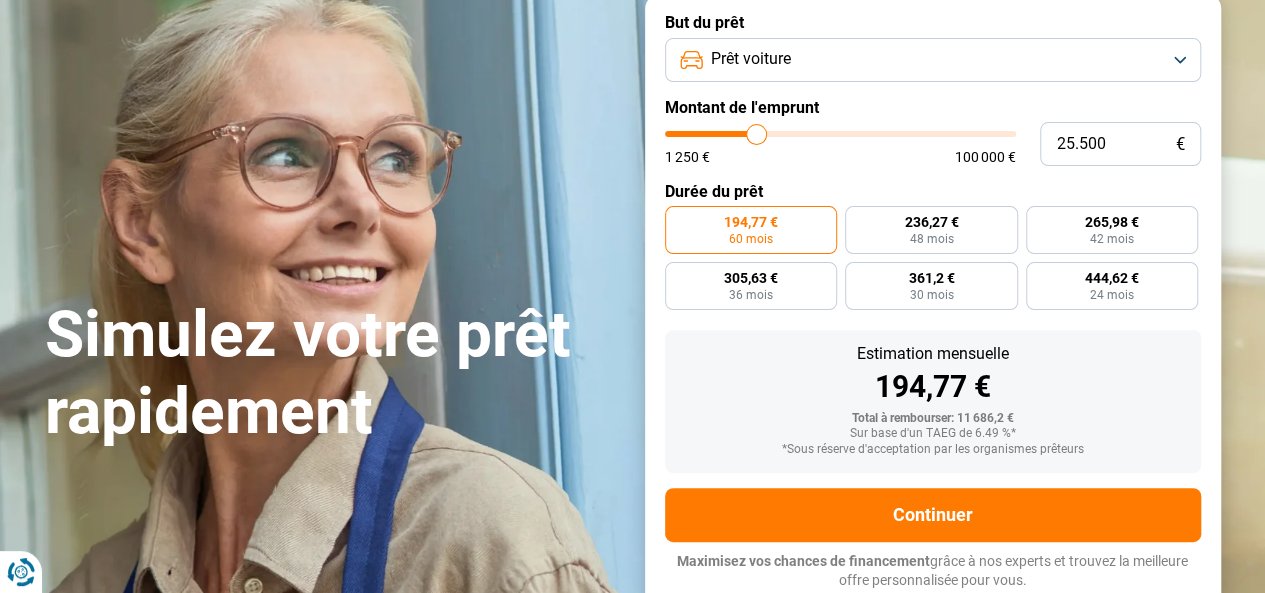 type on "23.500" 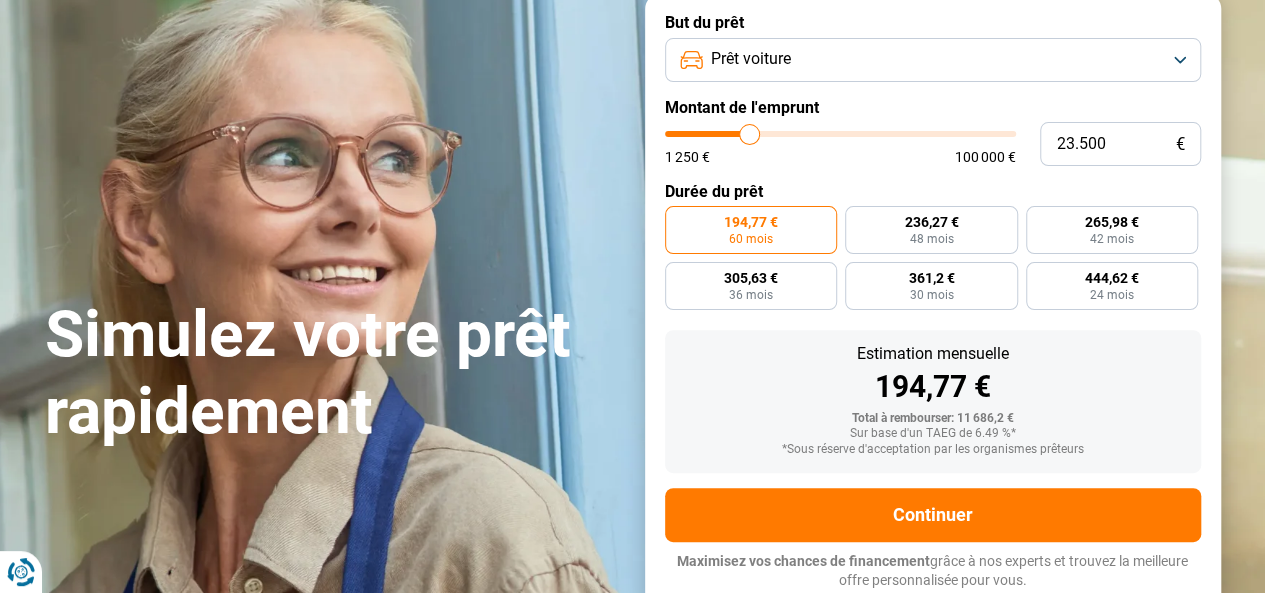 type on "22.750" 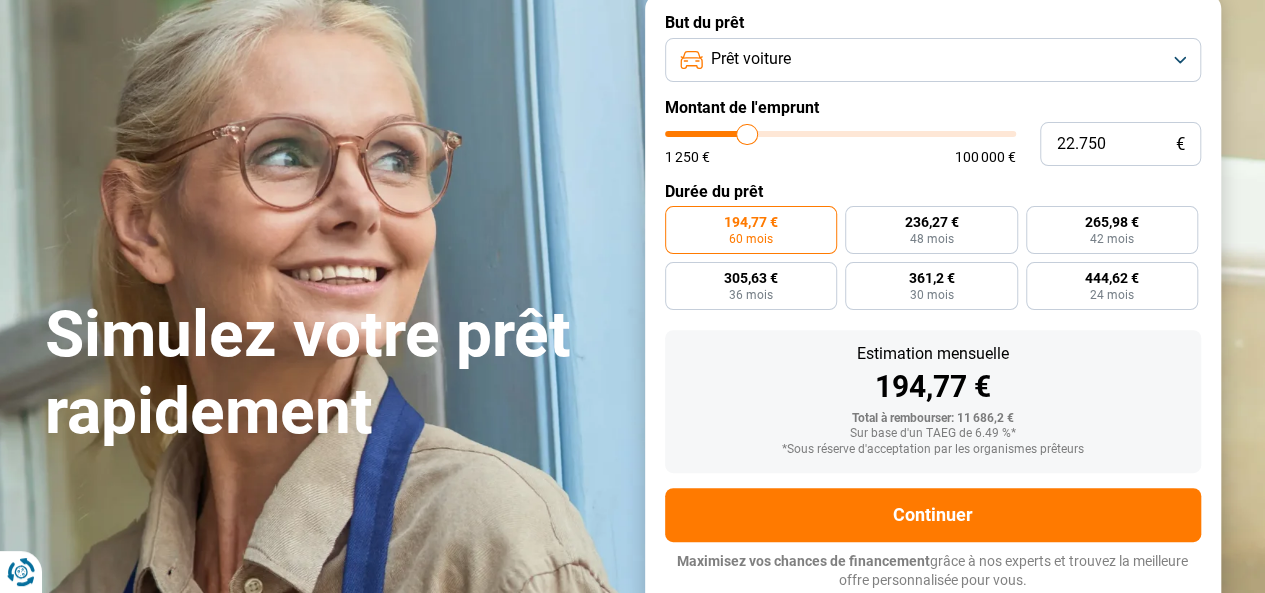 type on "22.500" 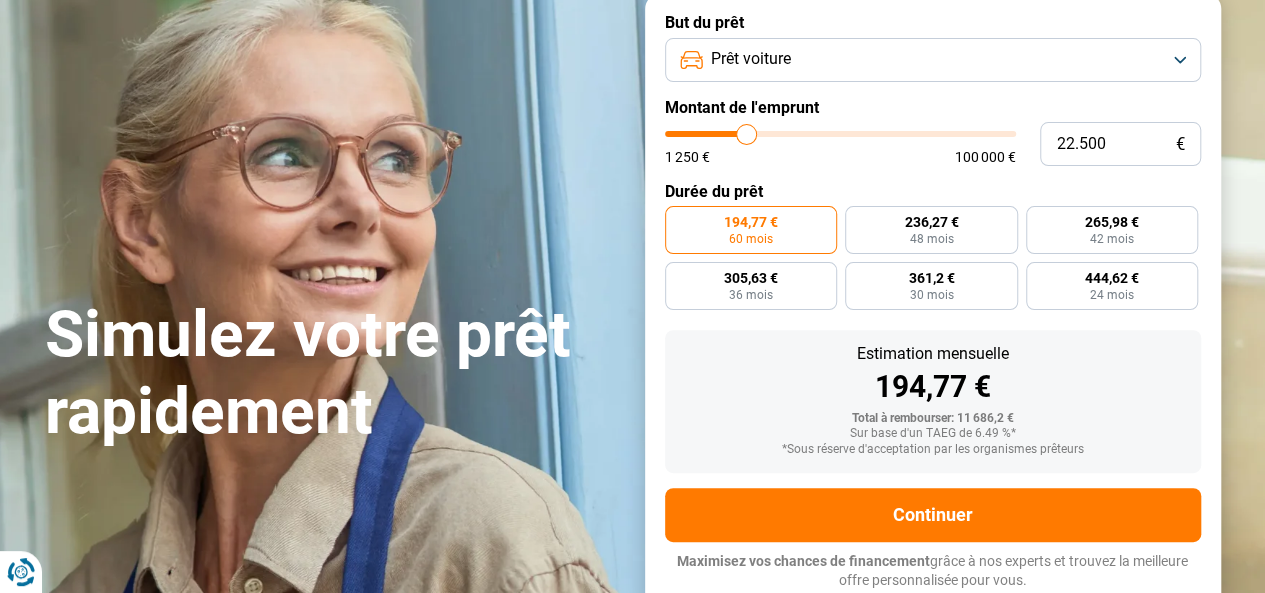 type on "22.000" 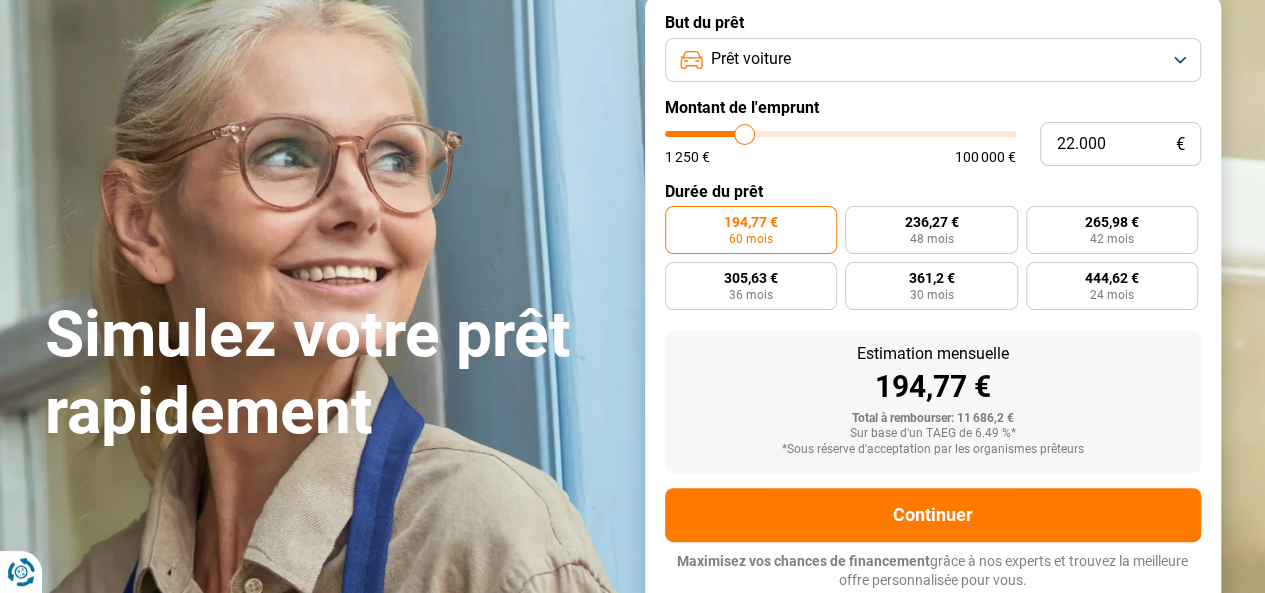 type on "21.500" 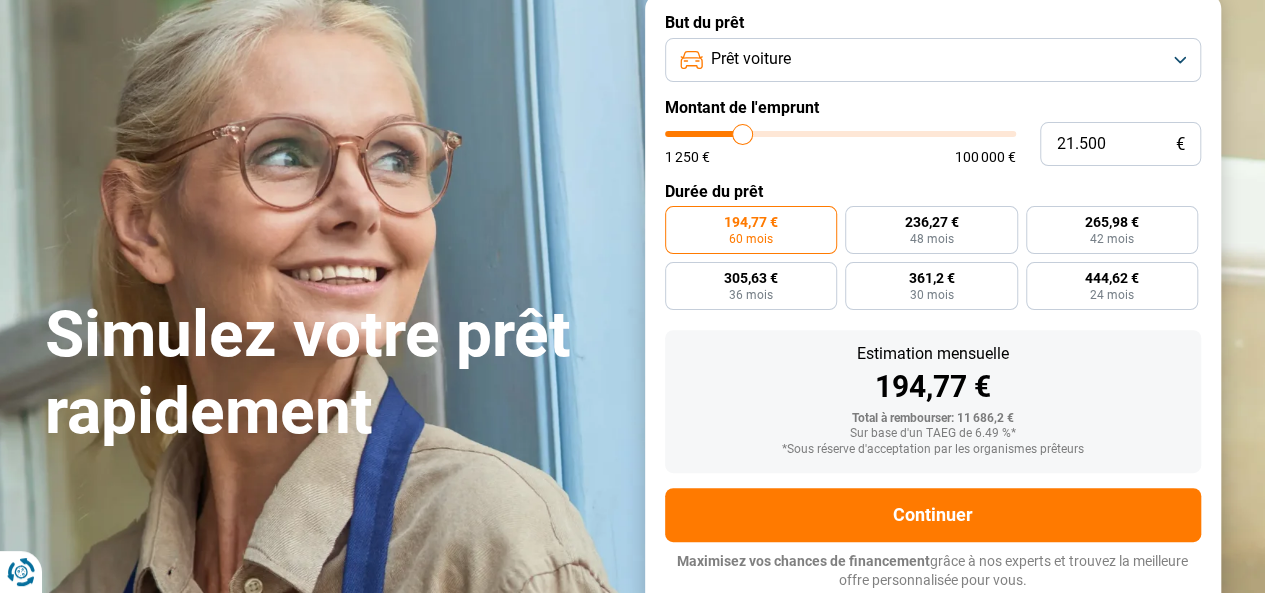 type on "21.000" 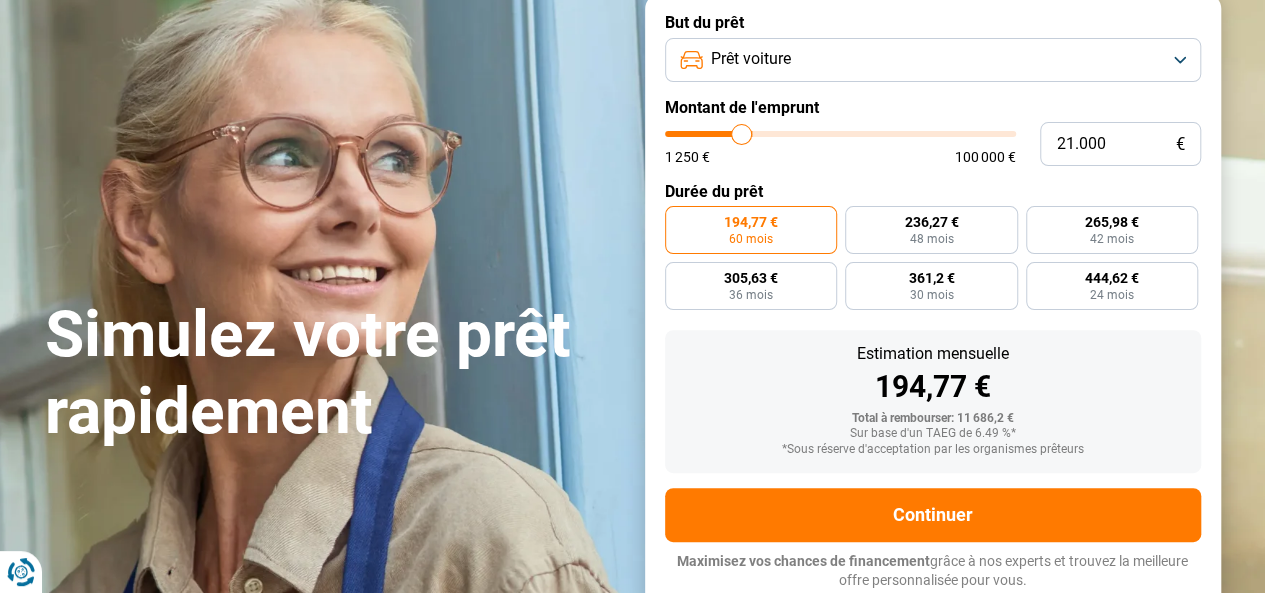 type on "20.750" 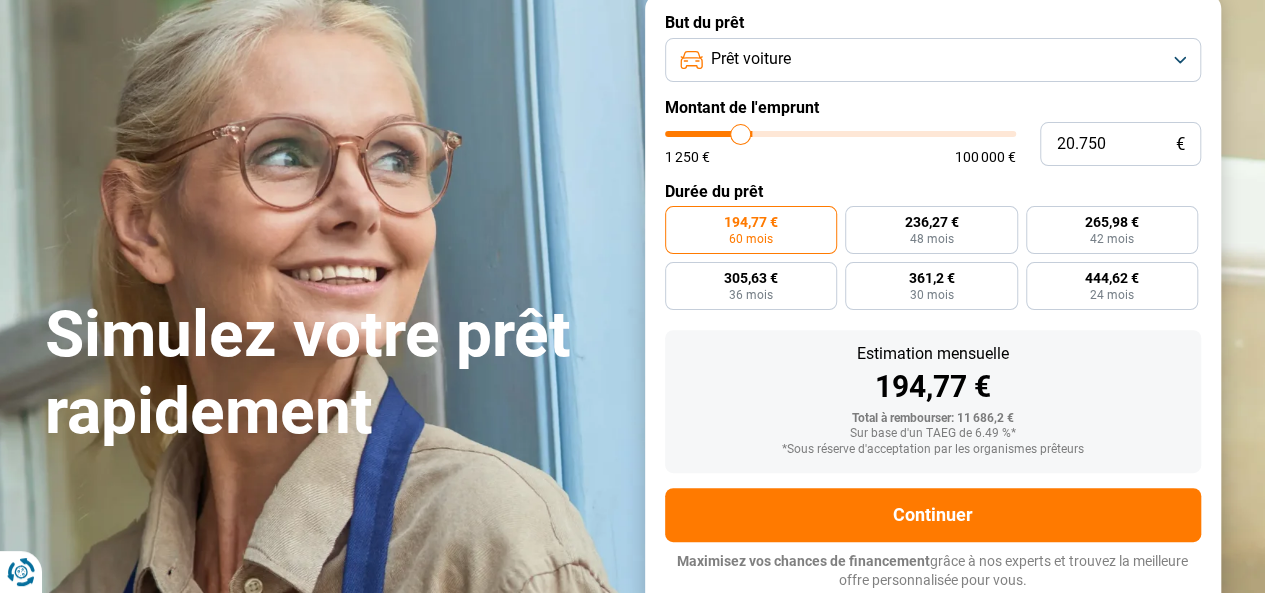 type on "20.250" 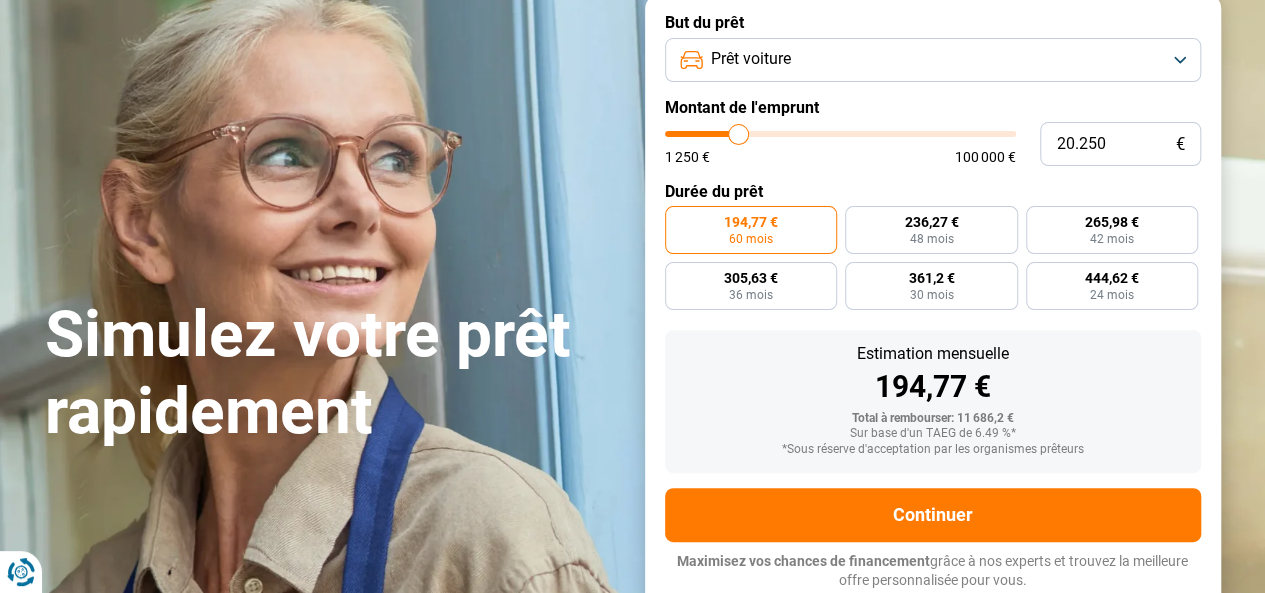 type on "20.000" 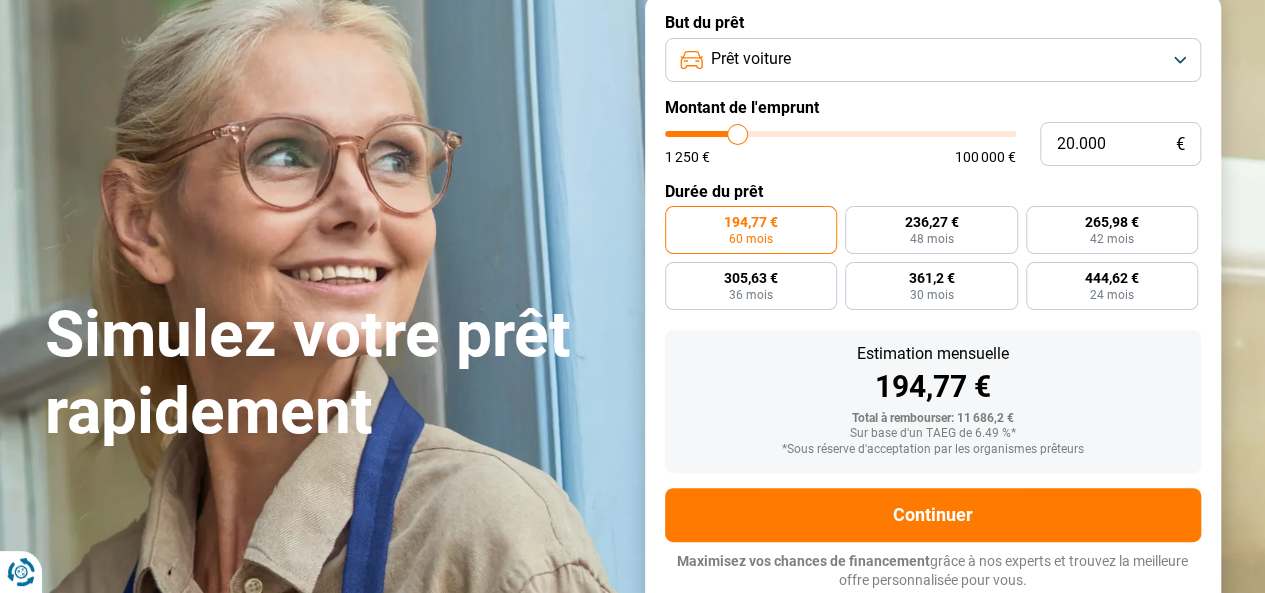 type on "19.500" 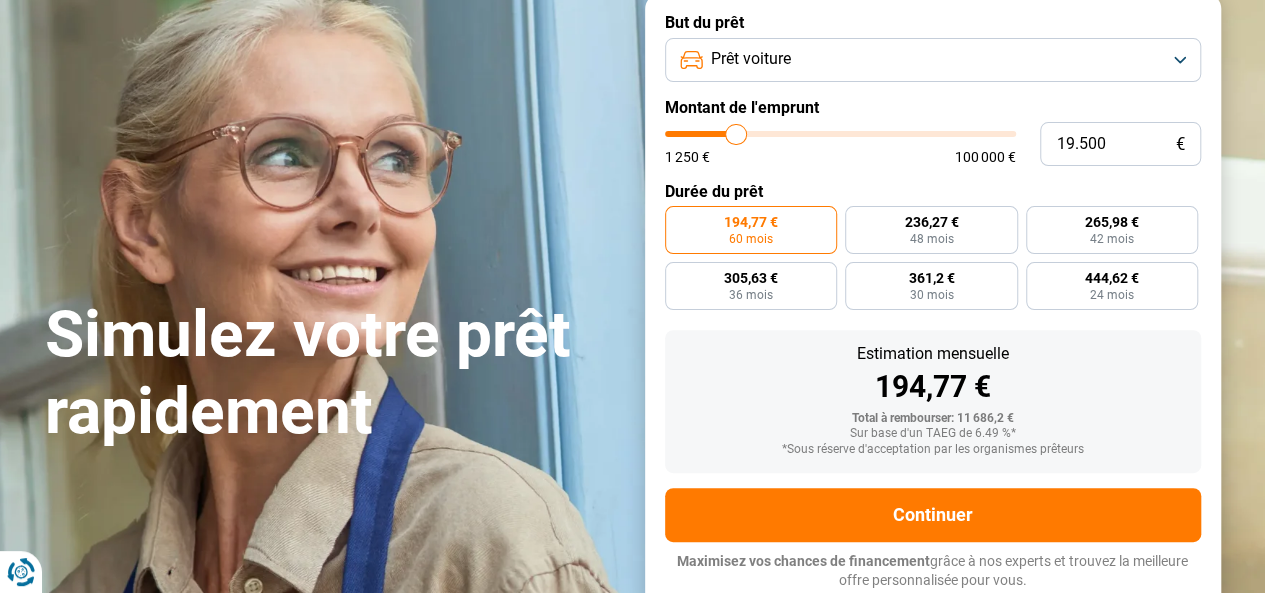 type on "19.250" 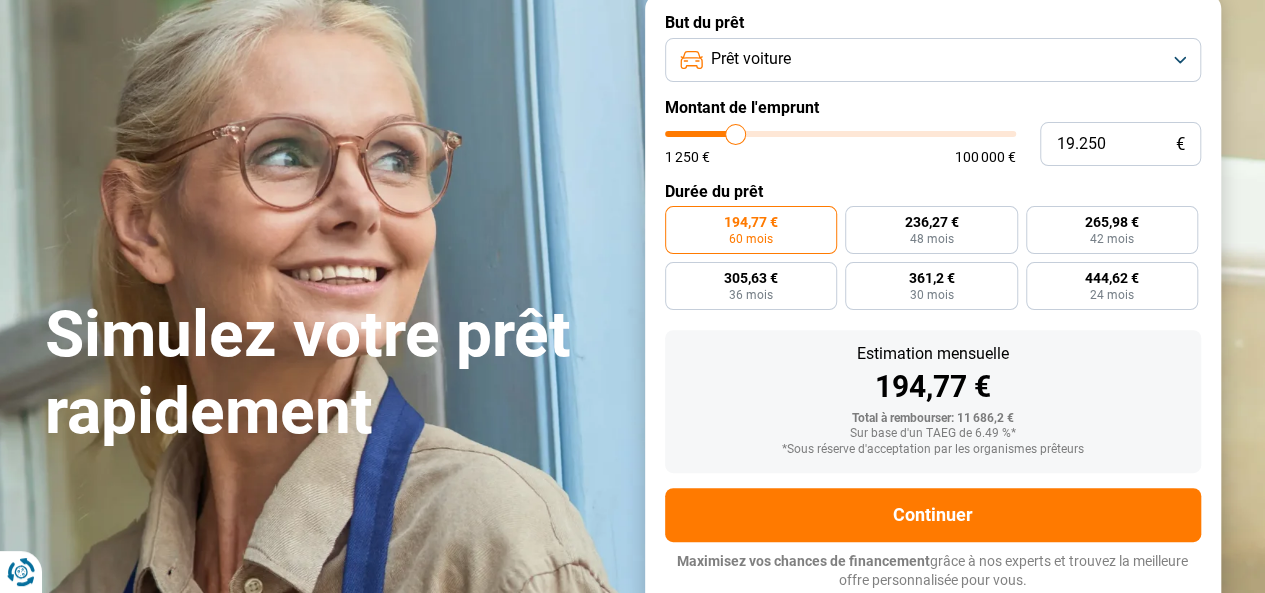 type on "19.000" 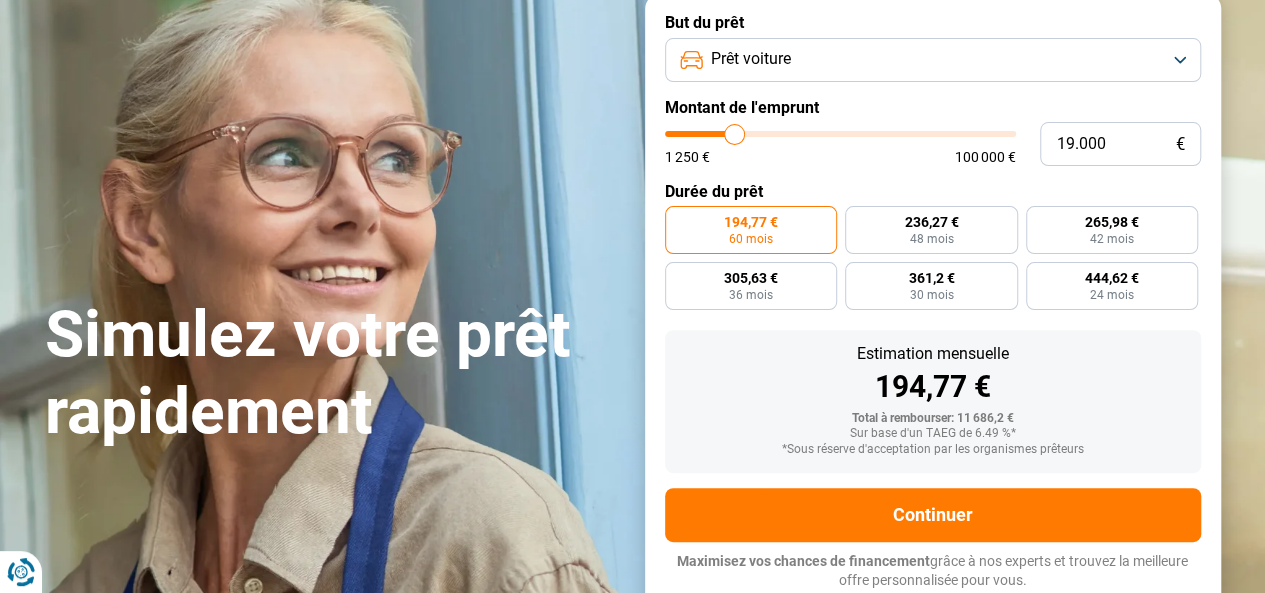 type on "18.500" 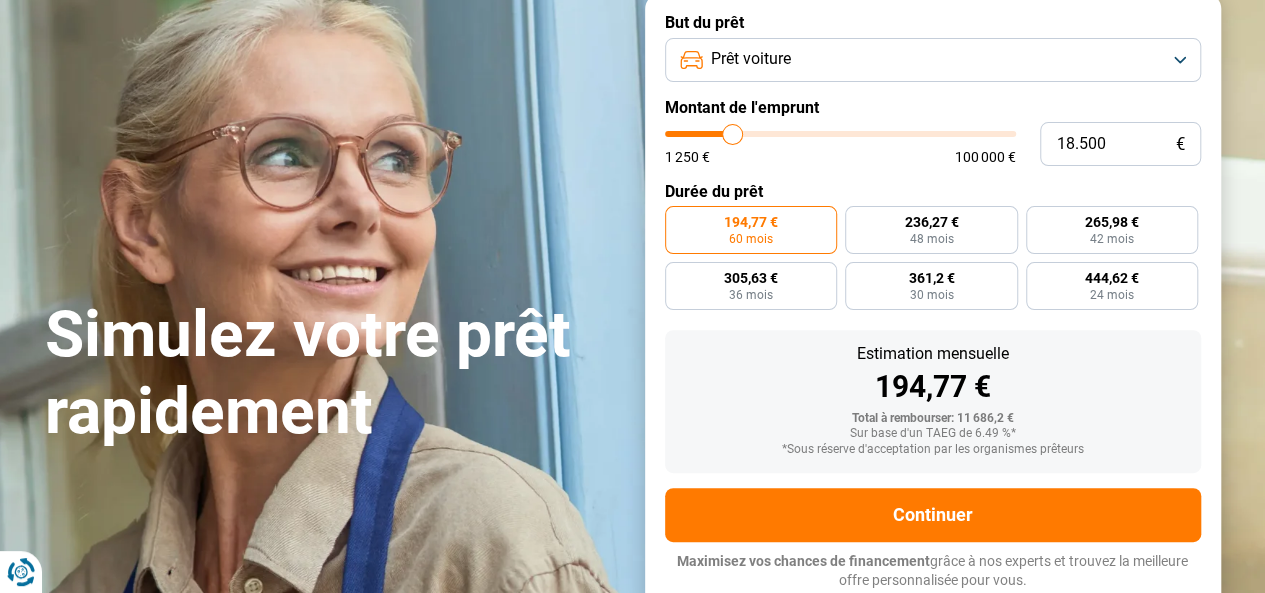 type on "18.250" 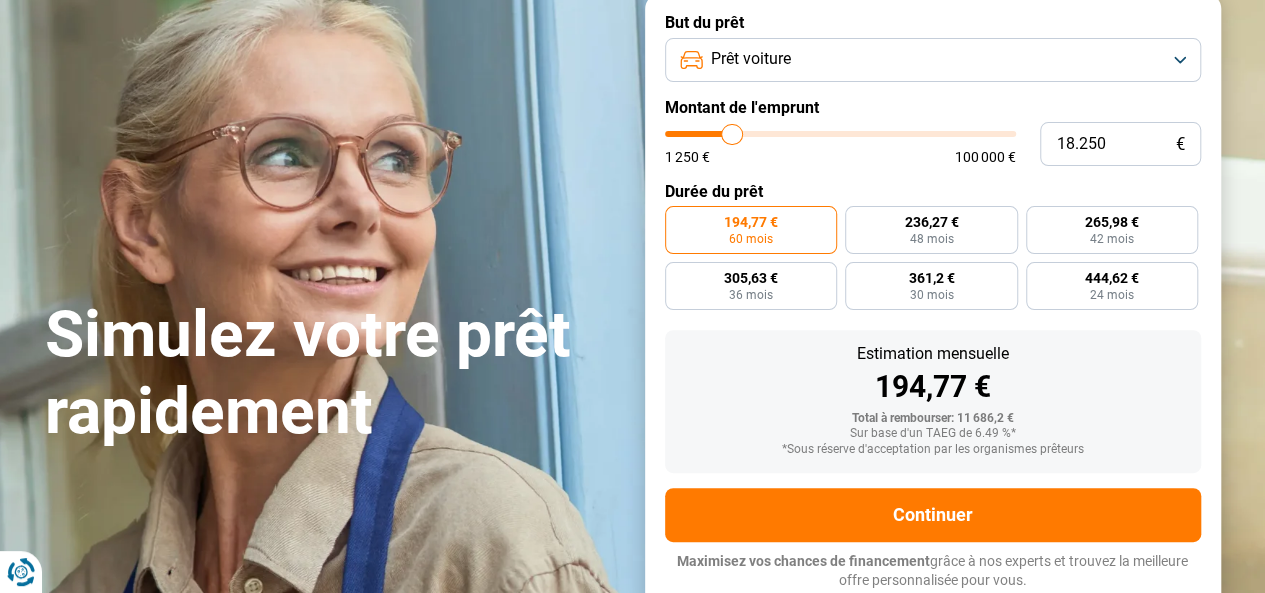 type on "18.000" 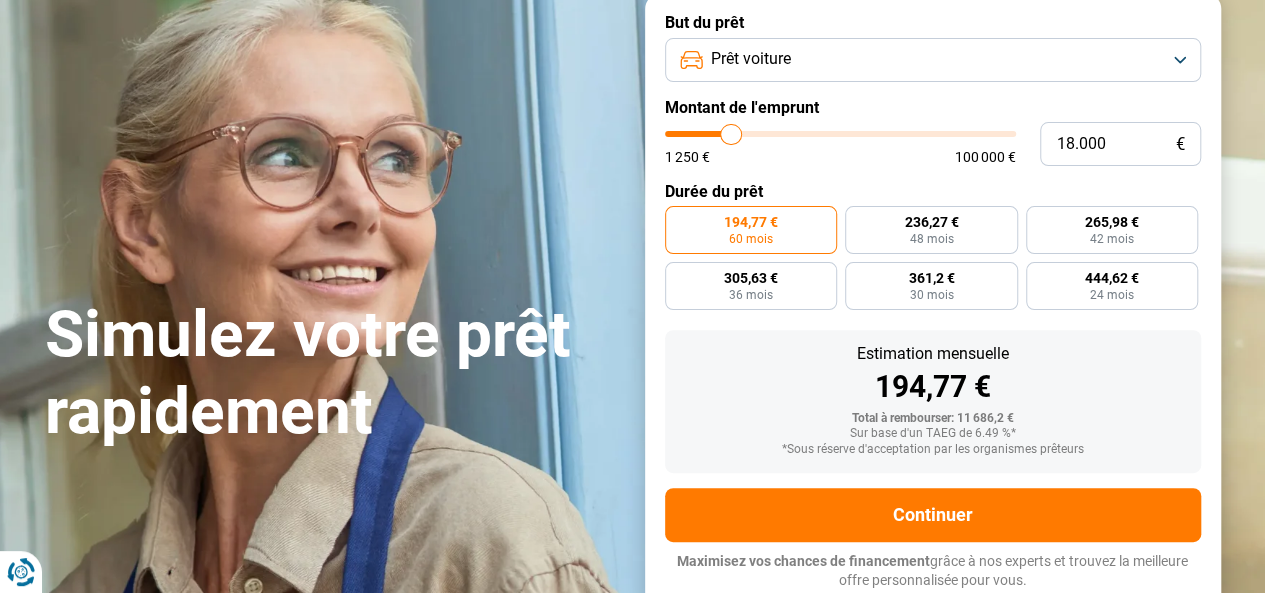 type on "17.250" 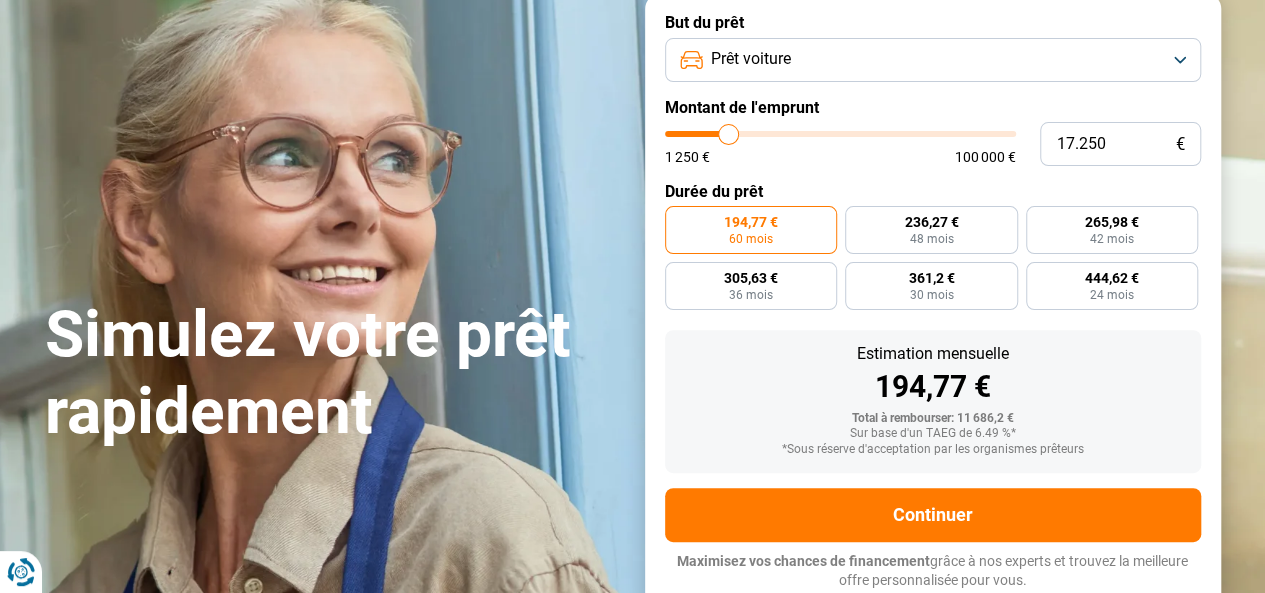 type on "16.250" 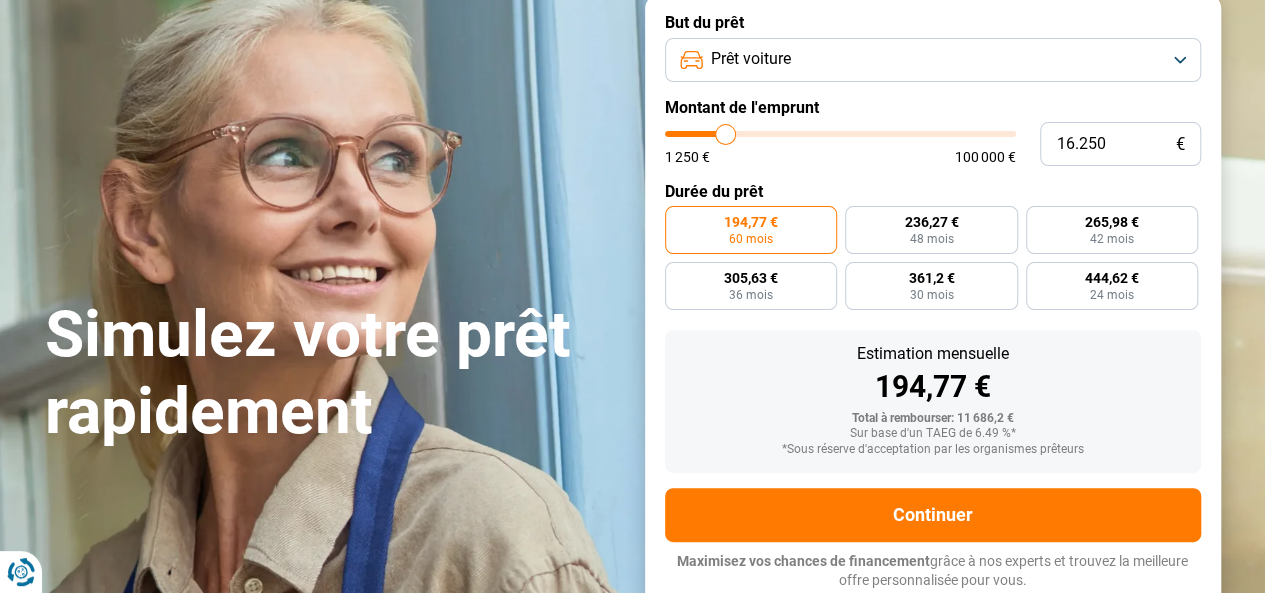 type on "15.250" 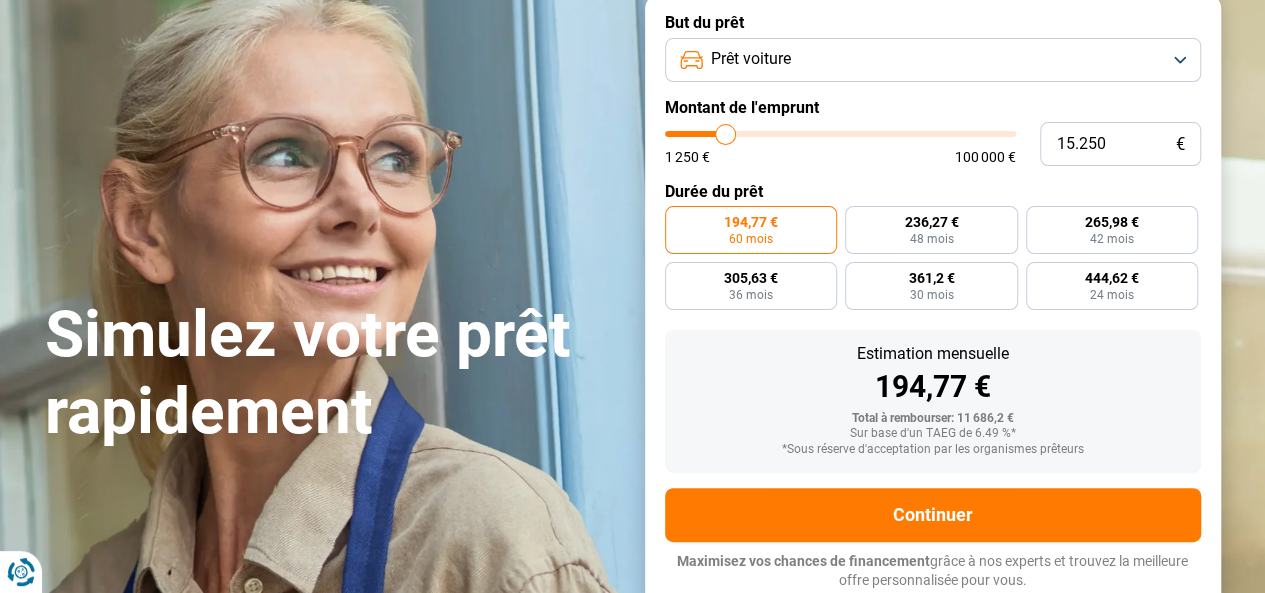 type on "15250" 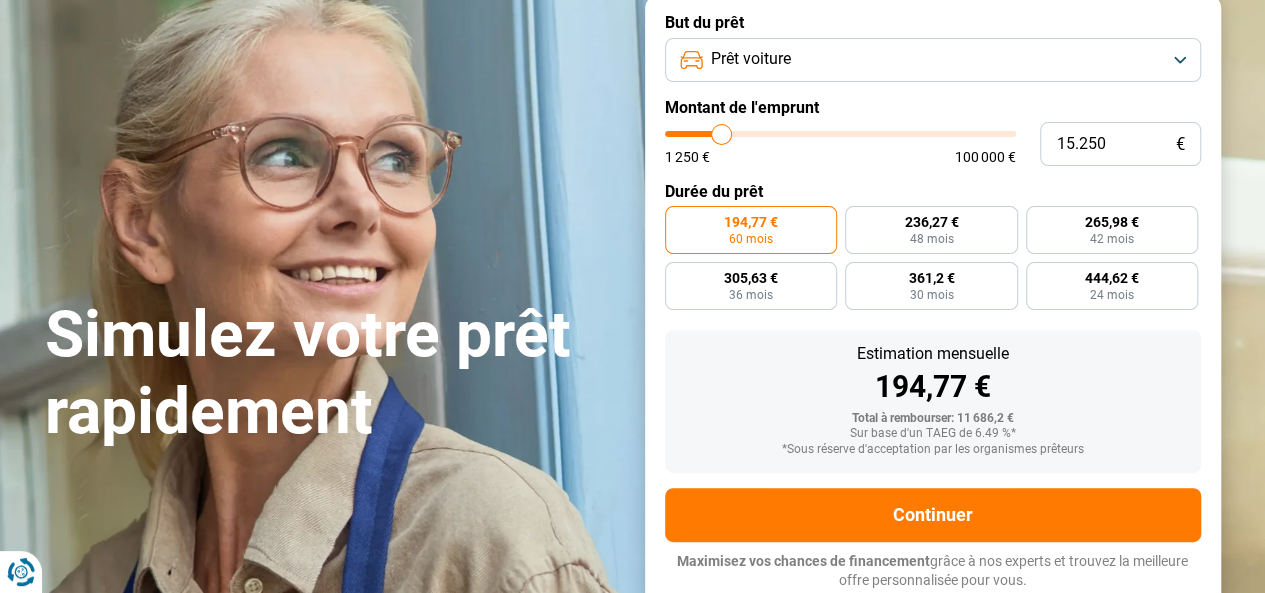 type on "14.750" 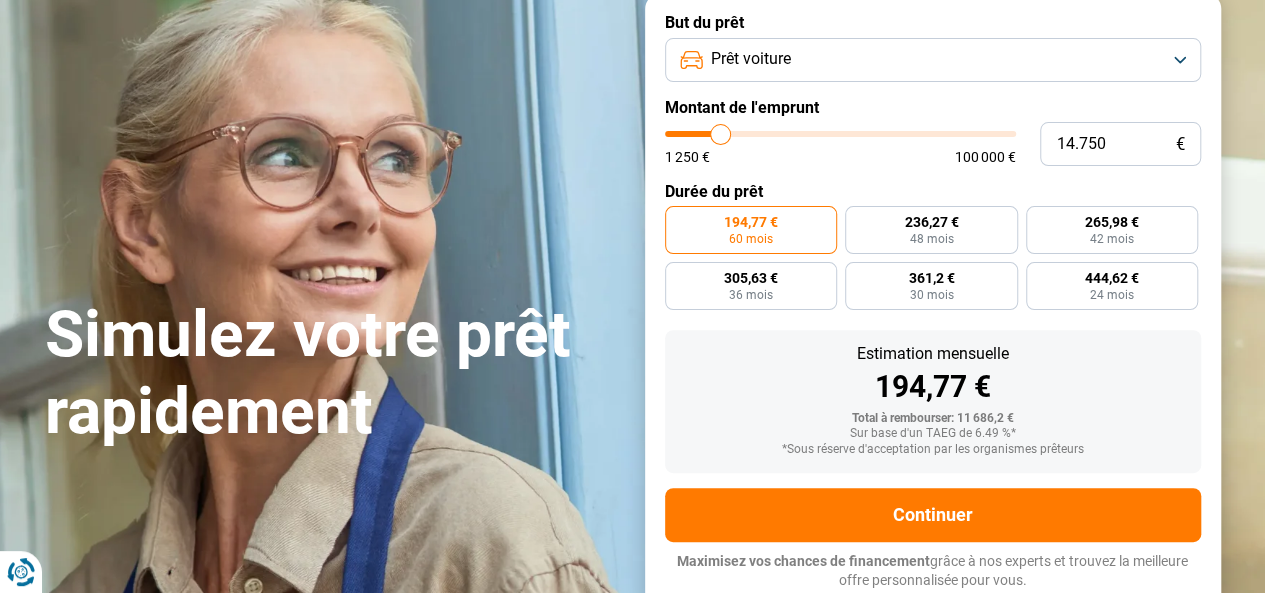 type on "14.500" 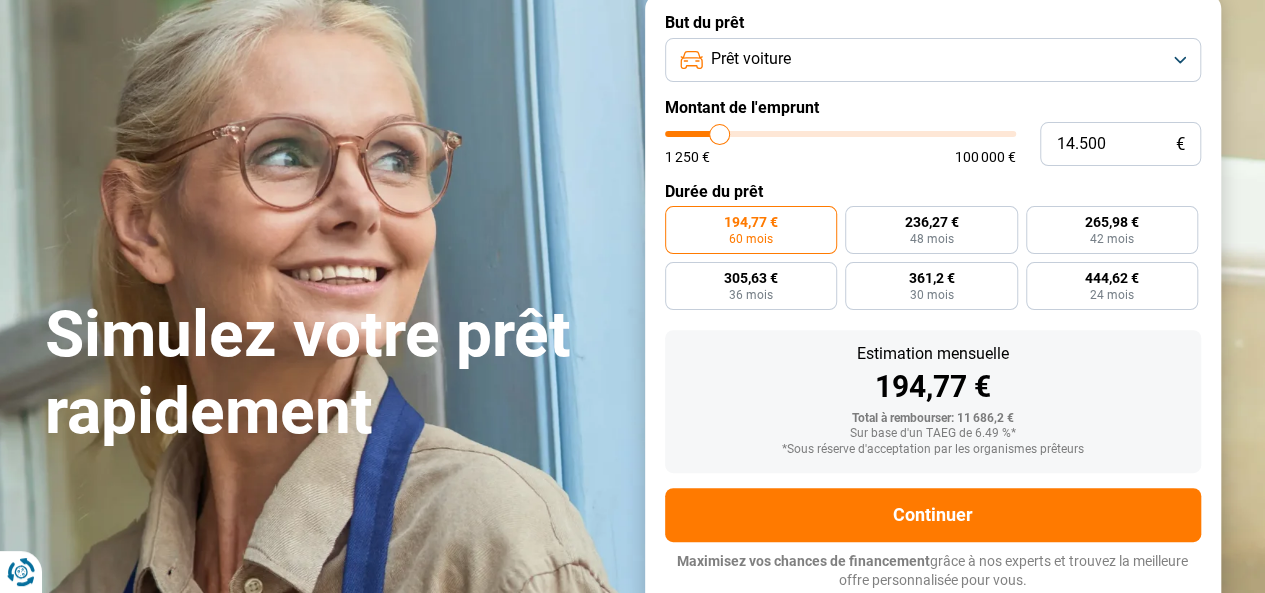 type on "14.250" 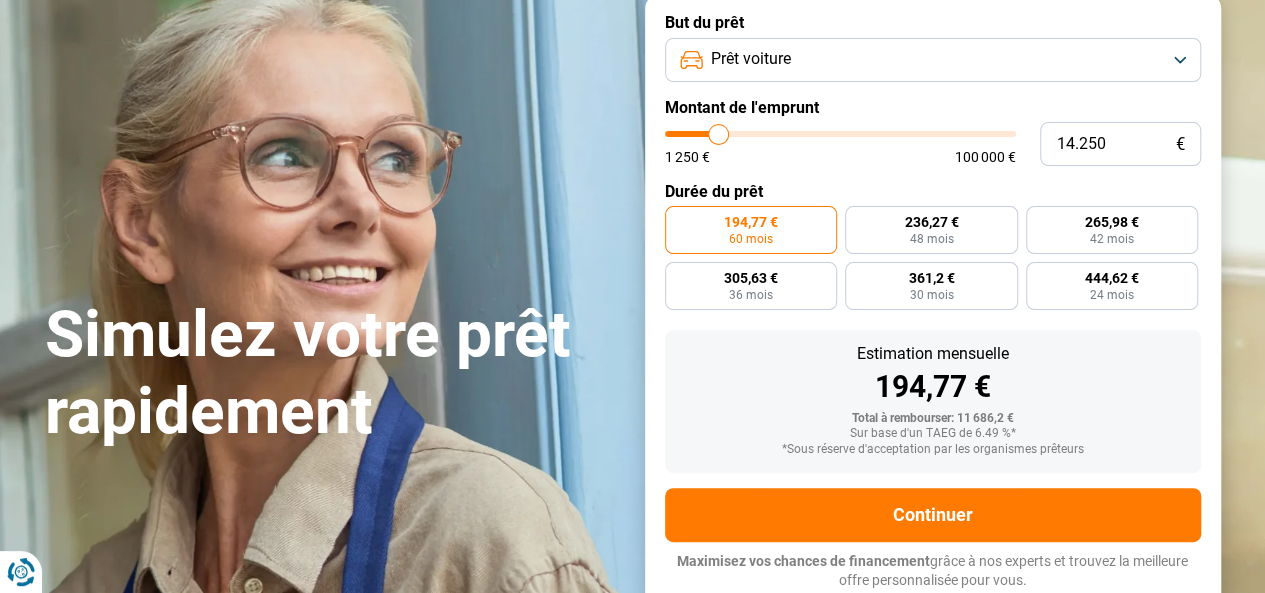 type on "14.000" 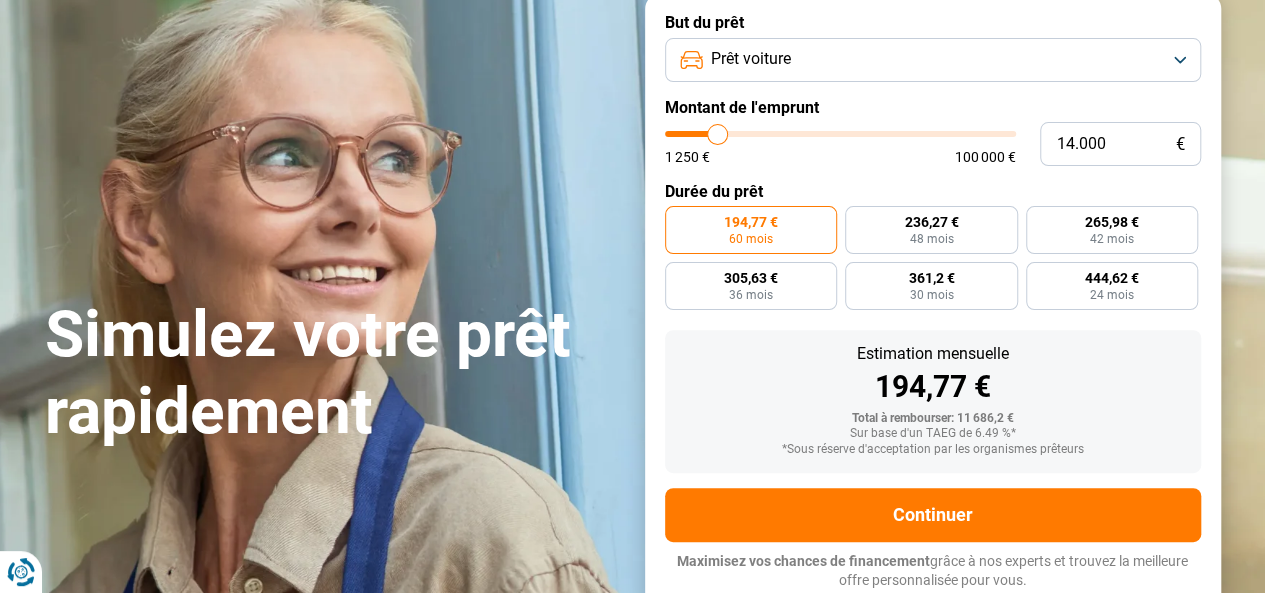 type on "13.750" 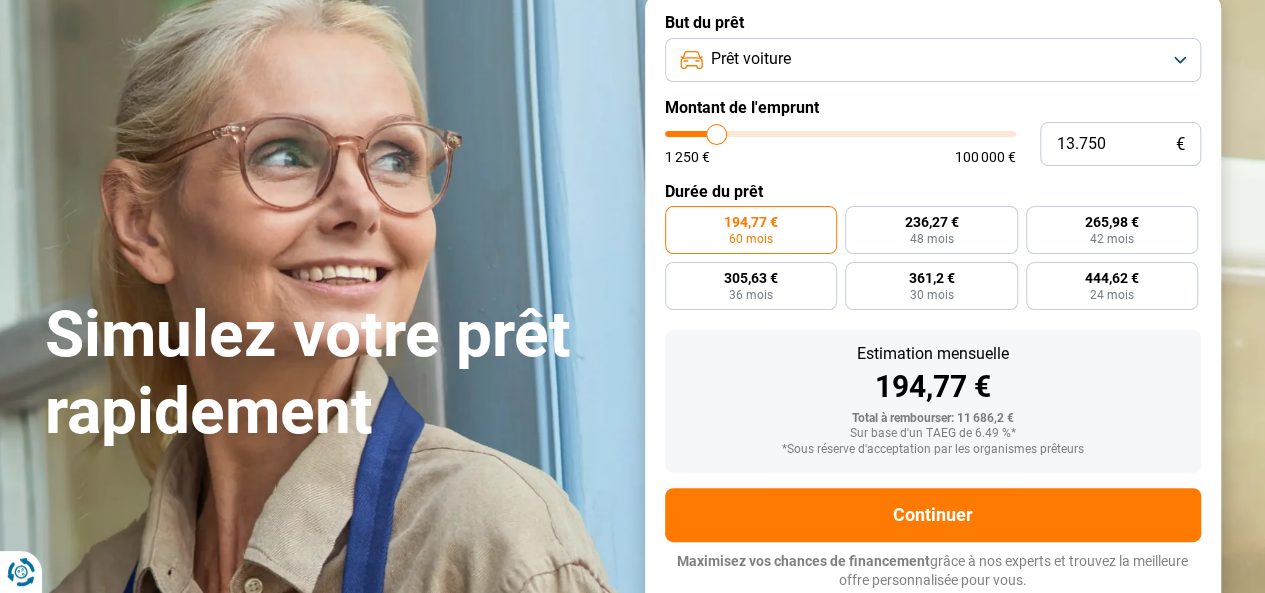 type on "13.250" 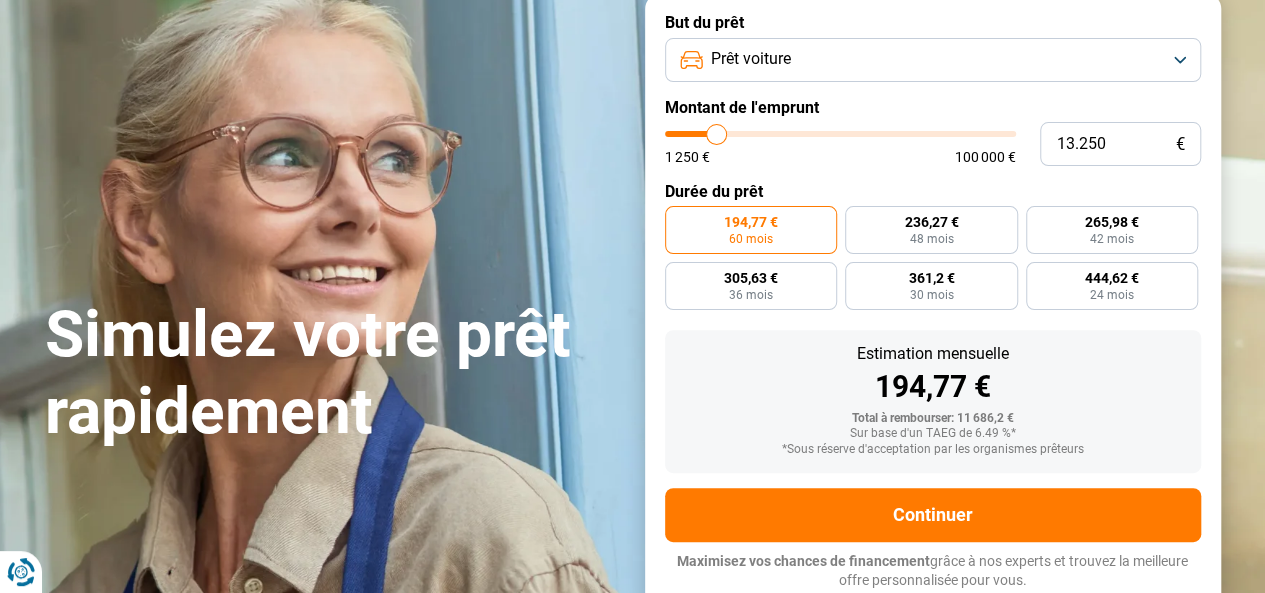 type on "13250" 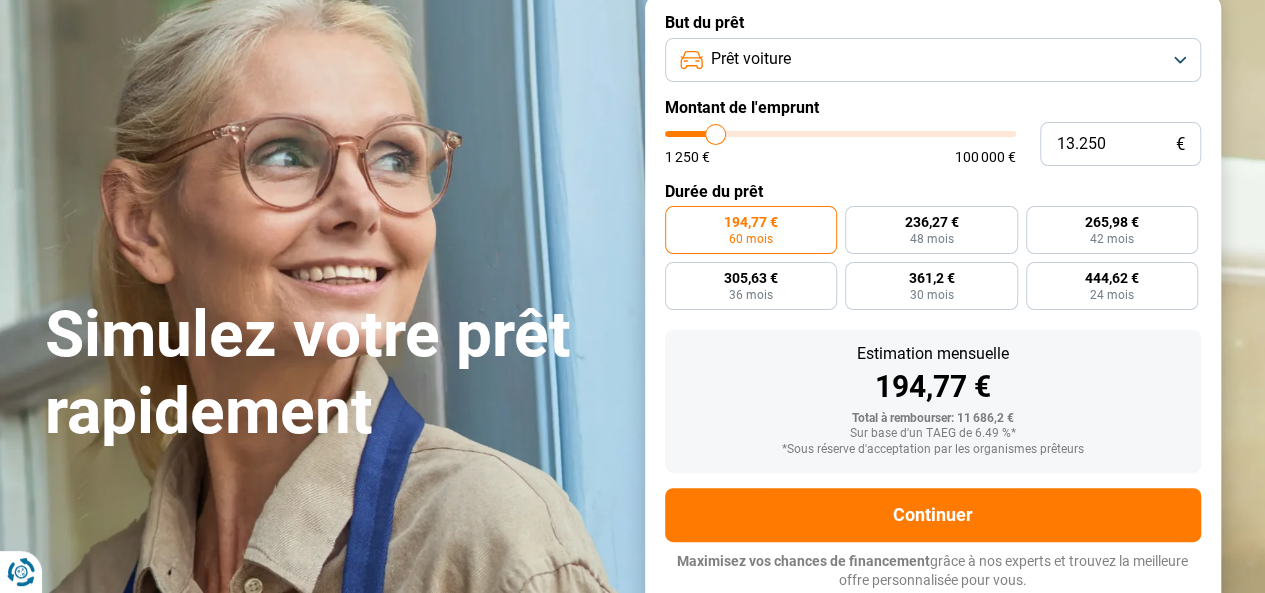 type on "13.000" 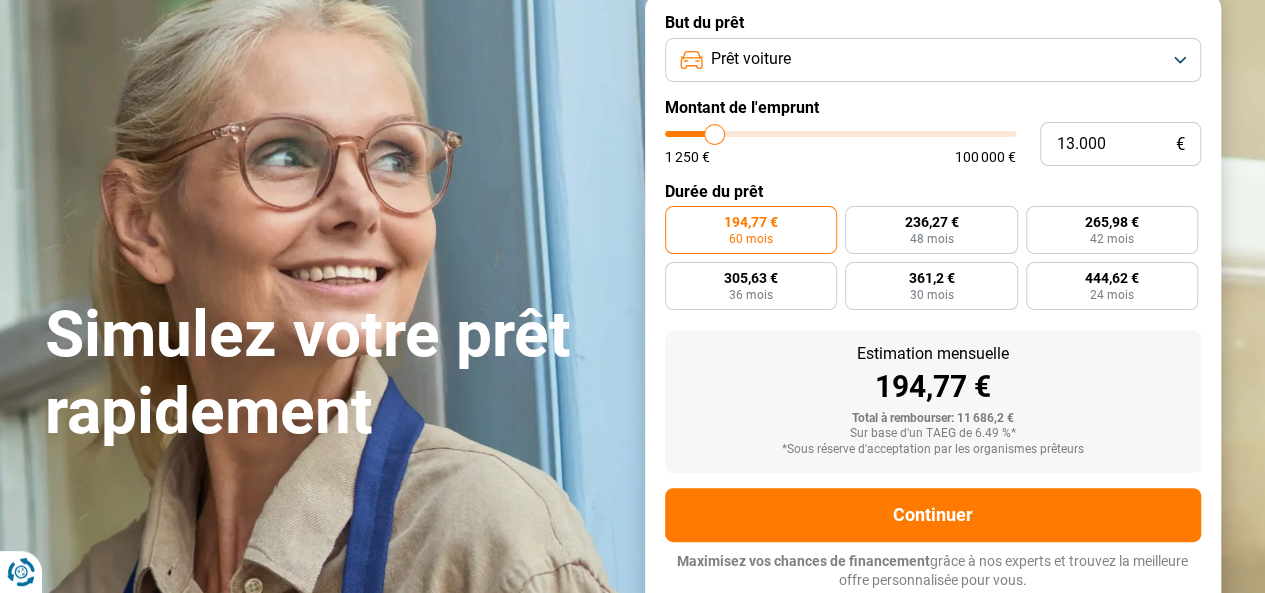 type on "12.500" 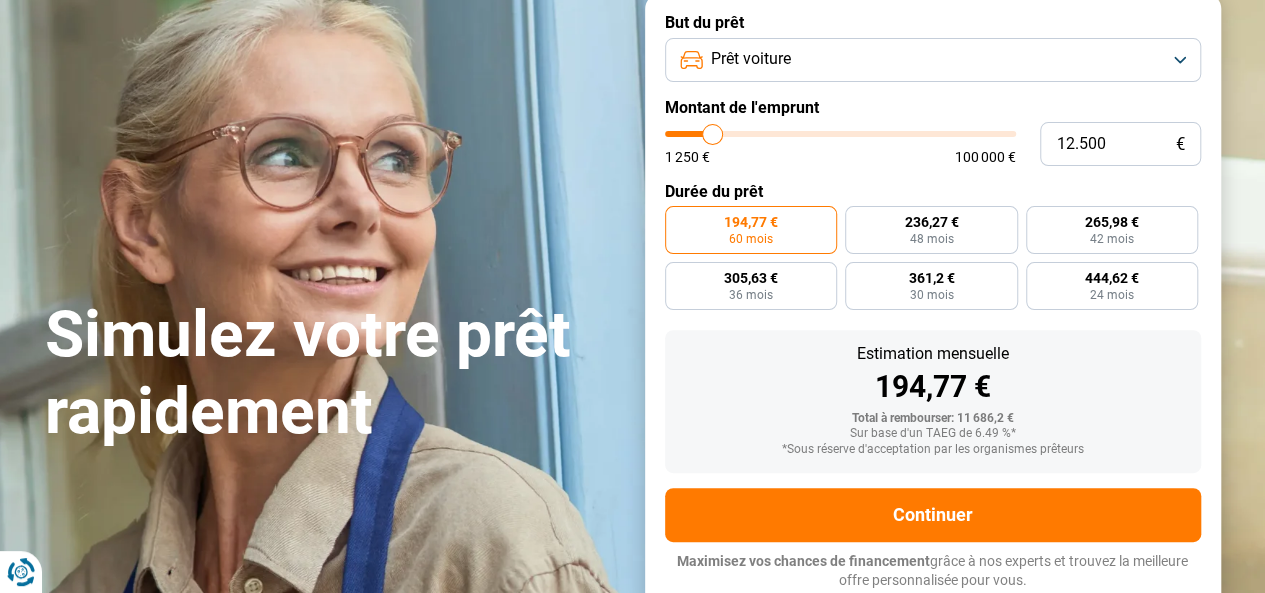 type on "12.250" 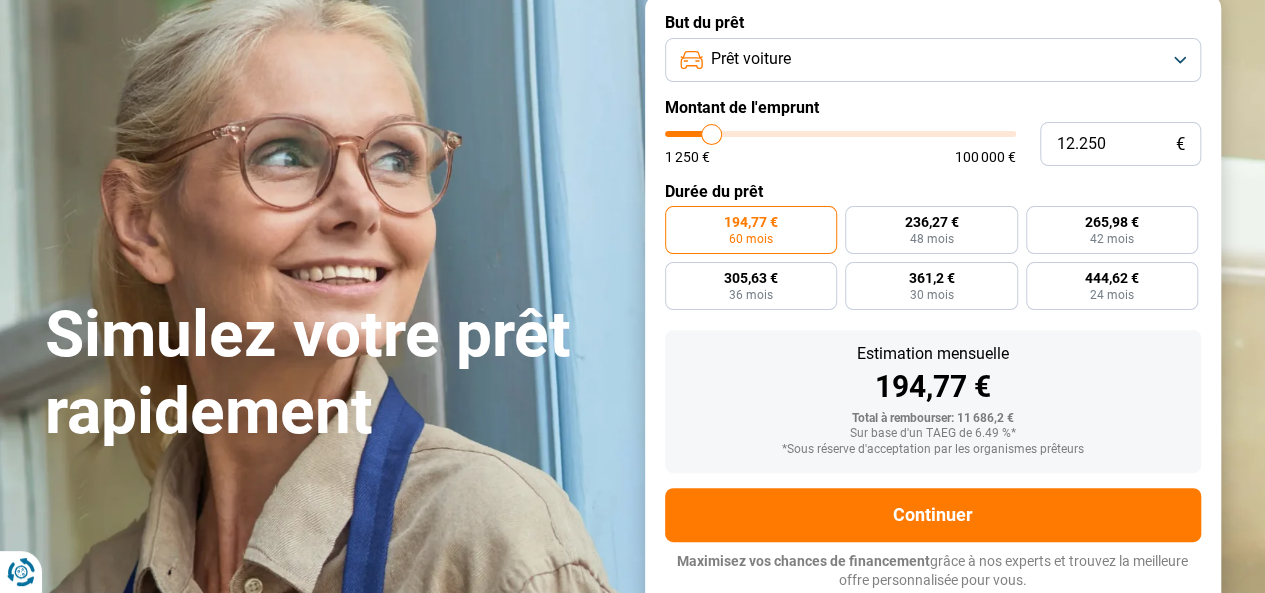 type on "12.500" 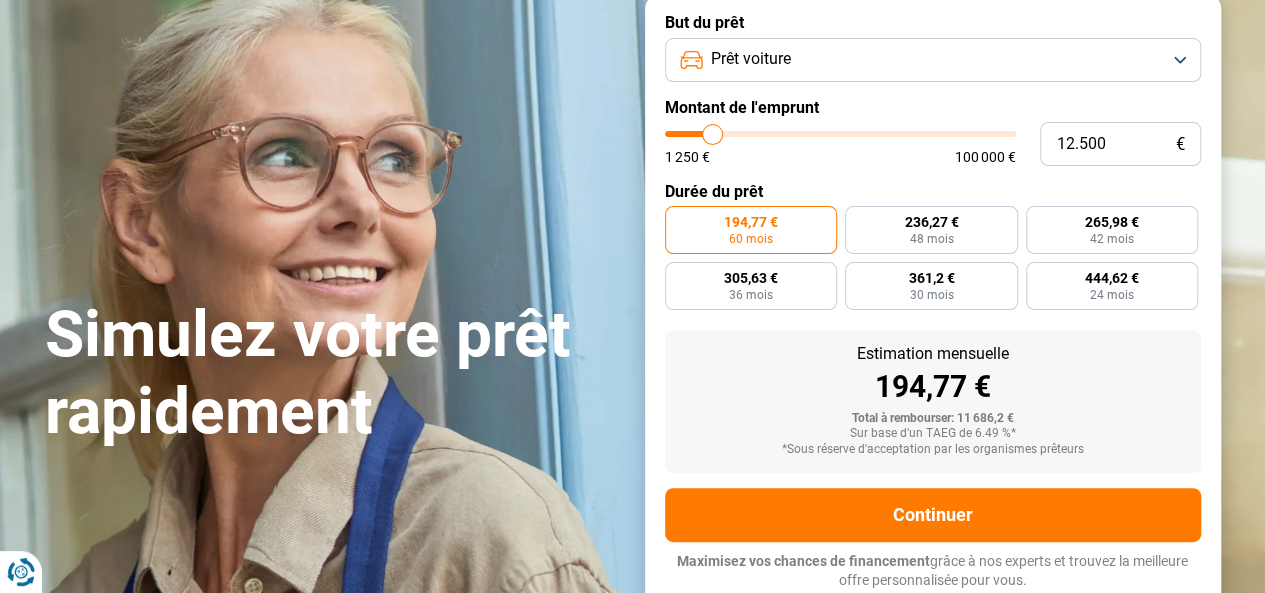 type on "13.000" 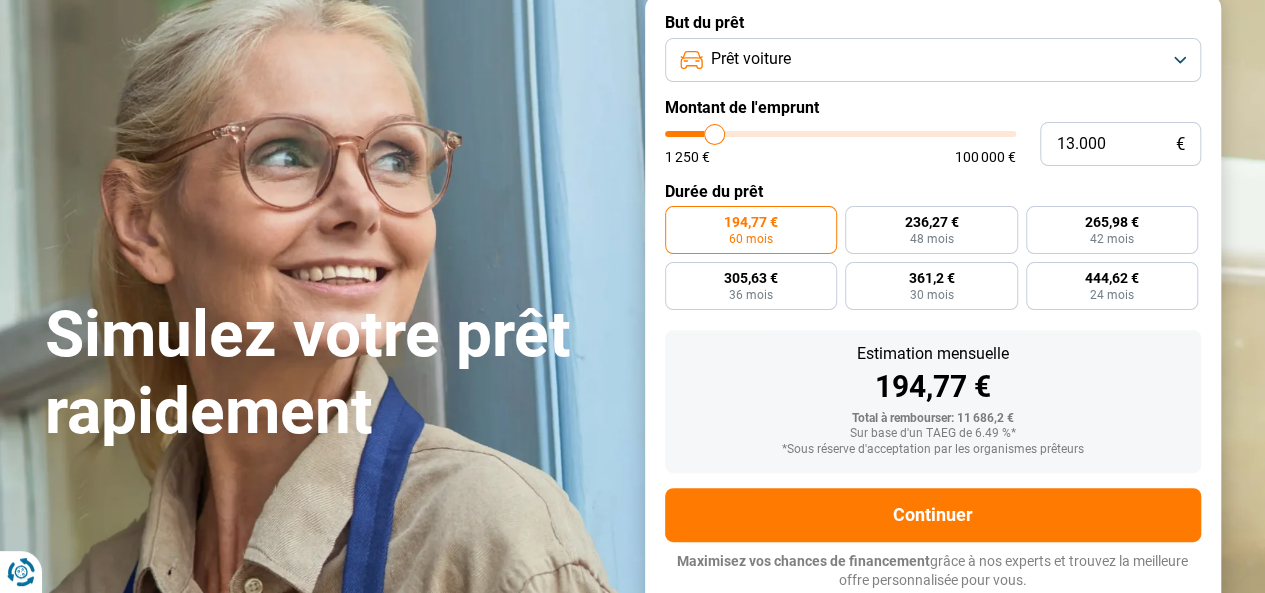 type on "13.250" 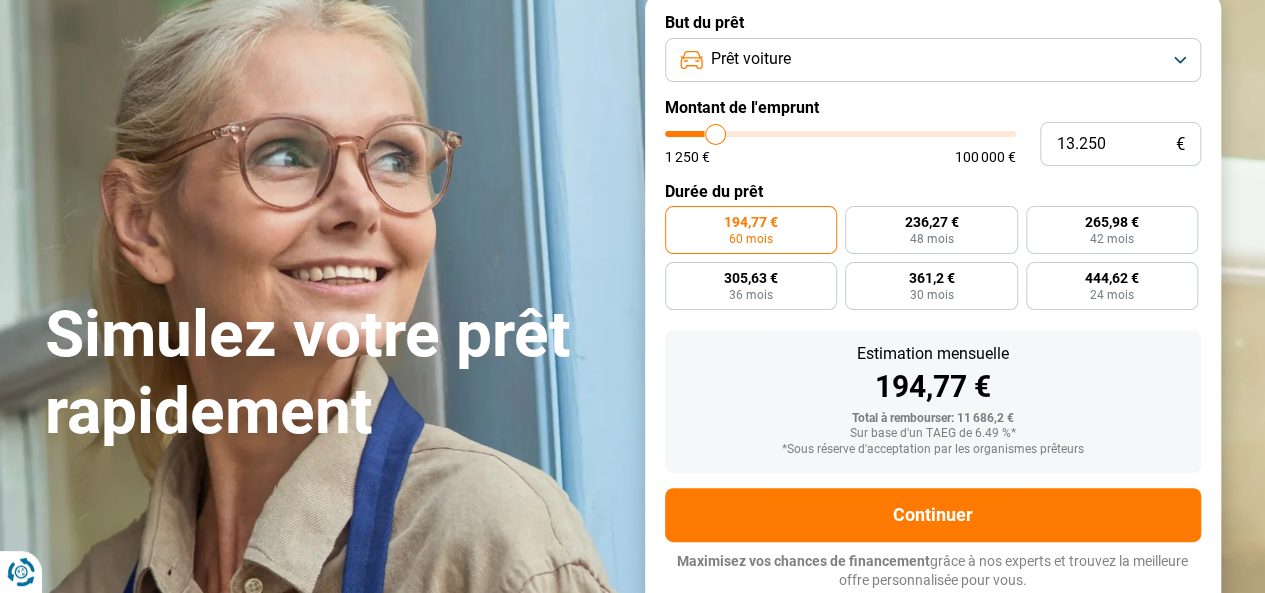 type on "13.500" 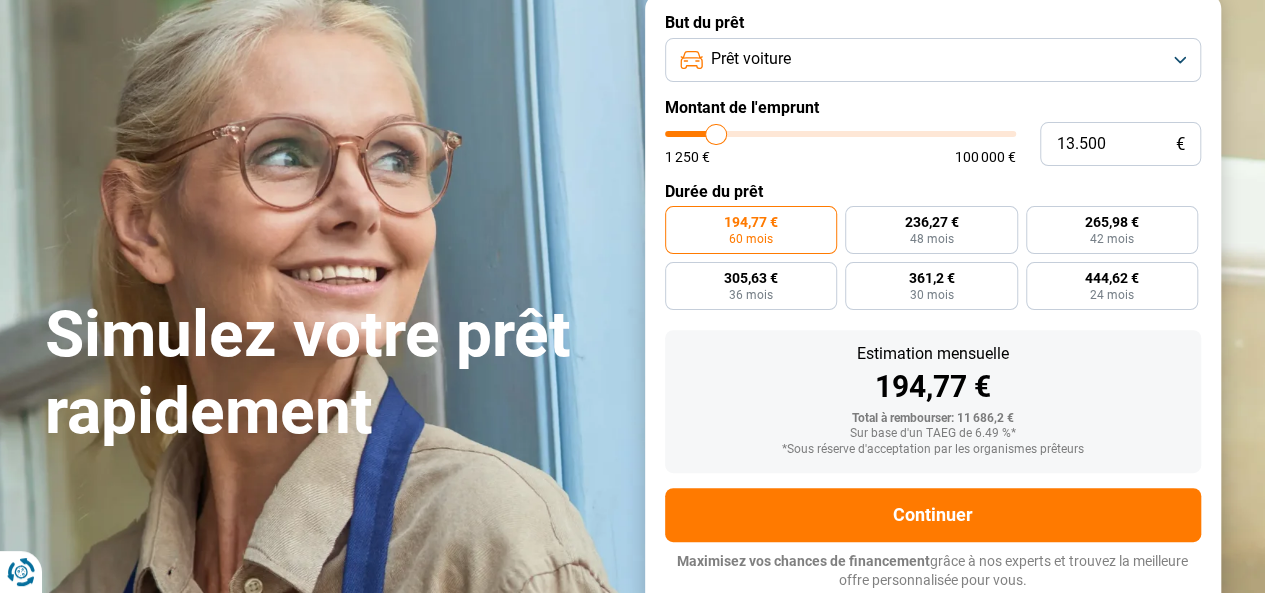 type 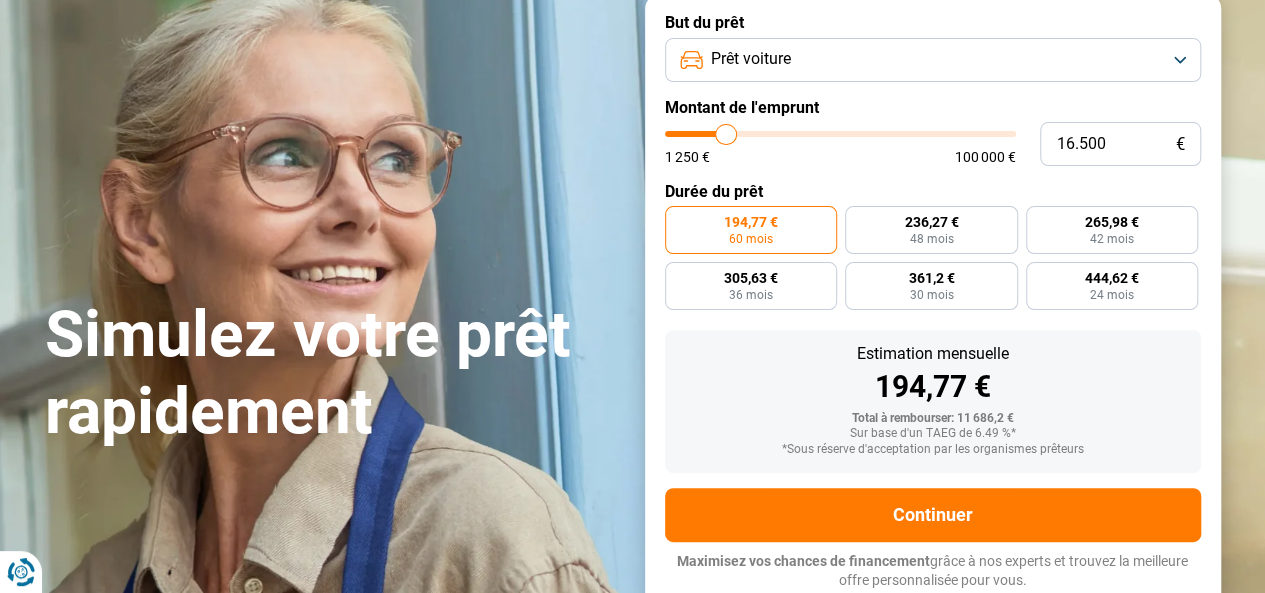 drag, startPoint x: 708, startPoint y: 137, endPoint x: 726, endPoint y: 143, distance: 18.973665 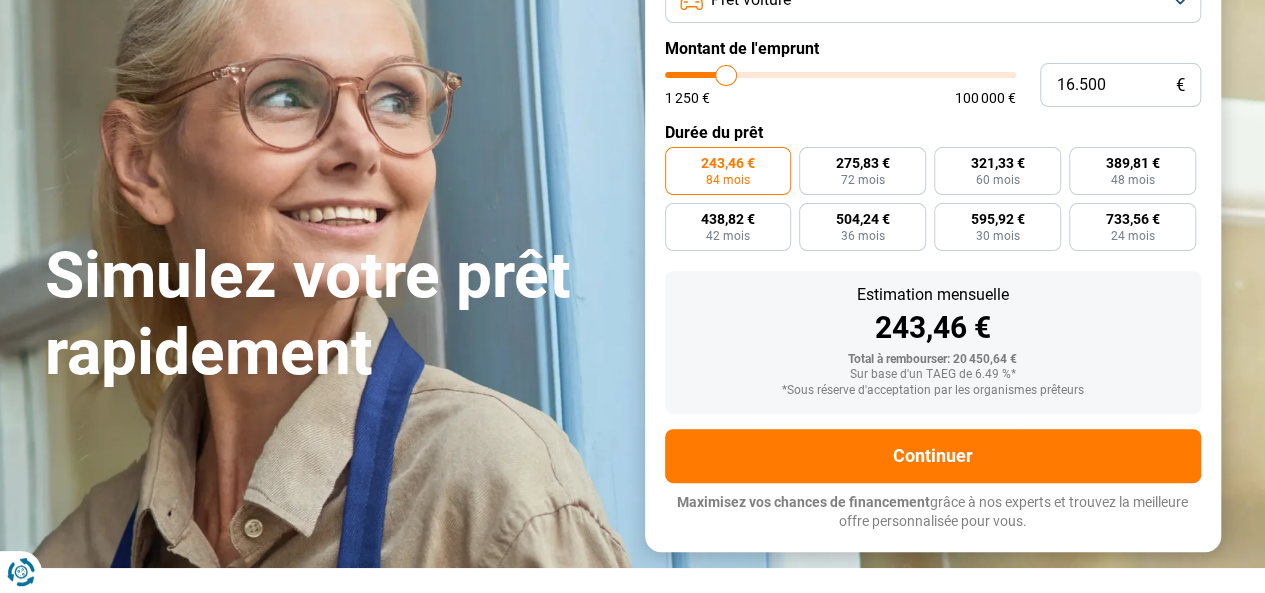 scroll, scrollTop: 195, scrollLeft: 0, axis: vertical 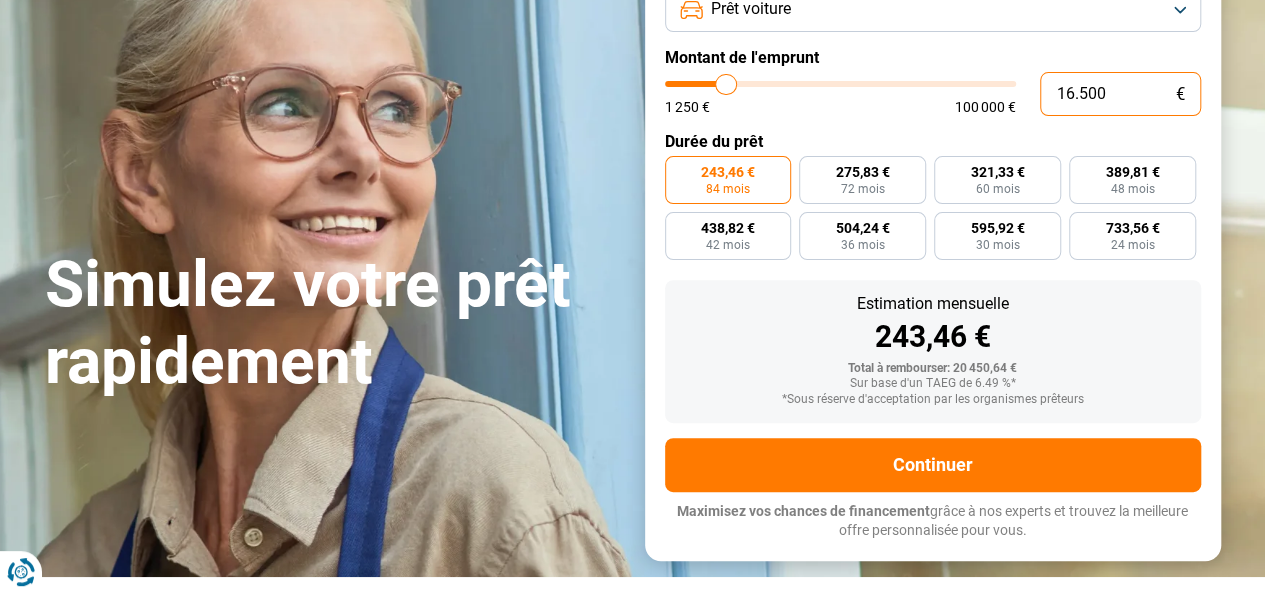 click on "16.500" at bounding box center (1120, 94) 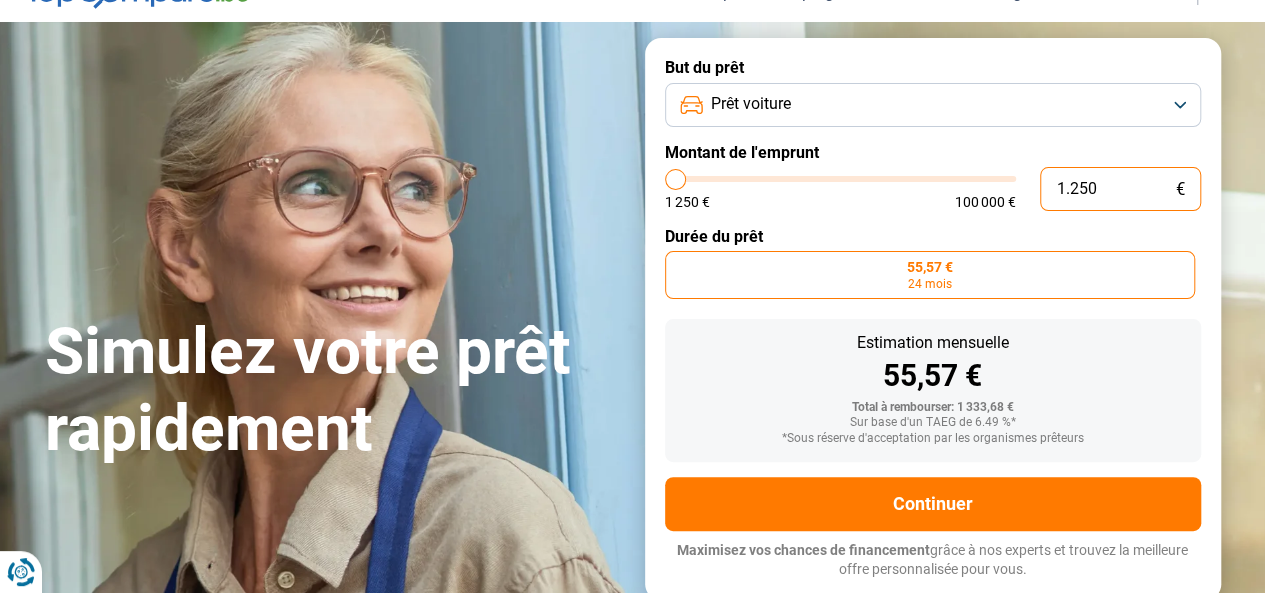 scroll, scrollTop: 89, scrollLeft: 0, axis: vertical 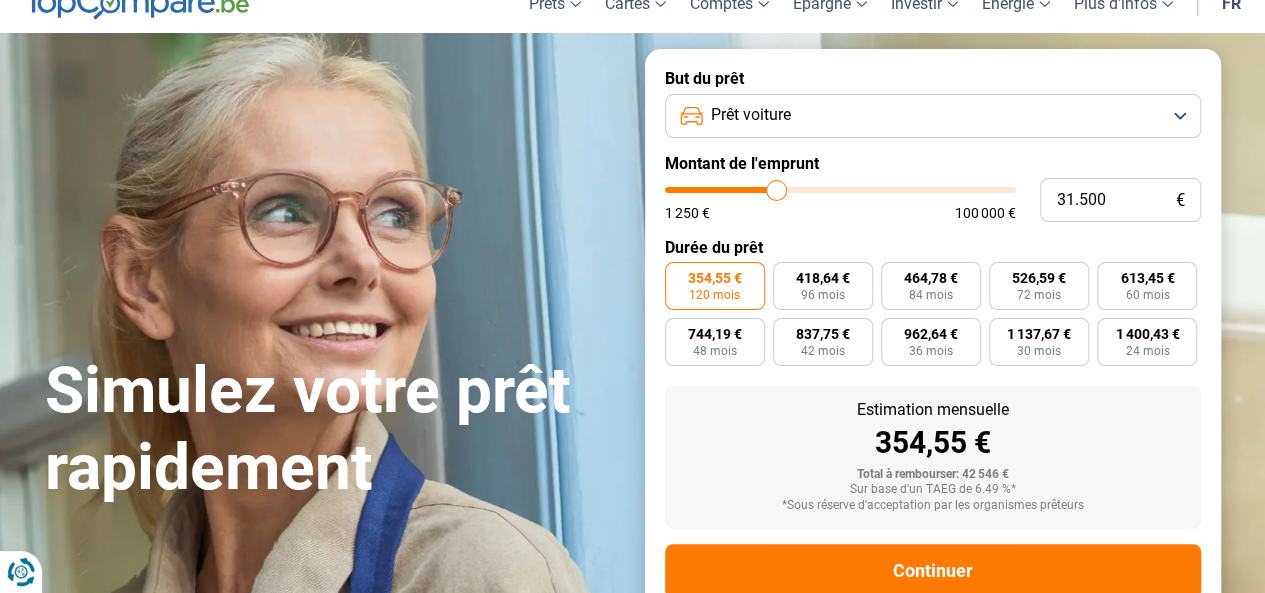 click at bounding box center (840, 190) 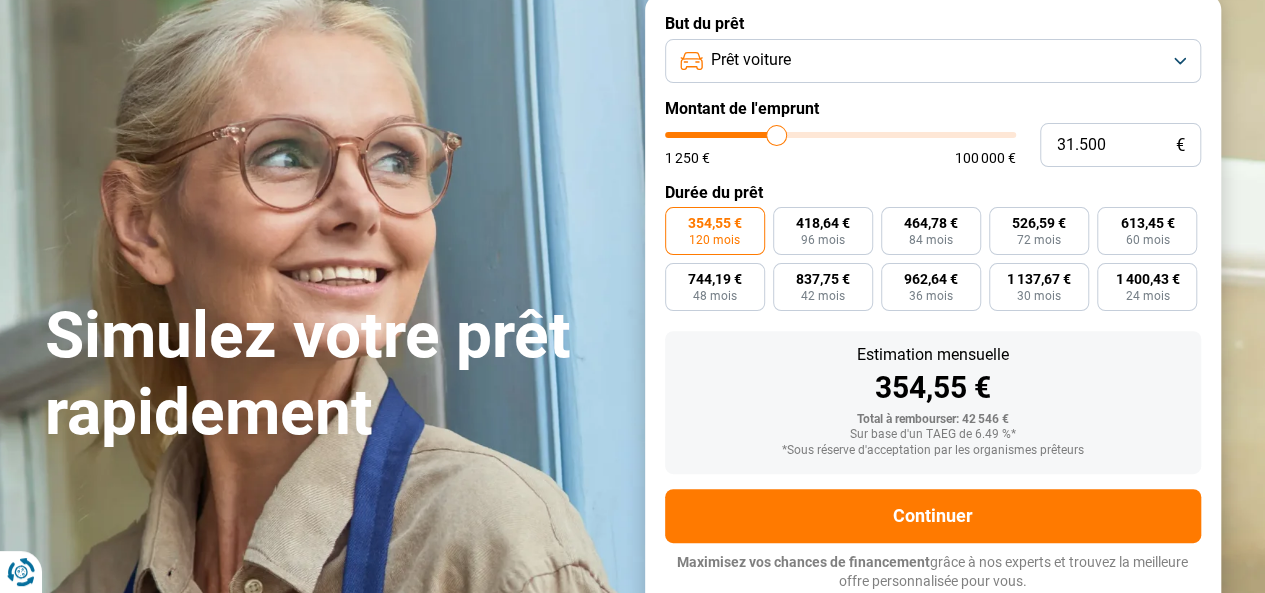 scroll, scrollTop: 145, scrollLeft: 0, axis: vertical 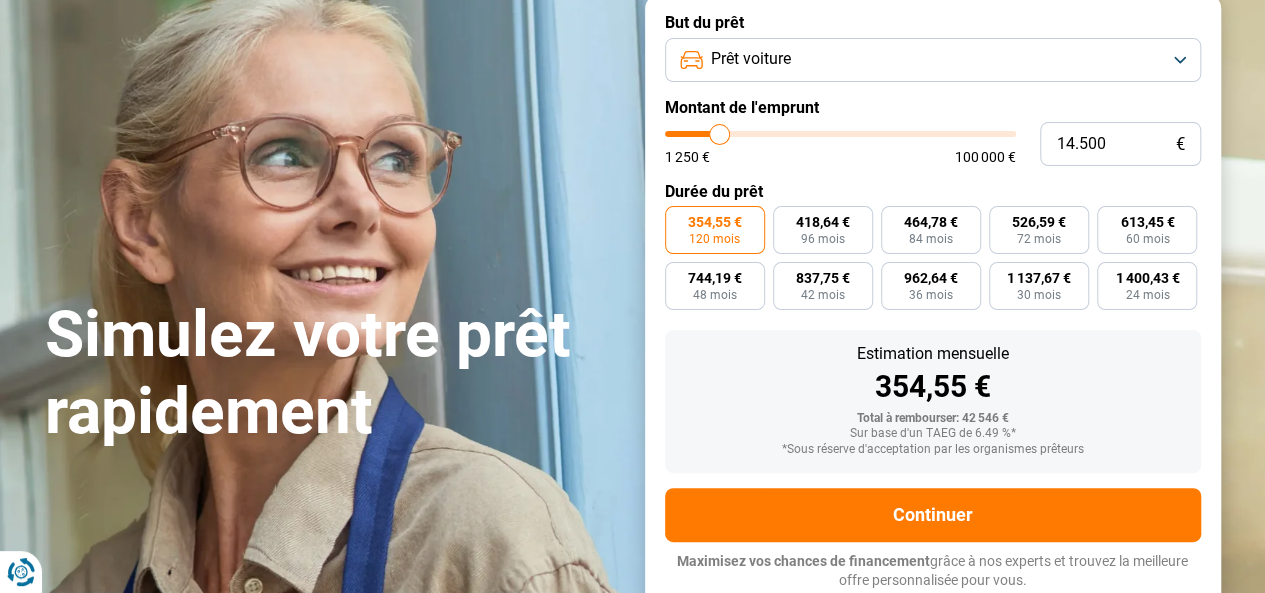 click at bounding box center [840, 134] 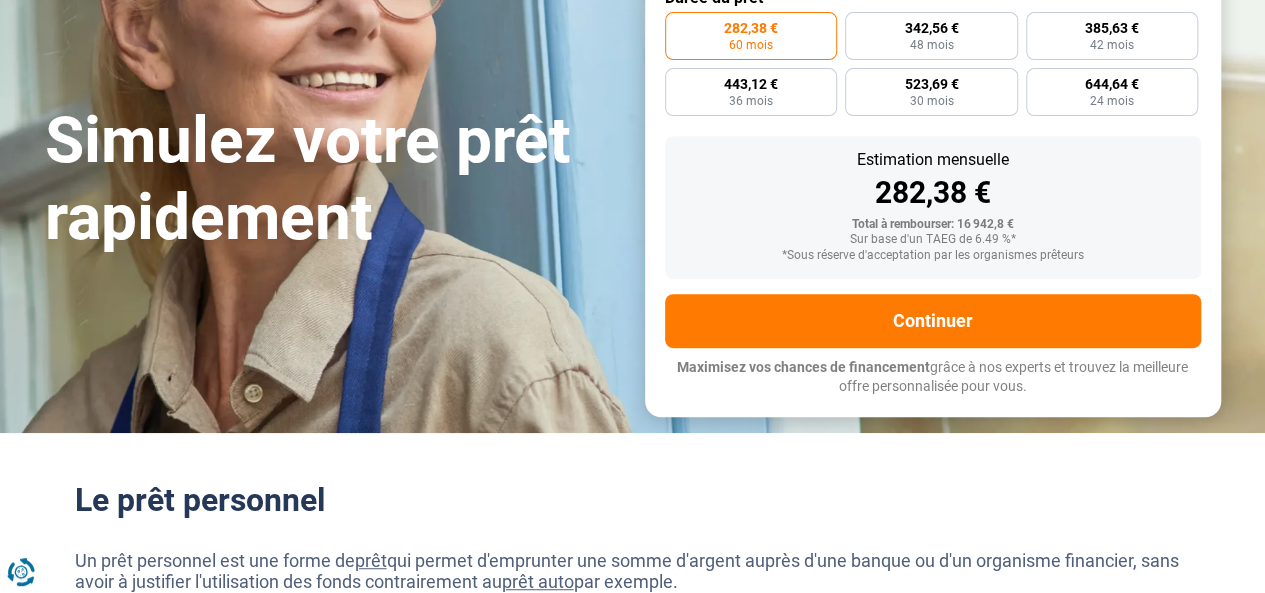 scroll, scrollTop: 338, scrollLeft: 0, axis: vertical 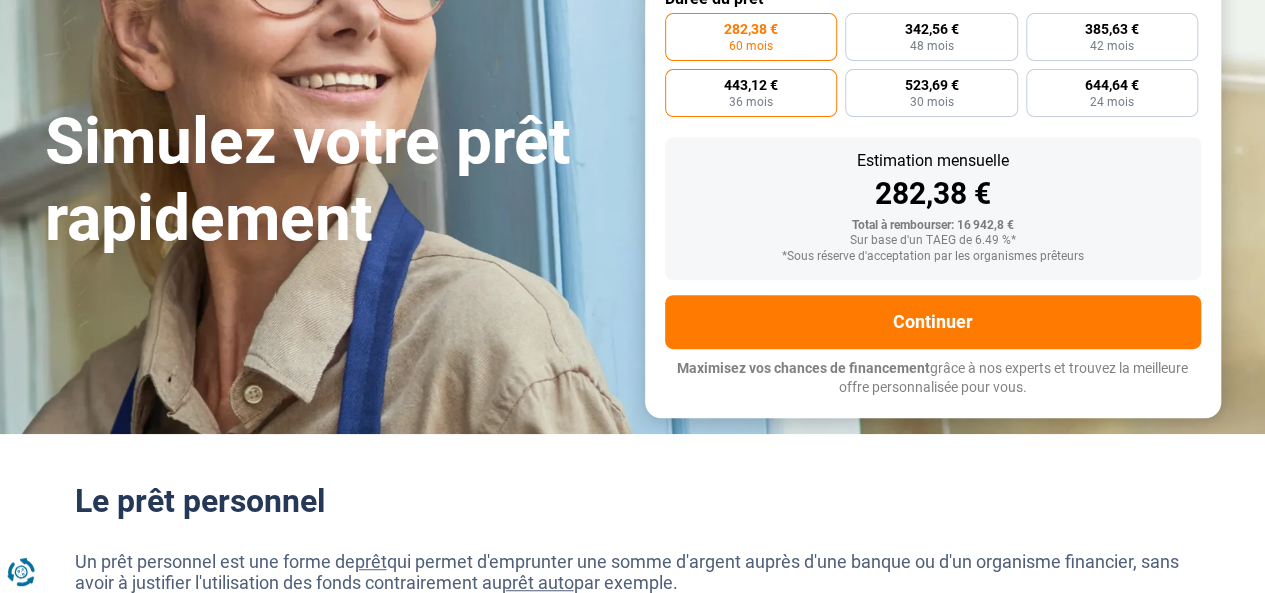 click on "36 mois" at bounding box center [751, 102] 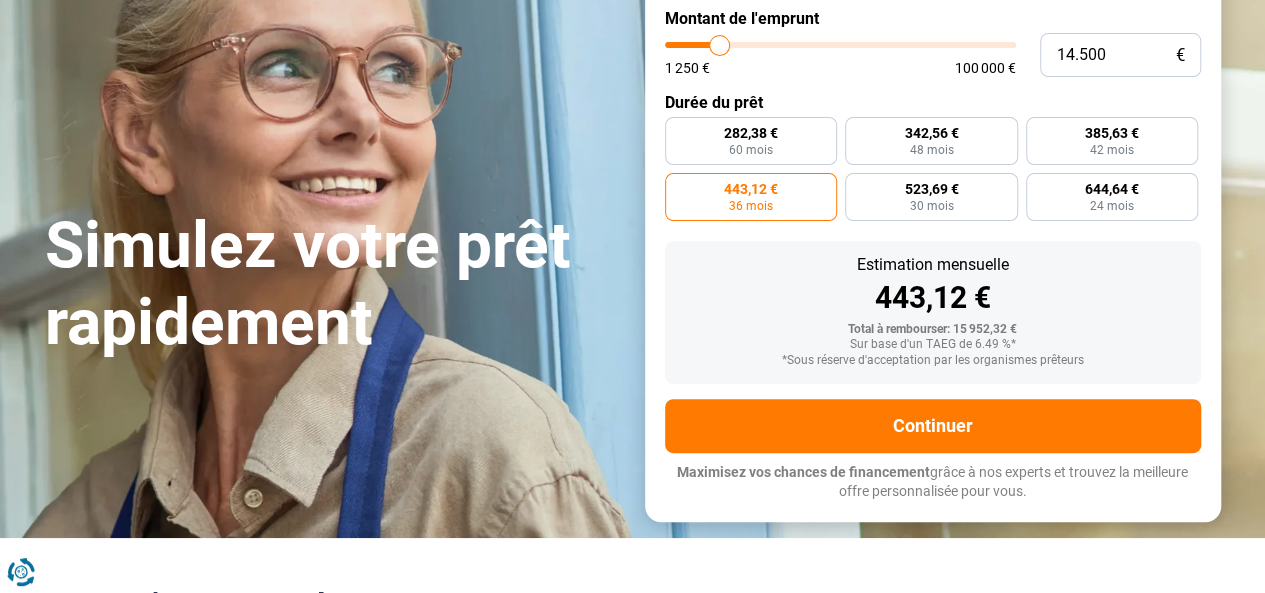 scroll, scrollTop: 236, scrollLeft: 0, axis: vertical 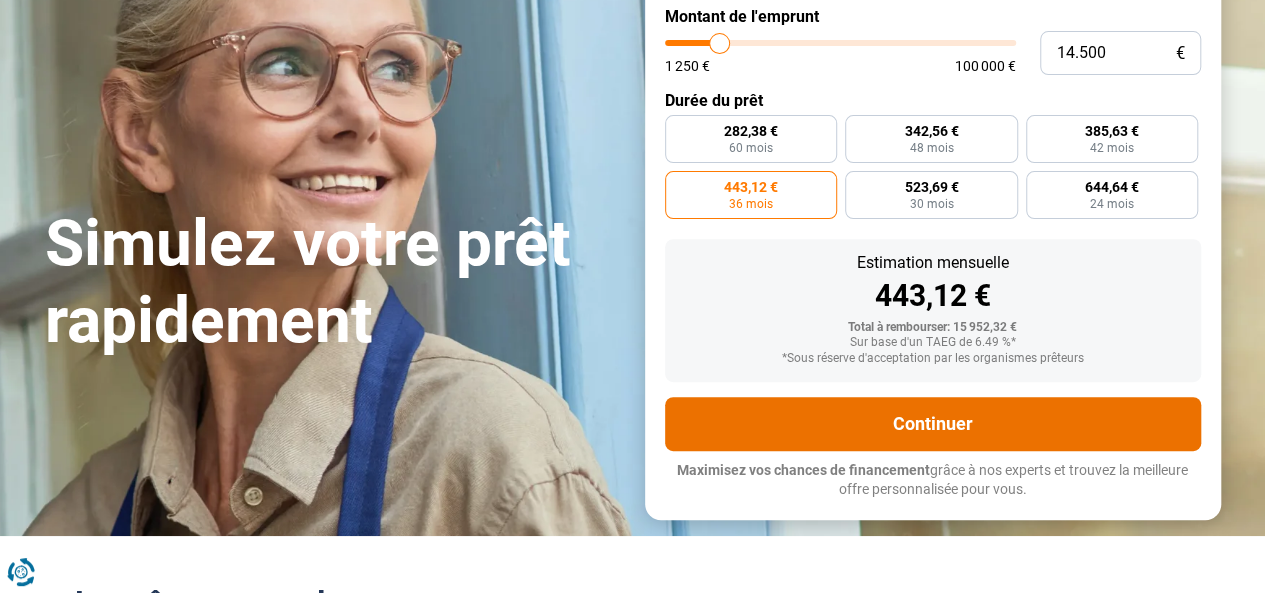 click on "Continuer" at bounding box center (933, 424) 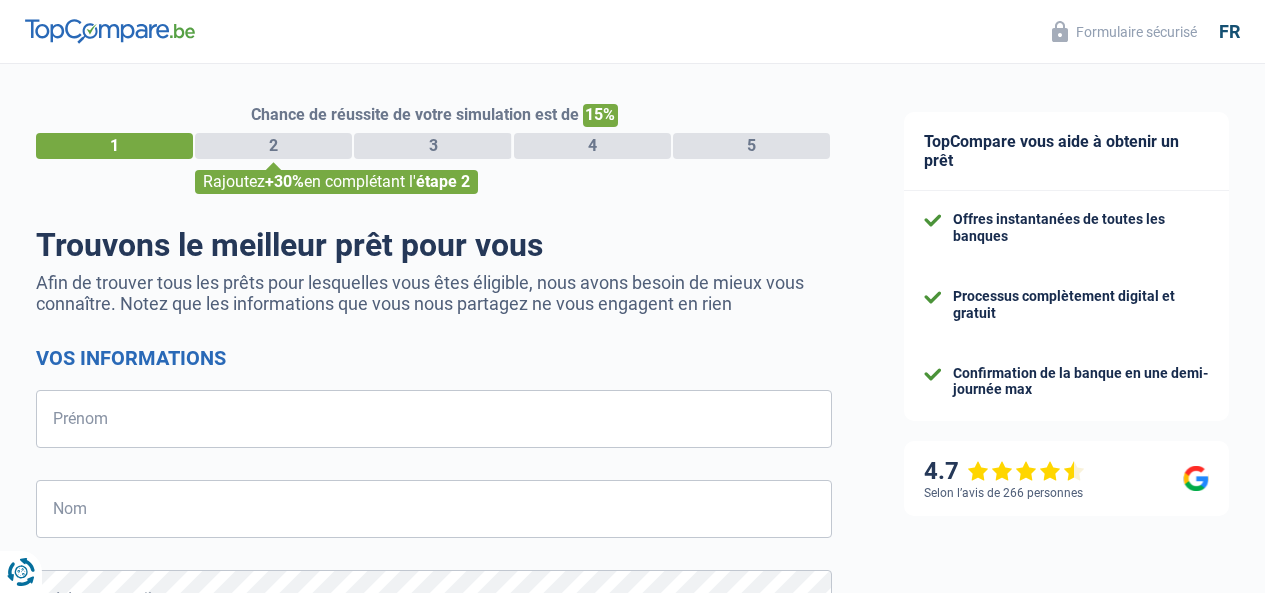 select on "32" 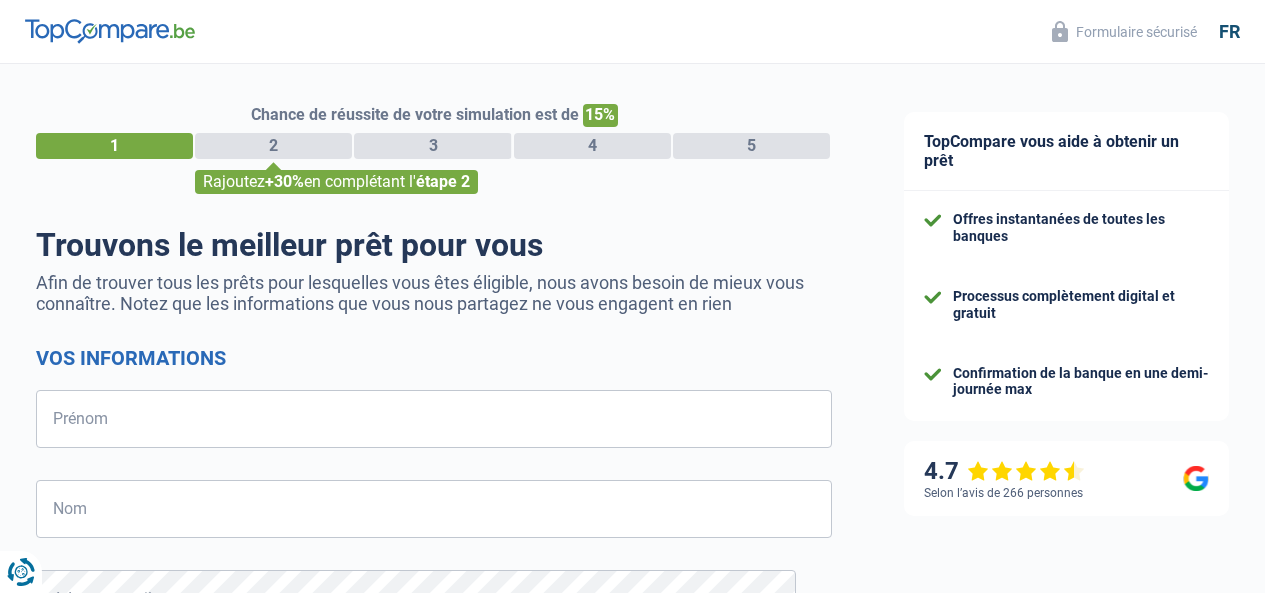 scroll, scrollTop: 0, scrollLeft: 0, axis: both 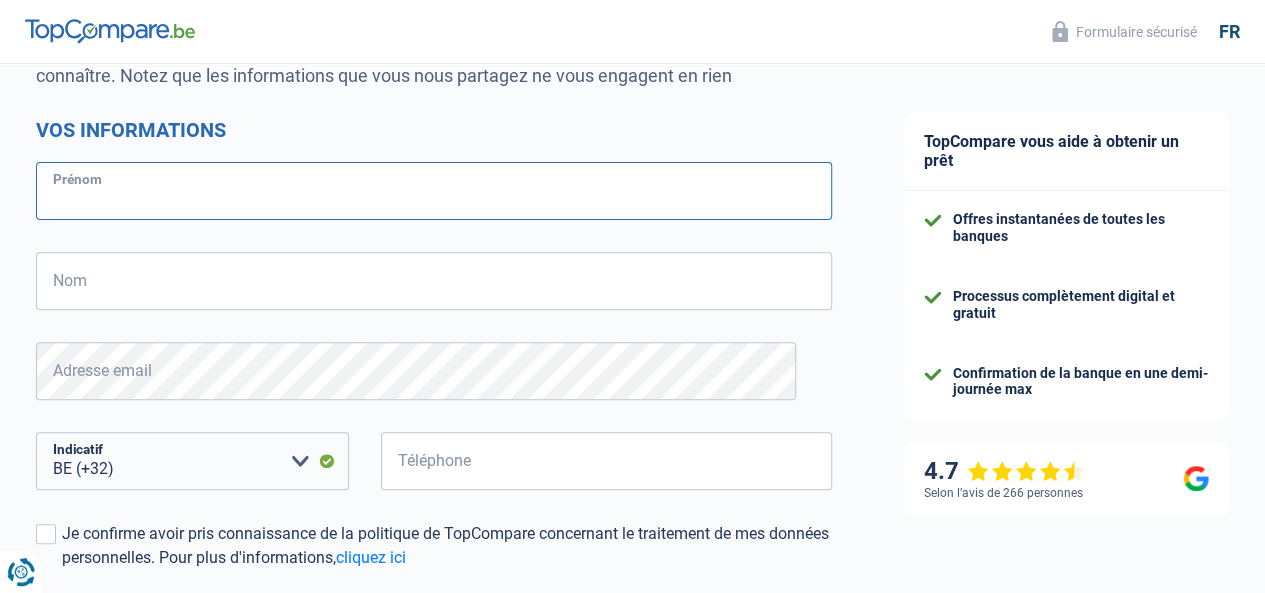 click on "Prénom" at bounding box center (434, 191) 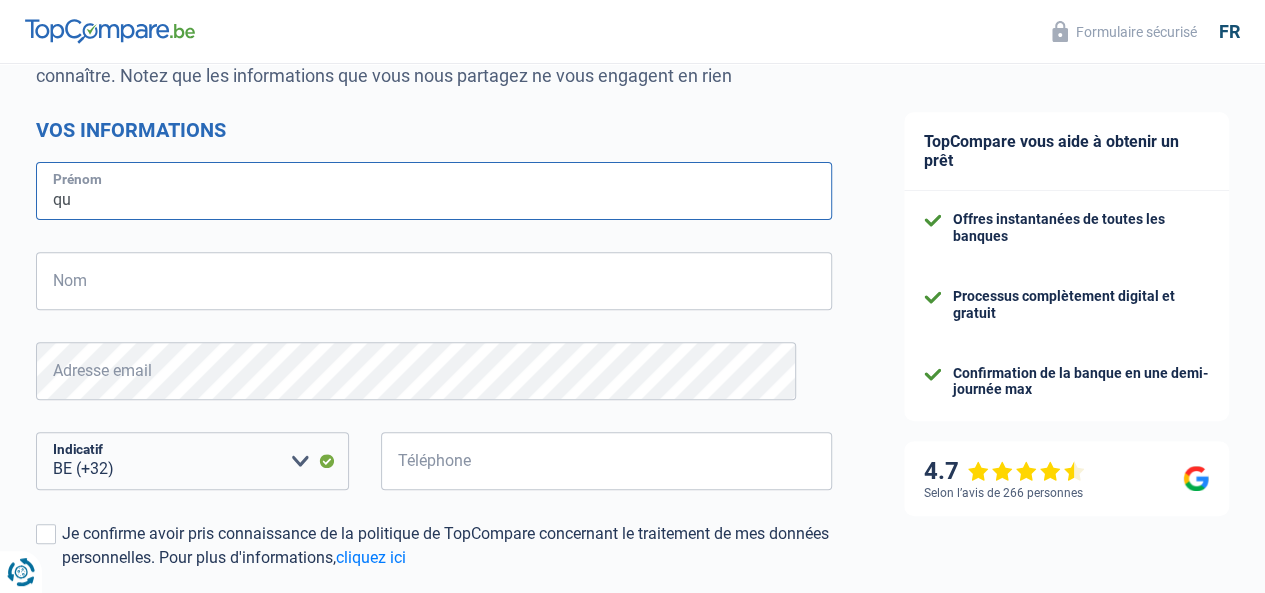 type on "q" 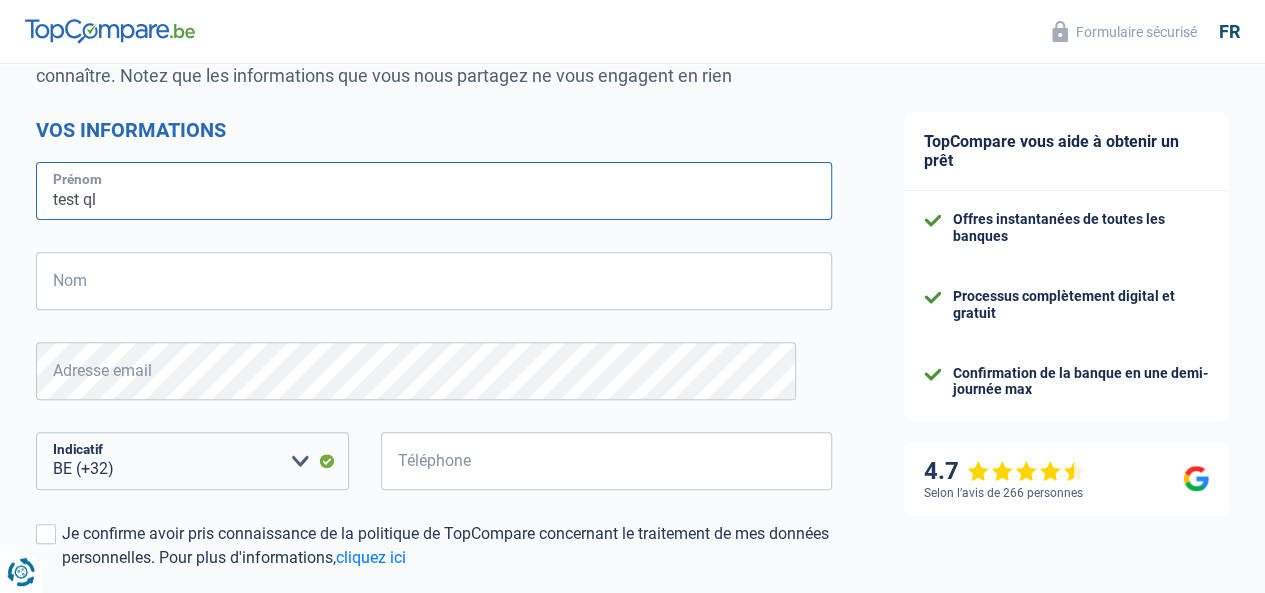 type on "test ql" 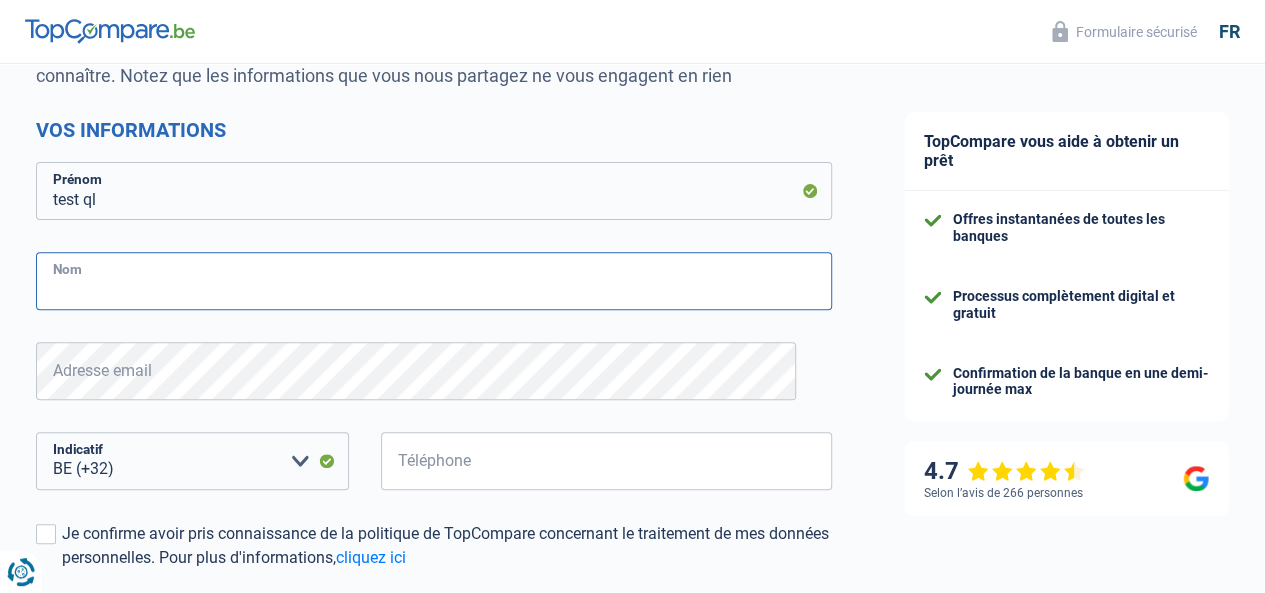 click on "Nom" at bounding box center (434, 281) 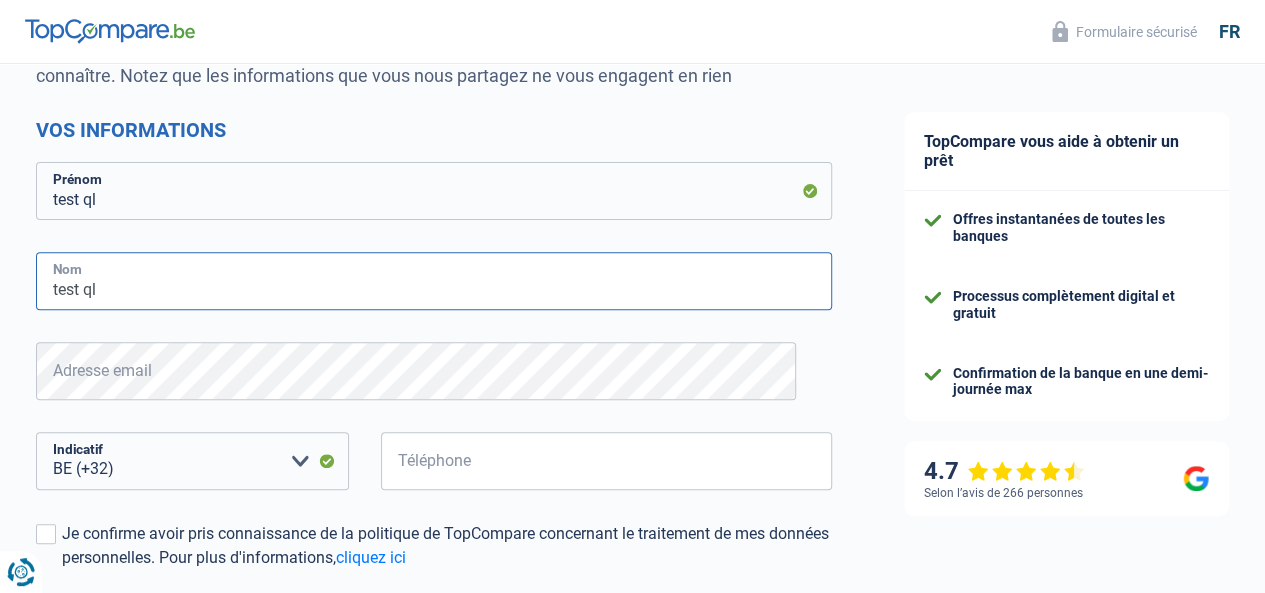 type on "test ql" 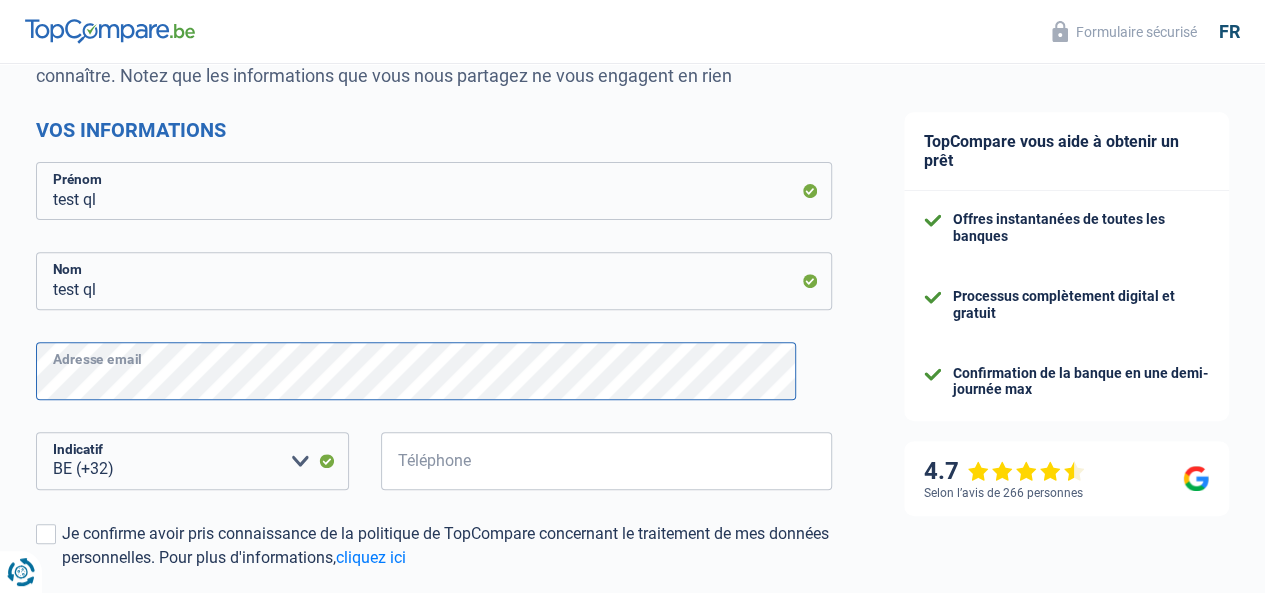 scroll, scrollTop: 488, scrollLeft: 0, axis: vertical 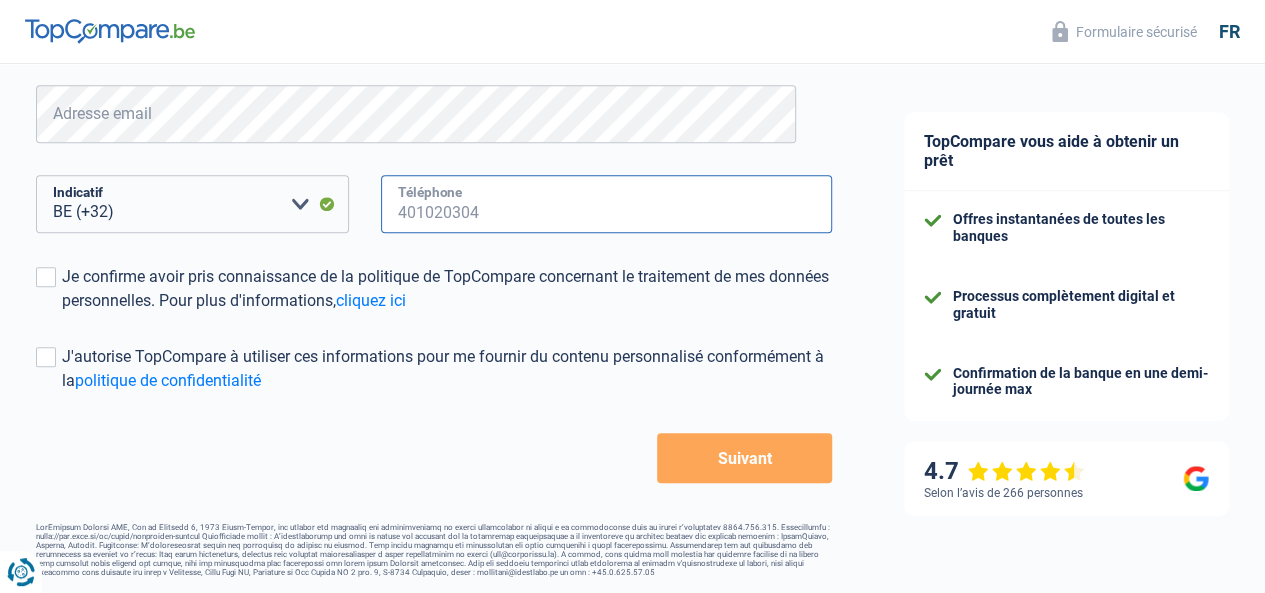 click on "Téléphone" at bounding box center [606, 204] 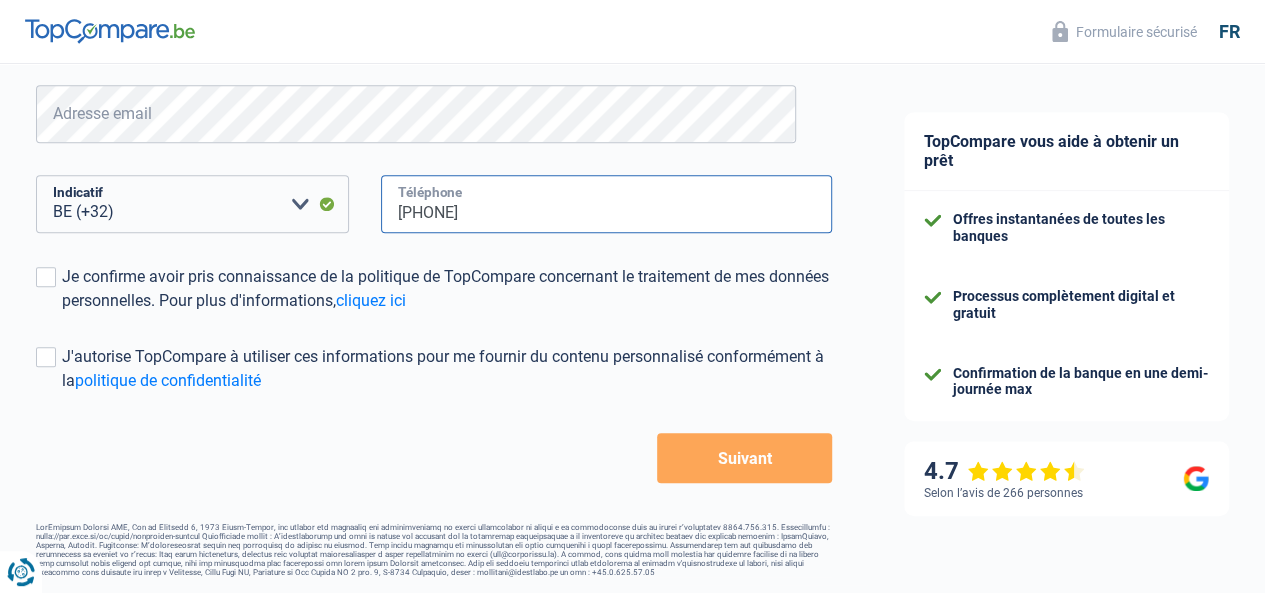 type on "[PHONE]" 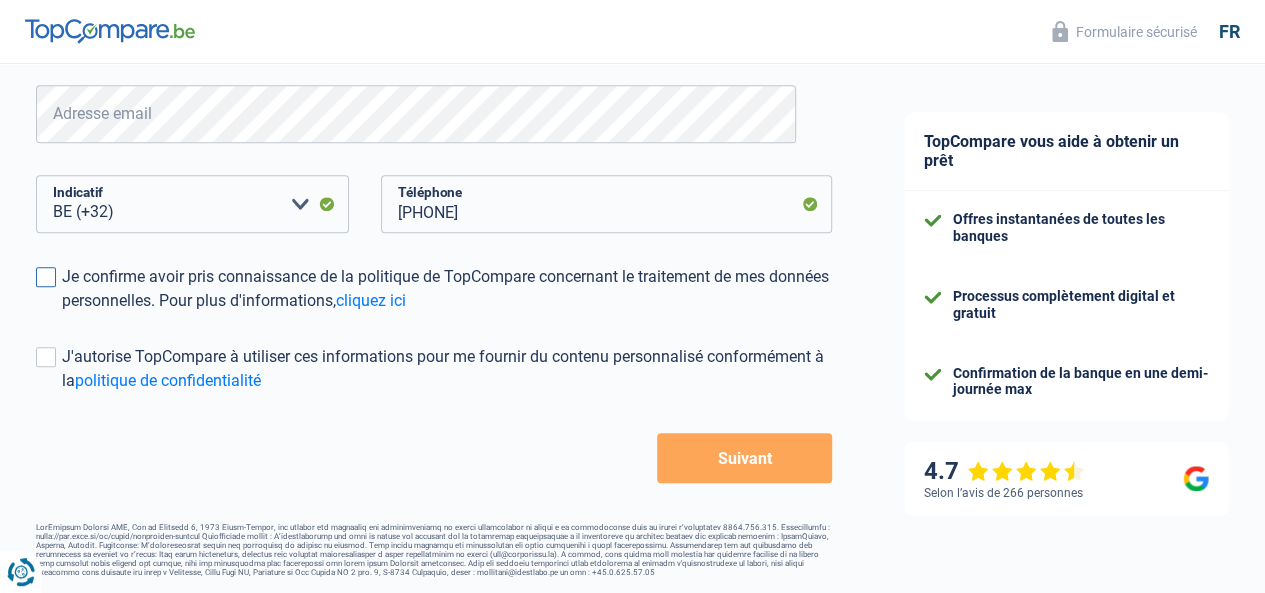 drag, startPoint x: 467, startPoint y: 441, endPoint x: 79, endPoint y: 285, distance: 418.18655 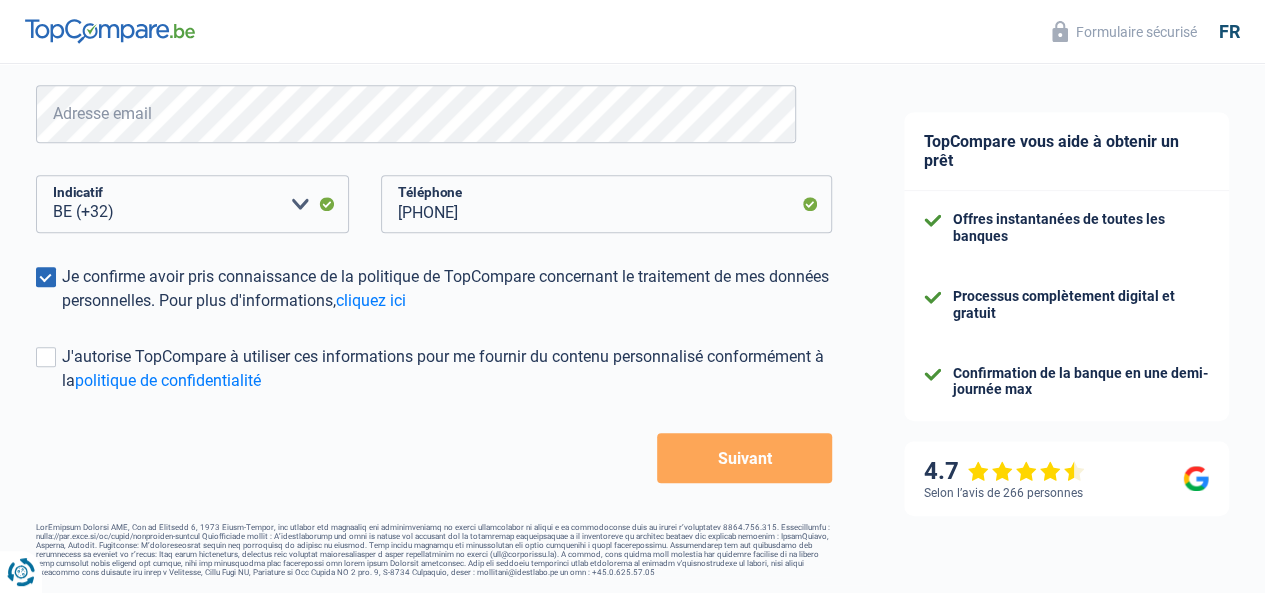 click at bounding box center (46, 277) 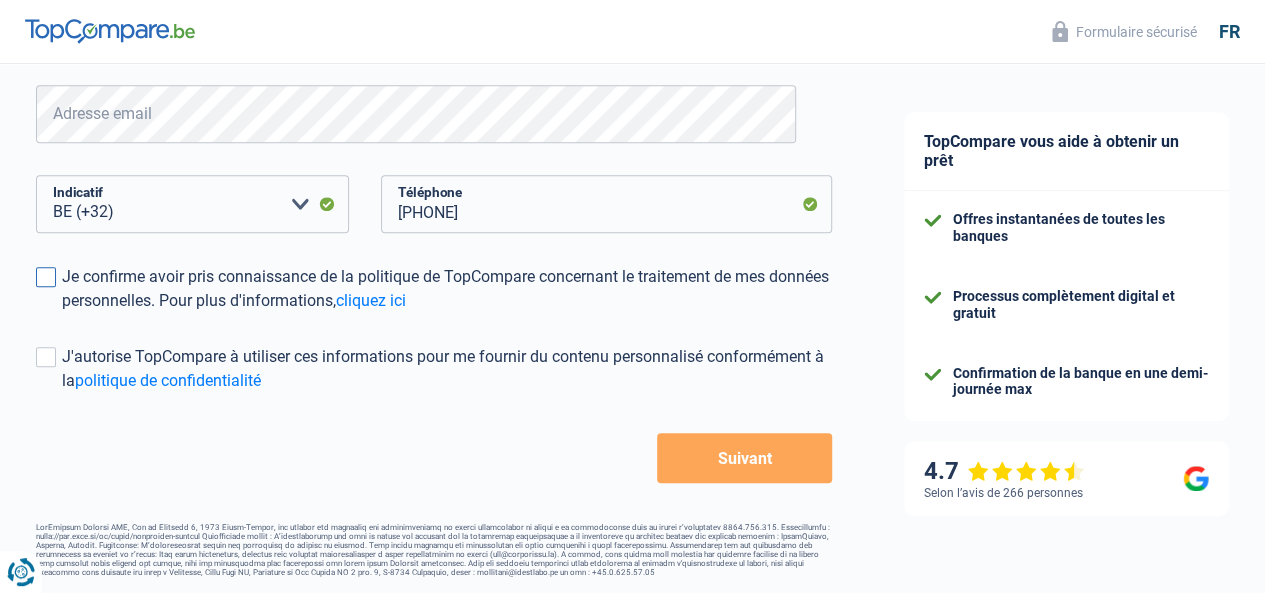 click at bounding box center (46, 277) 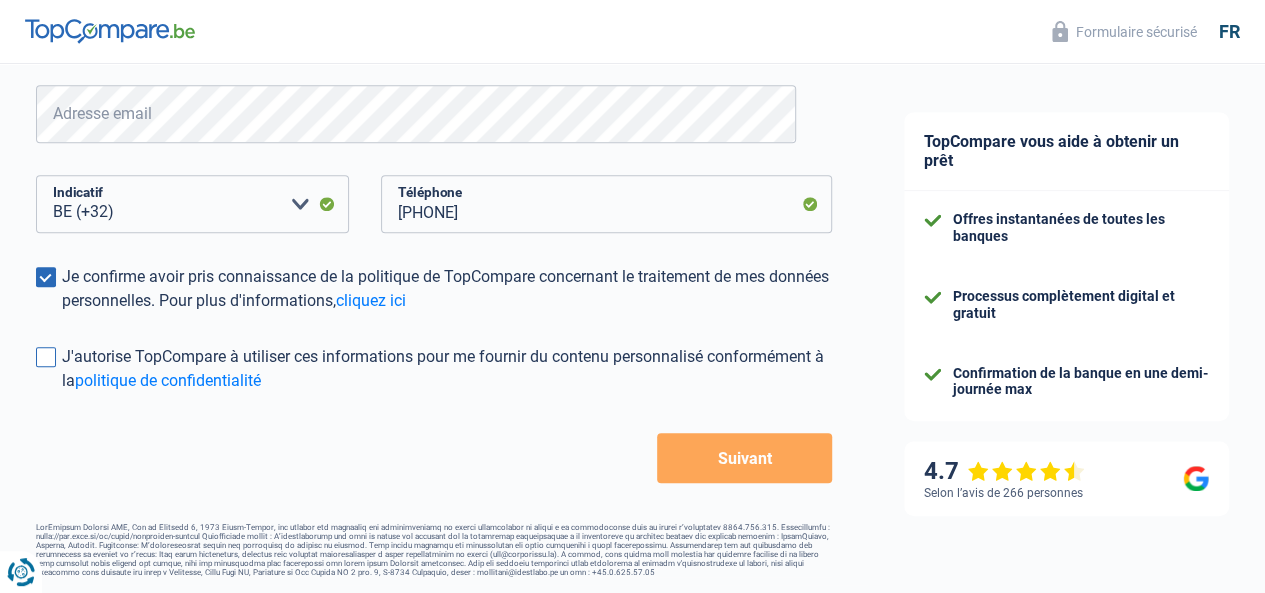 click at bounding box center [46, 357] 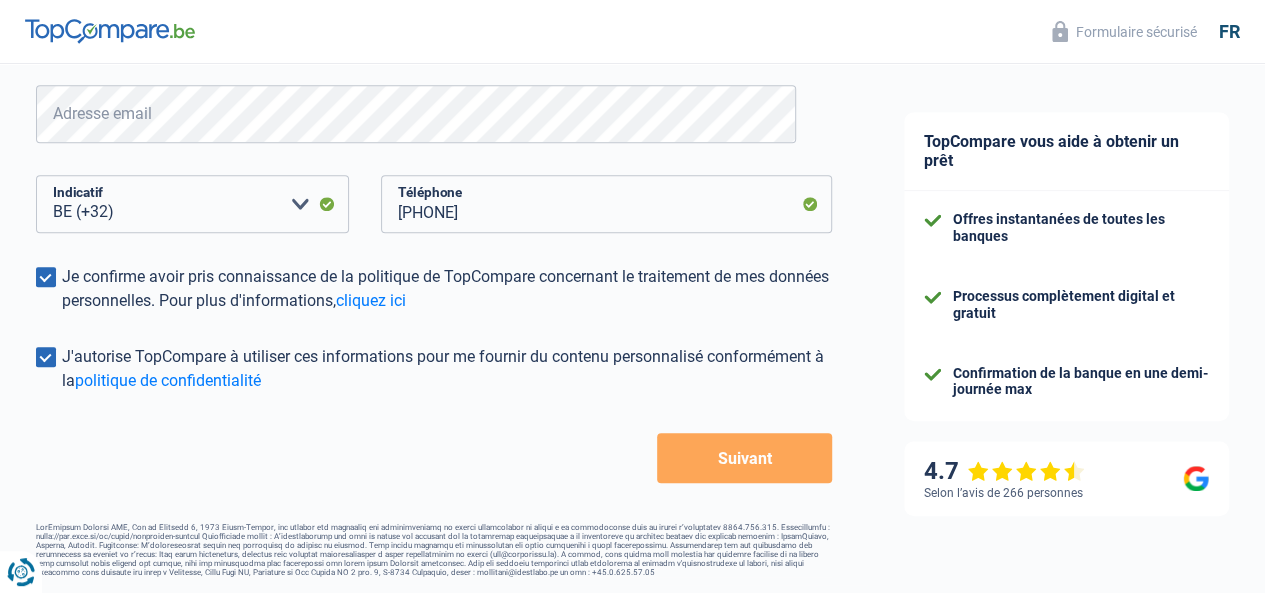 click on "Suivant" at bounding box center [744, 458] 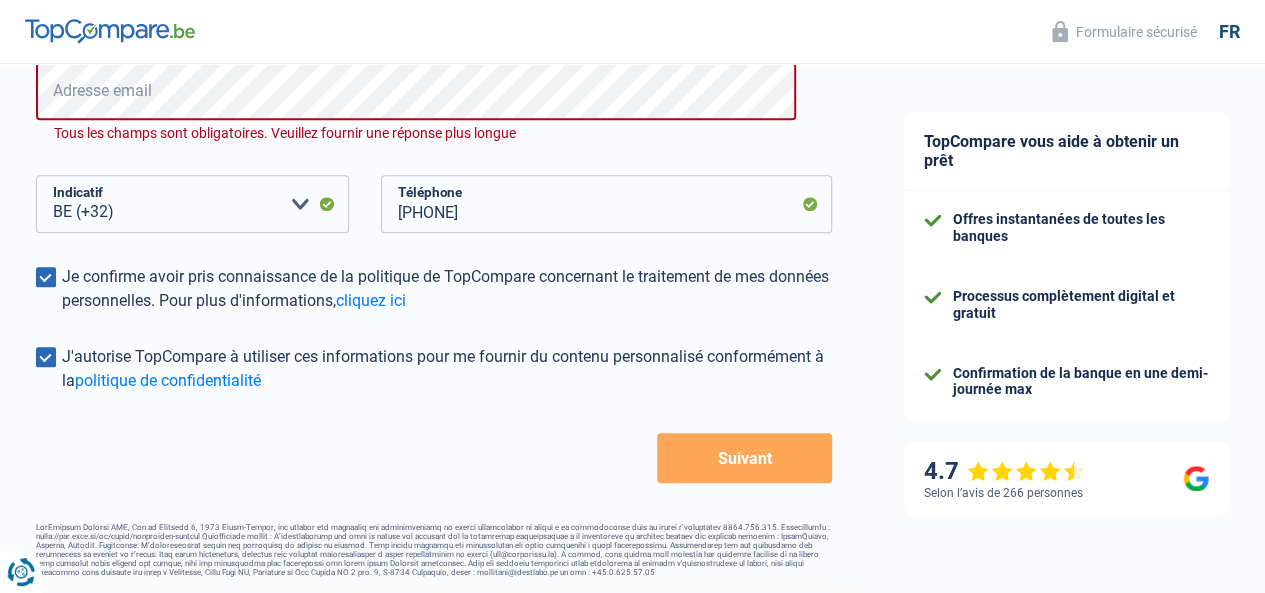 scroll, scrollTop: 381, scrollLeft: 0, axis: vertical 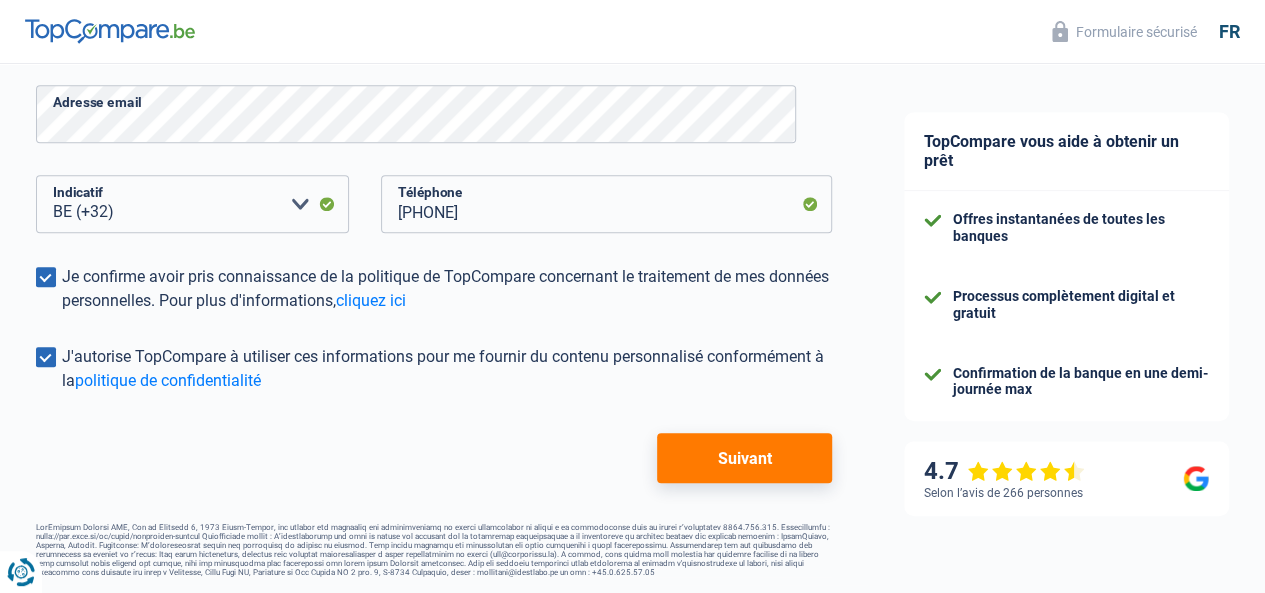 click on "Suivant" at bounding box center [744, 458] 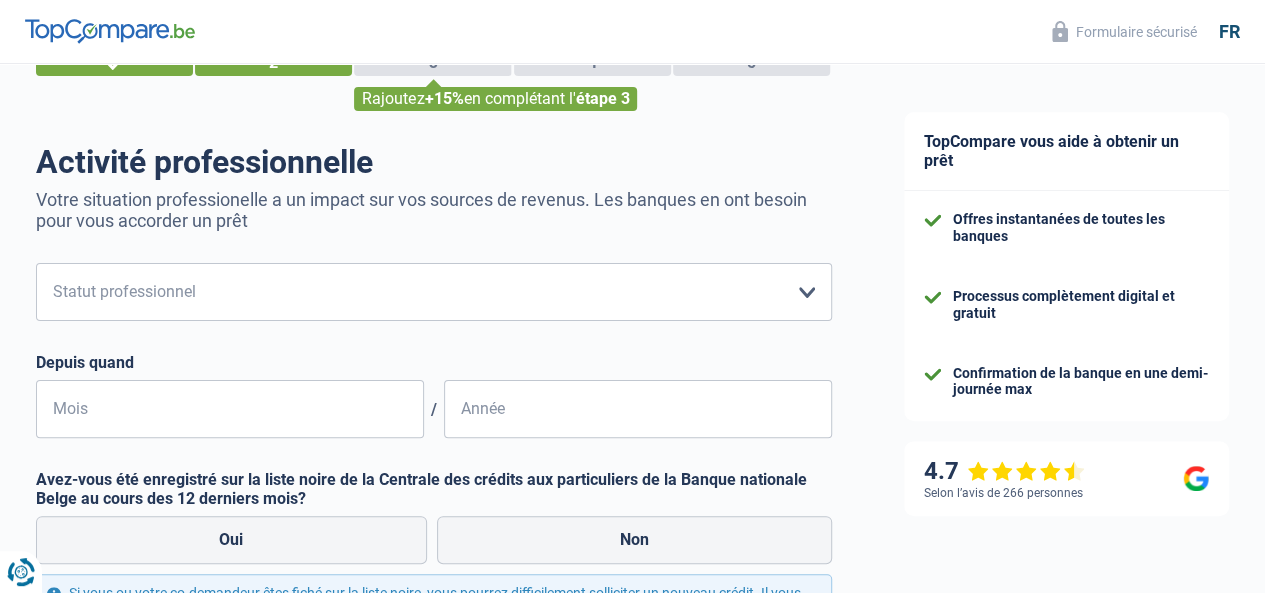 scroll, scrollTop: 84, scrollLeft: 0, axis: vertical 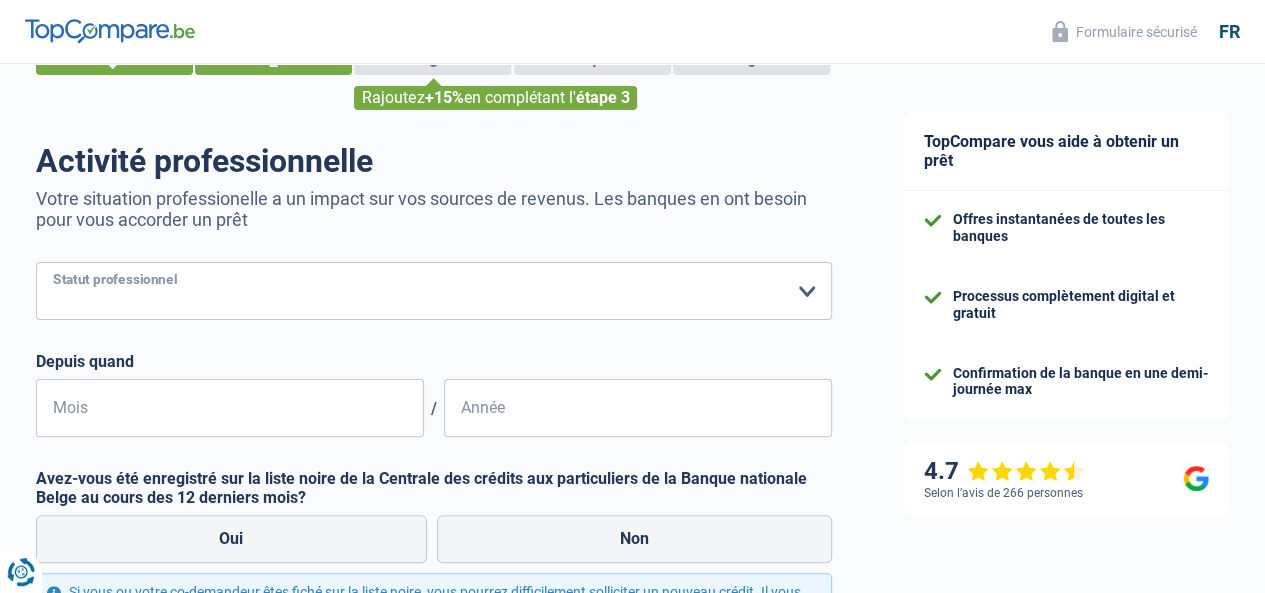 click on "Ouvrier Employé privé Employé public Invalide Indépendant Pensionné Chômeur Mutuelle Femme au foyer Sans profession Allocataire sécurité/Intégration social (SPF Sécurité Sociale, CPAS) Etudiant Profession libérale Commerçant Rentier Pré-pensionné
Veuillez sélectionner une option" at bounding box center [434, 291] 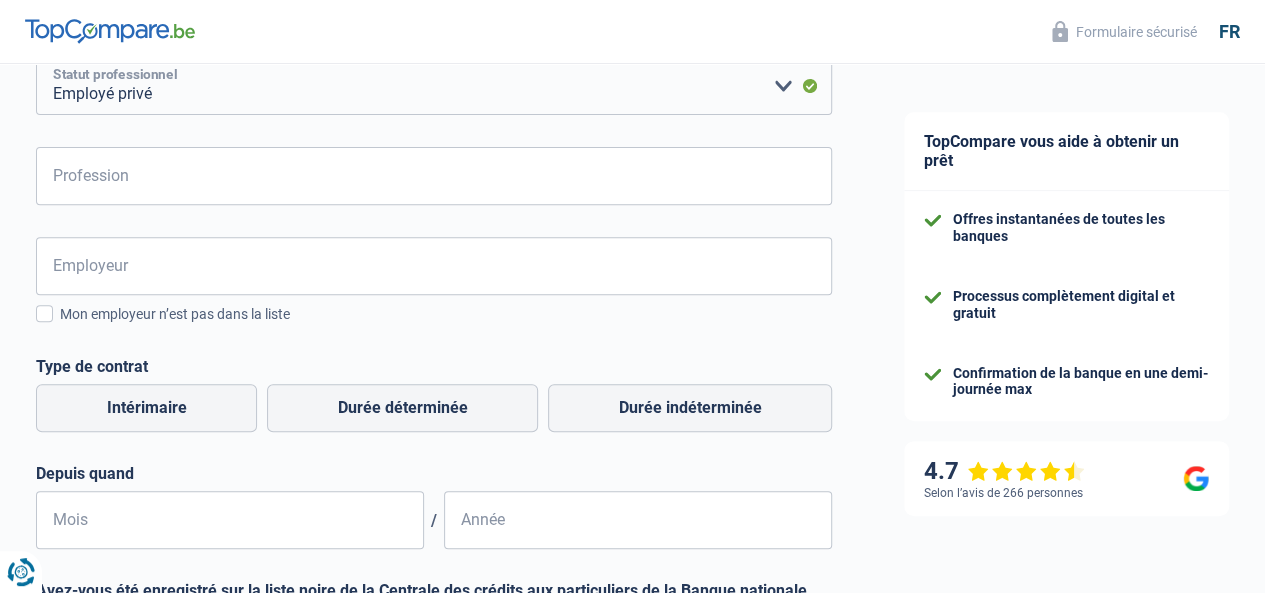 scroll, scrollTop: 290, scrollLeft: 0, axis: vertical 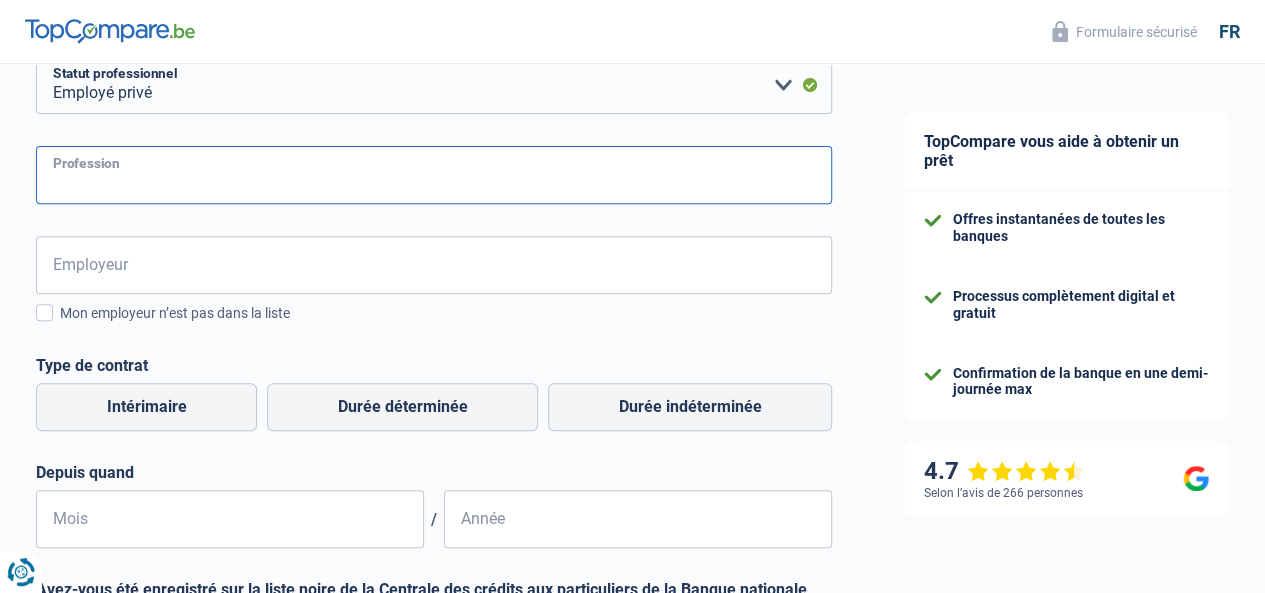 click on "Profession" at bounding box center (434, 175) 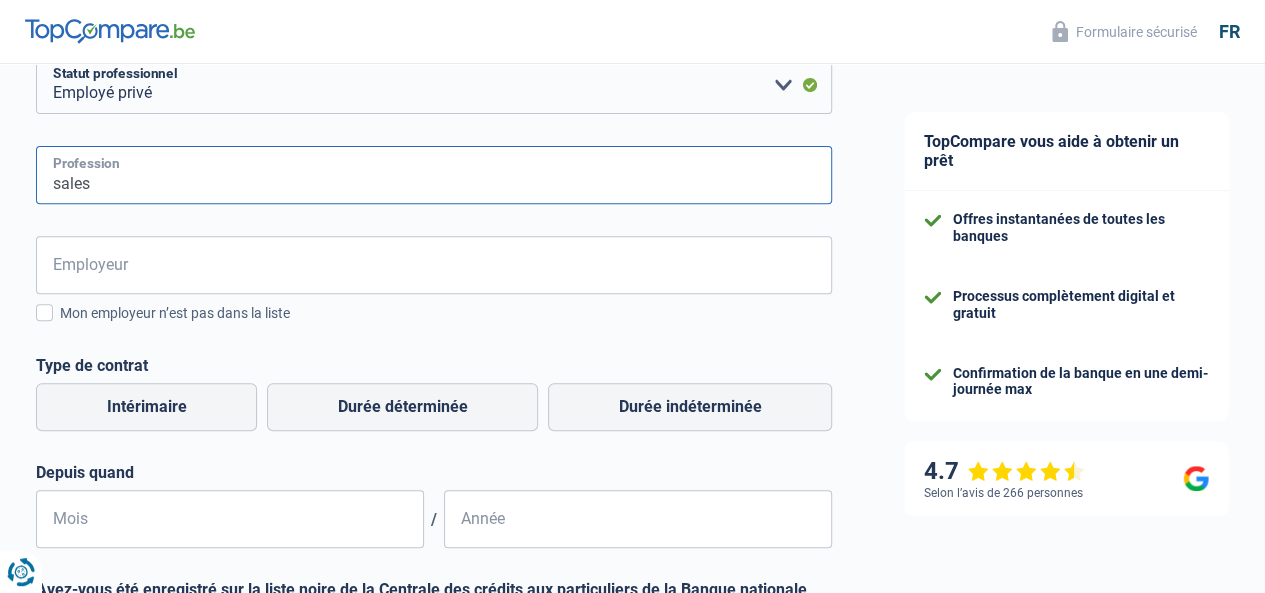 type on "sales" 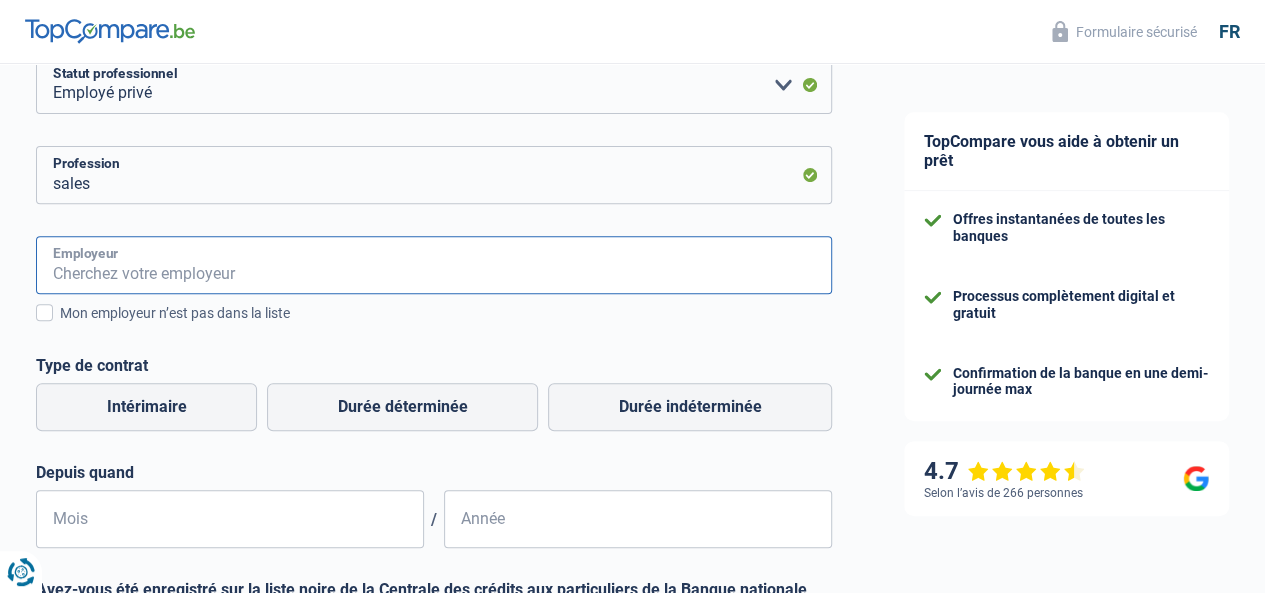 click on "Employeur" at bounding box center [434, 265] 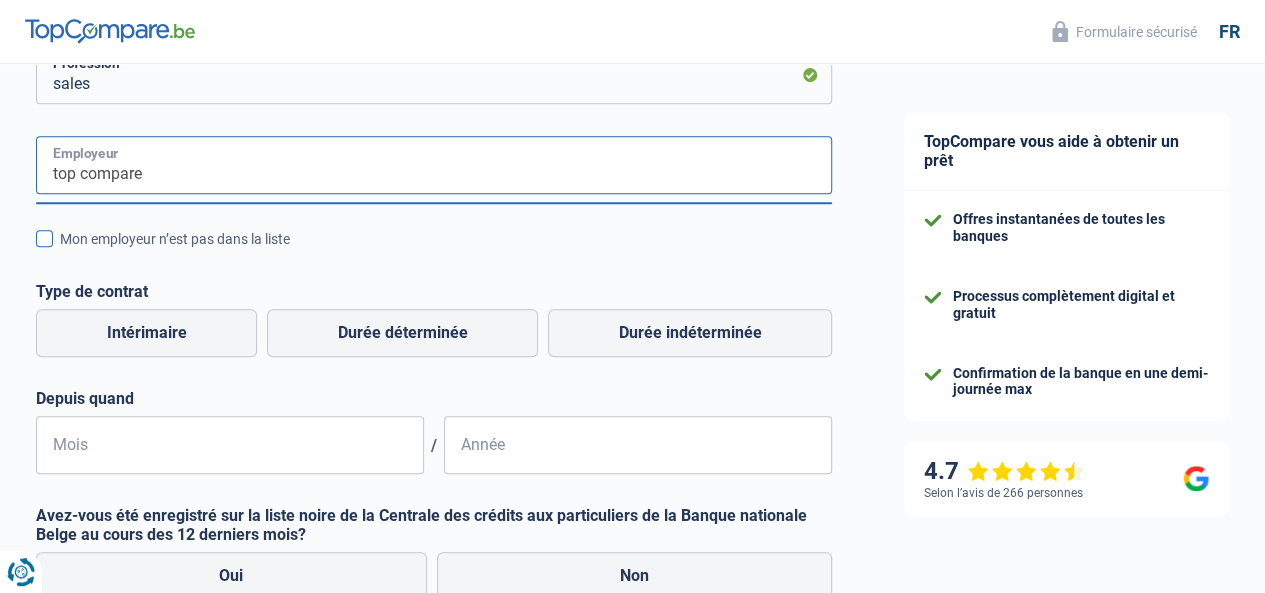 scroll, scrollTop: 392, scrollLeft: 0, axis: vertical 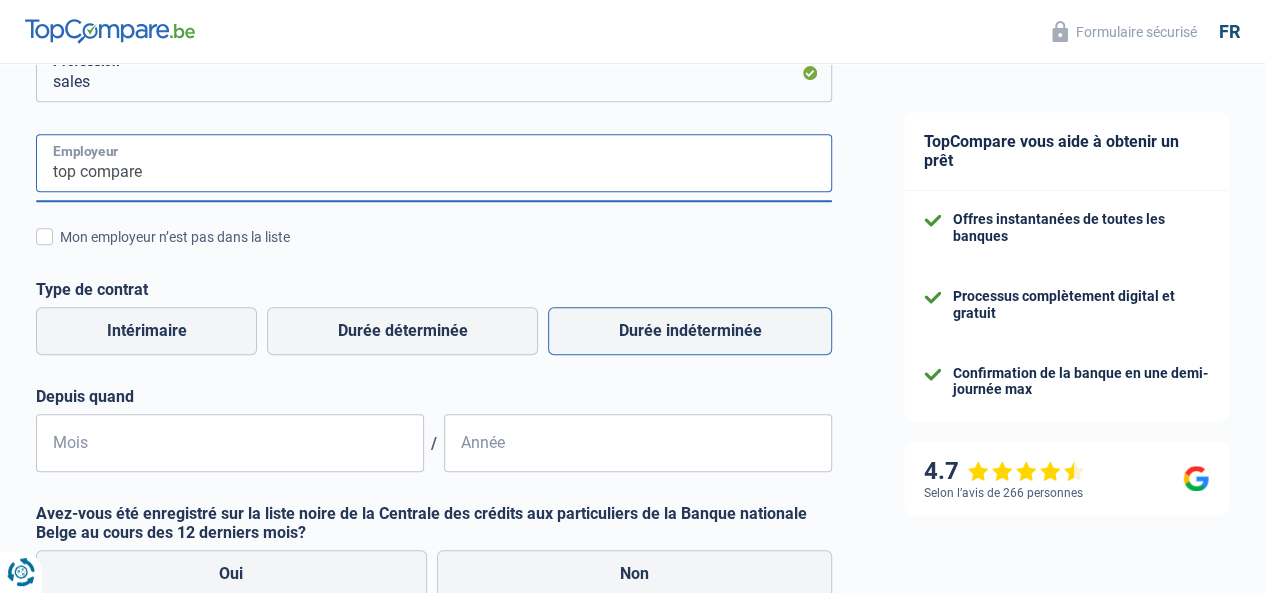 type on "top compare" 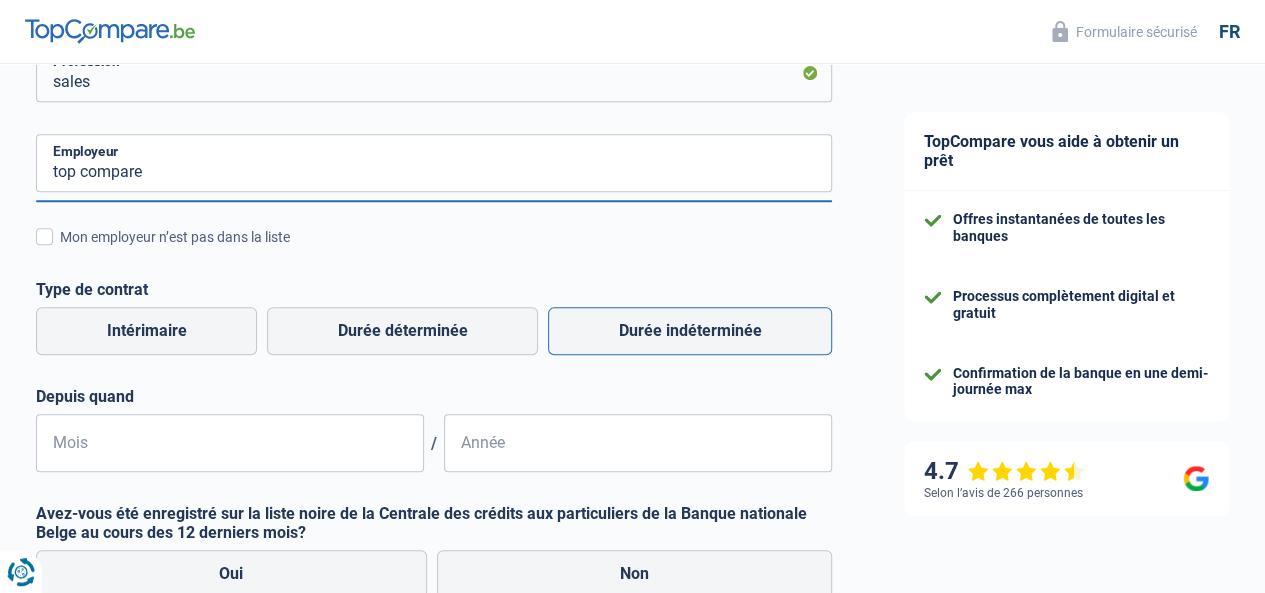 click on "Durée indéterminée" at bounding box center (690, 331) 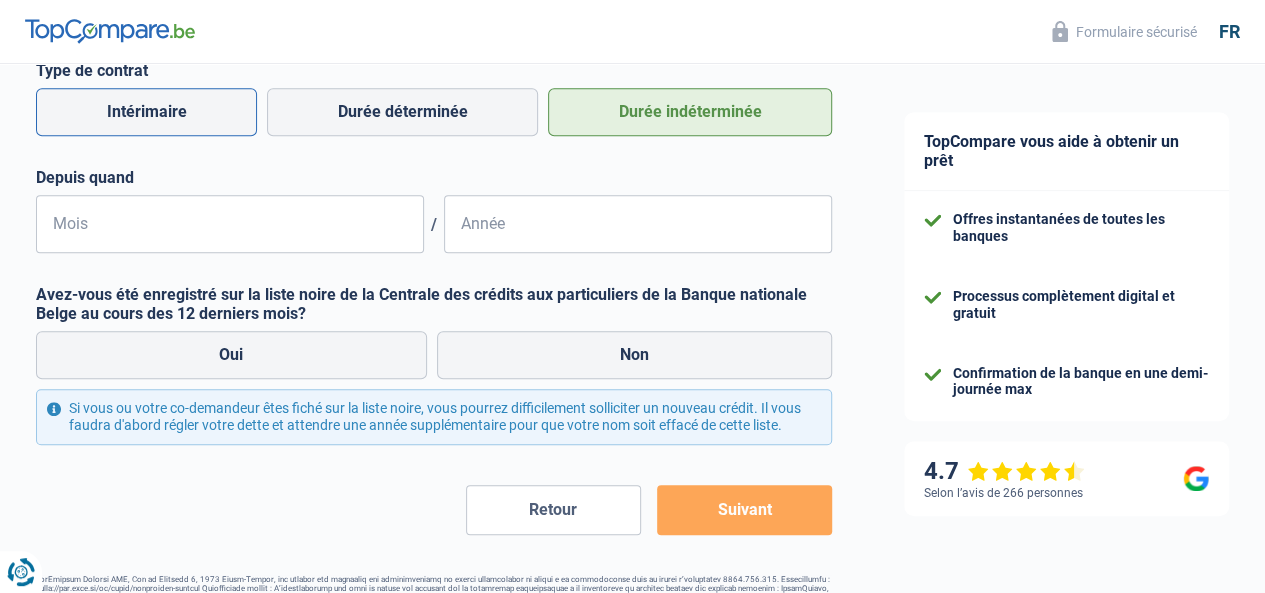 scroll, scrollTop: 612, scrollLeft: 0, axis: vertical 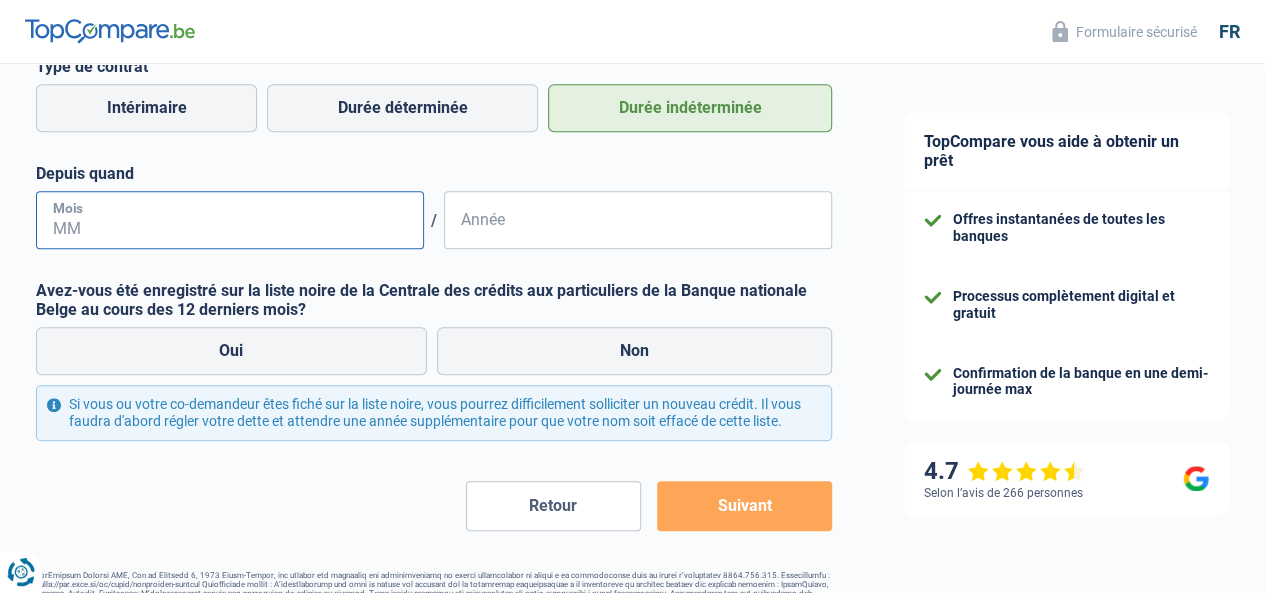 click on "Mois" at bounding box center (230, 220) 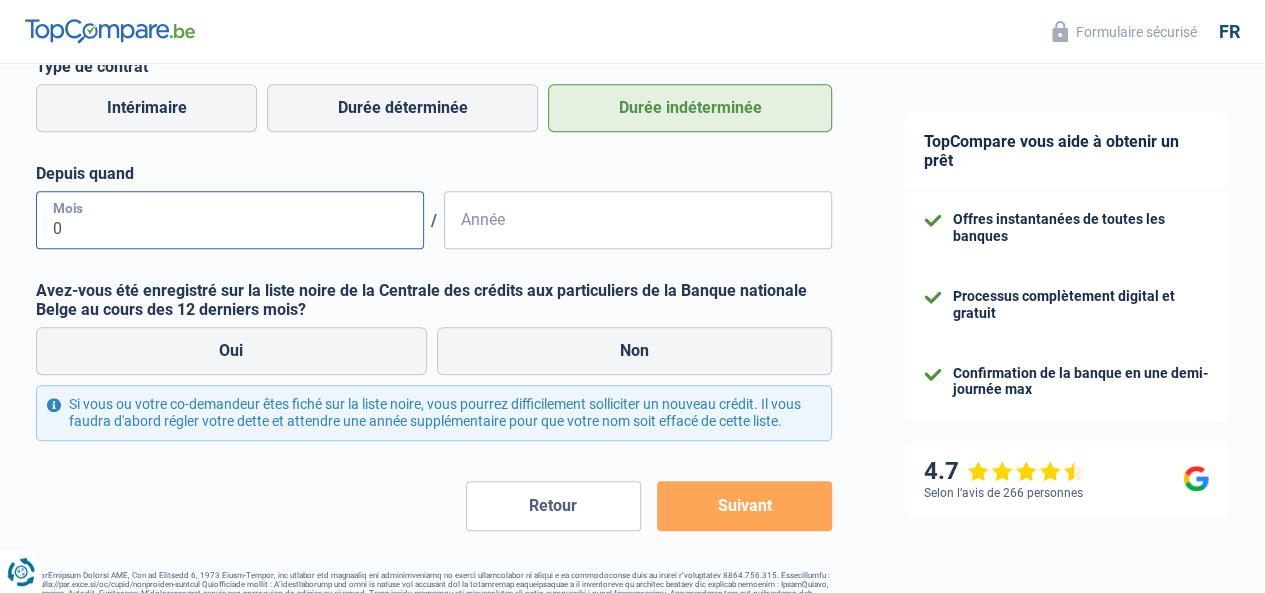 type on "01" 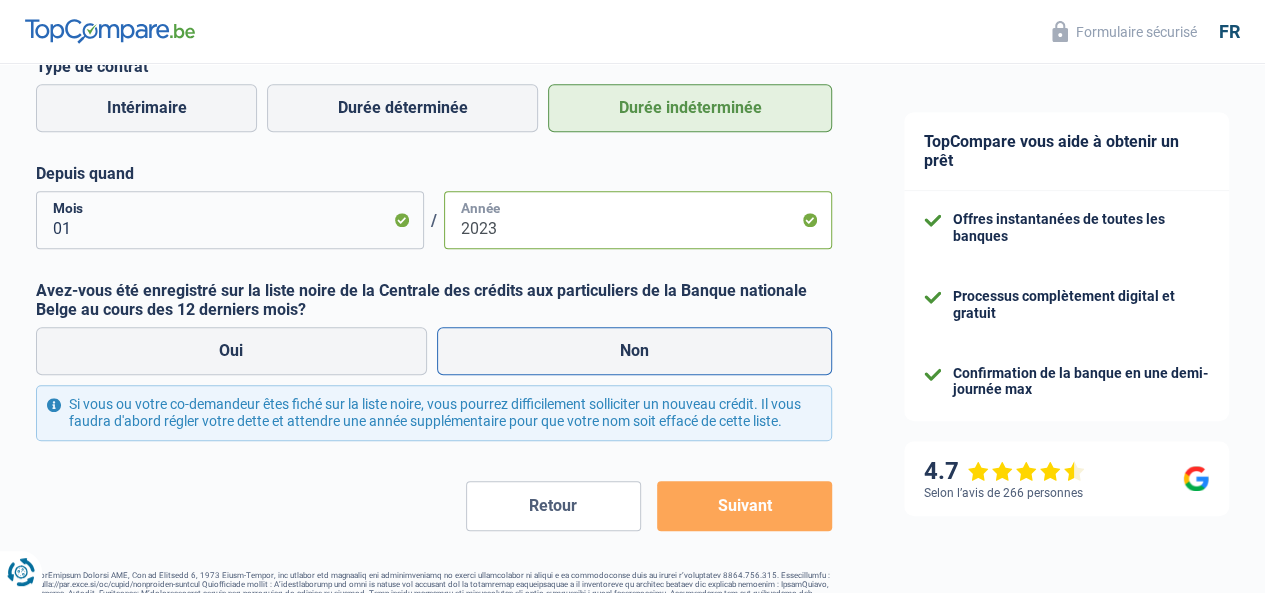type on "2023" 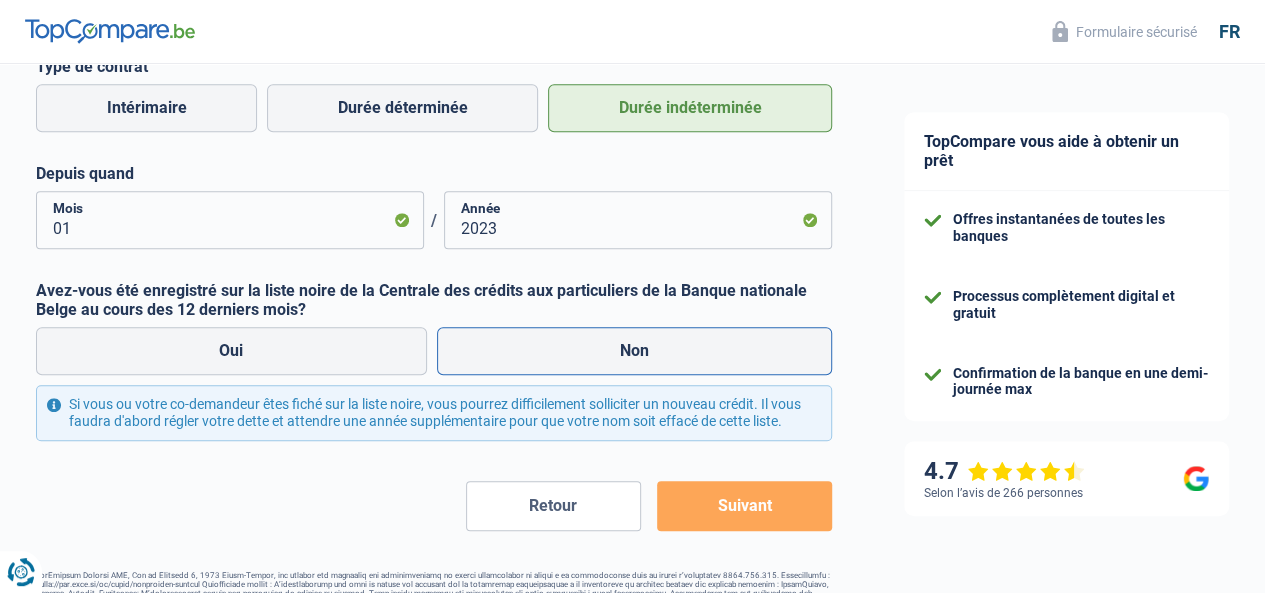click on "Non" at bounding box center (635, 351) 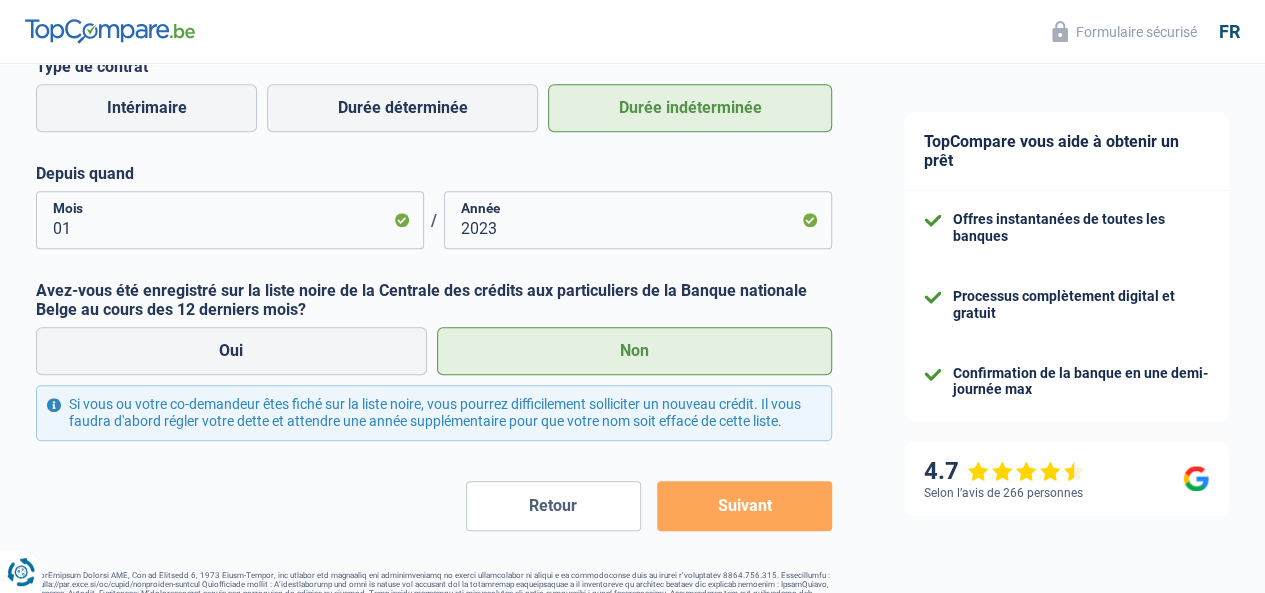 scroll, scrollTop: 681, scrollLeft: 0, axis: vertical 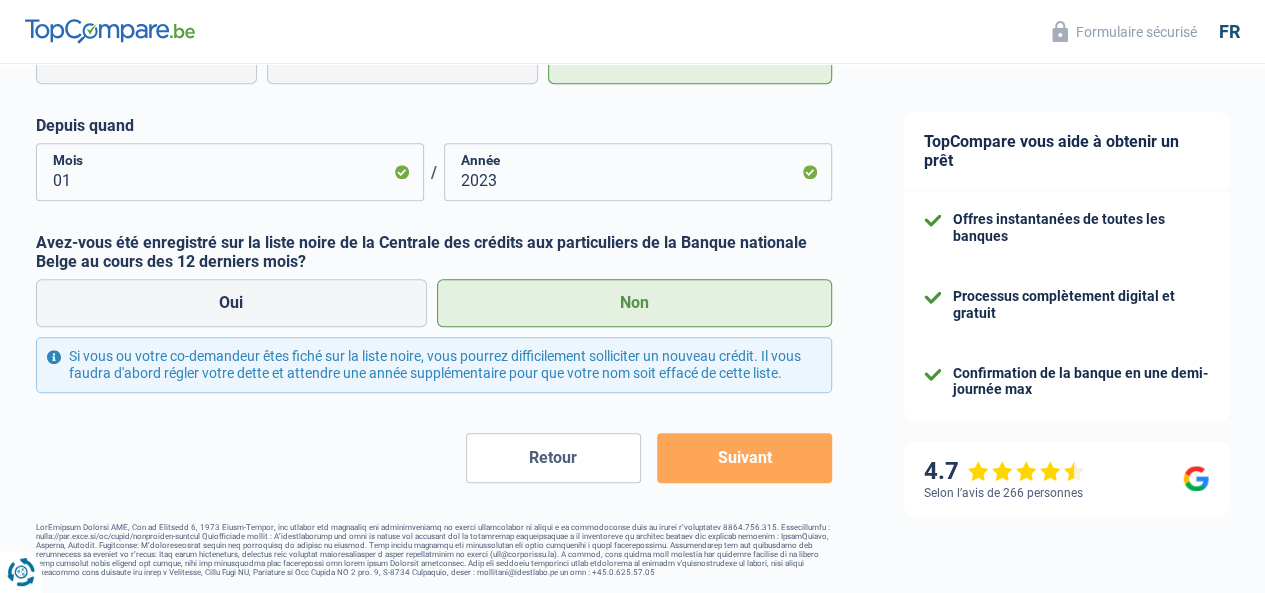 click on "Non" at bounding box center (635, 303) 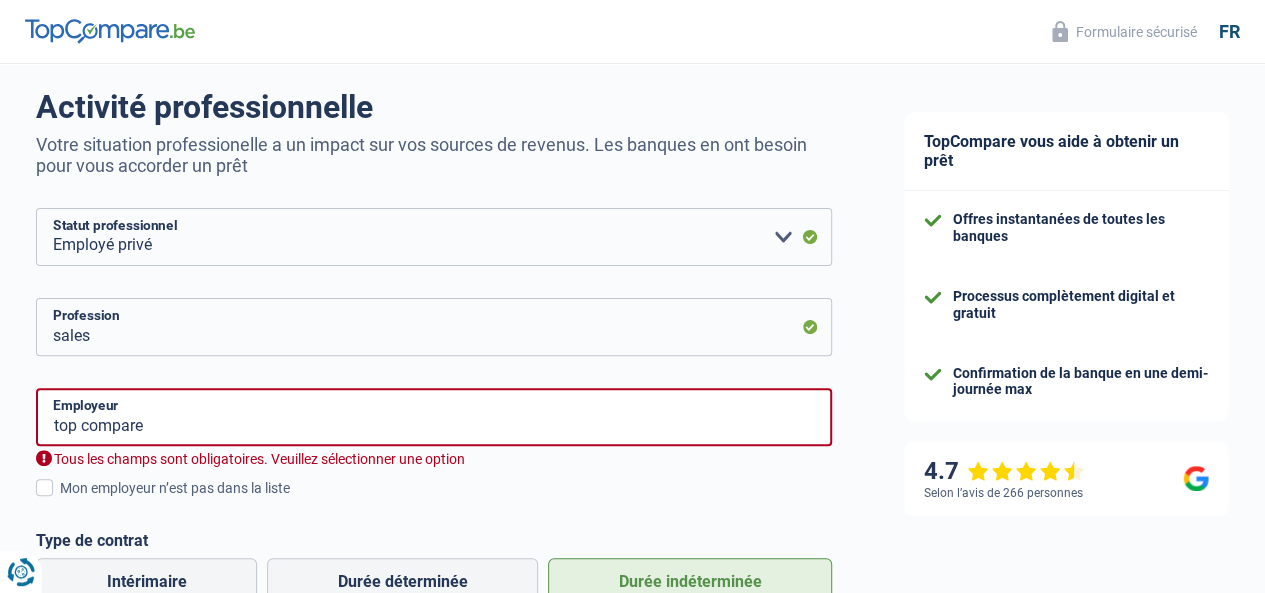 scroll, scrollTop: 146, scrollLeft: 0, axis: vertical 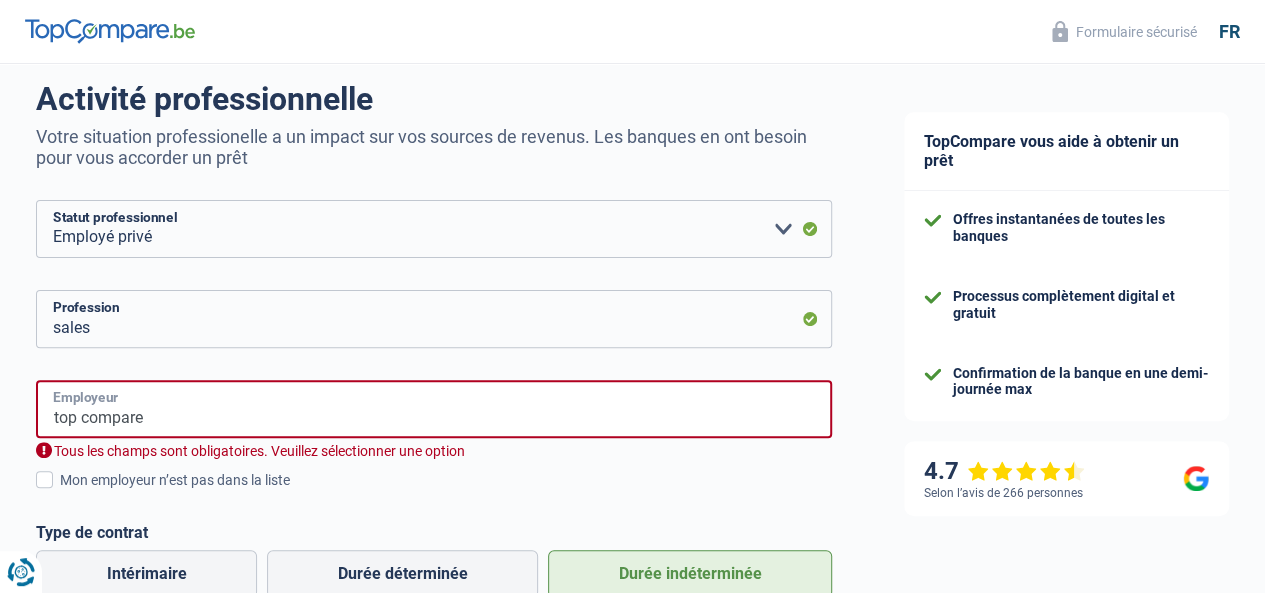click on "top compare" at bounding box center (434, 409) 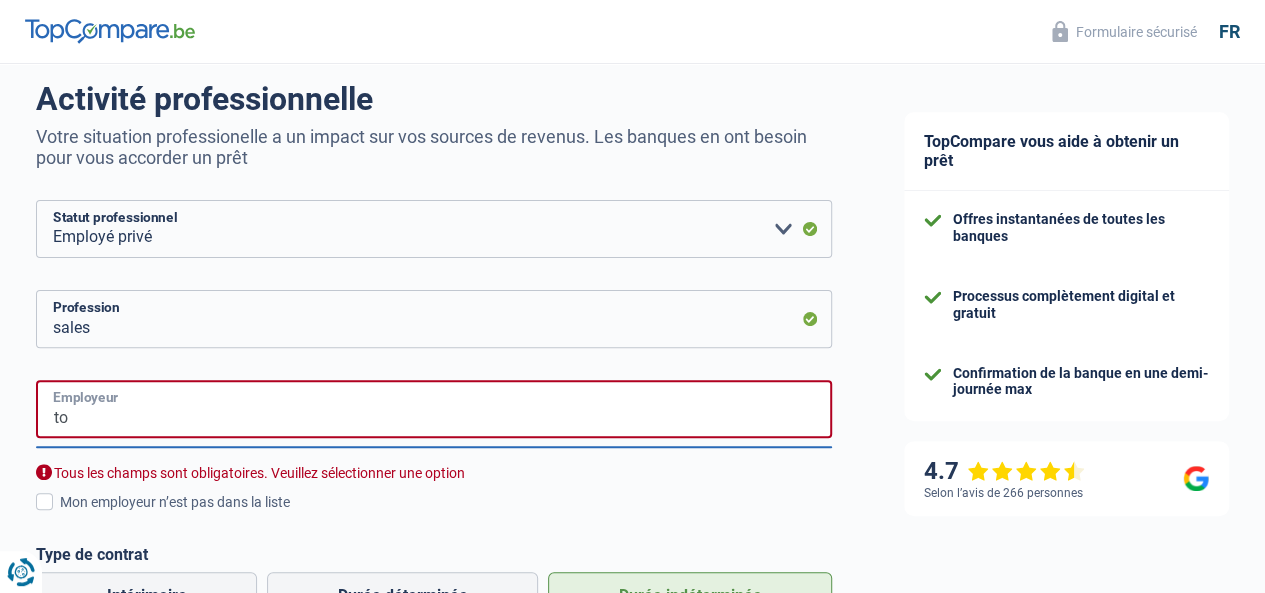 type on "t" 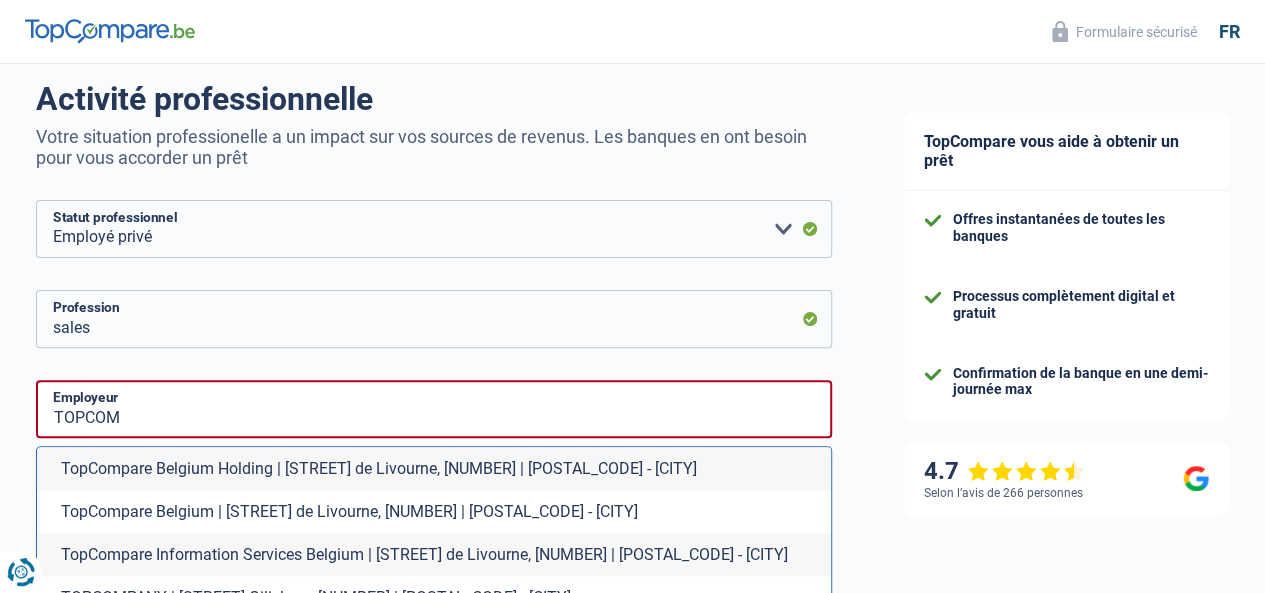 click on "TopCompare Belgium Holding | [STREET] de Livourne, [NUMBER] | [POSTAL_CODE] - [CITY]" at bounding box center [434, 468] 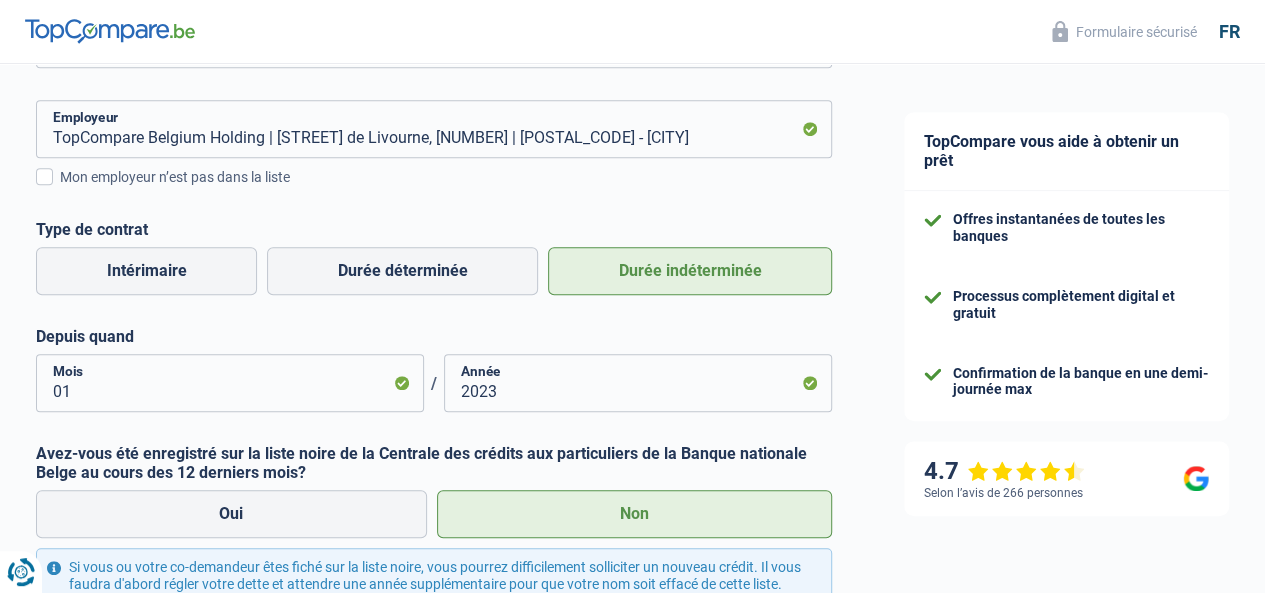 scroll, scrollTop: 658, scrollLeft: 0, axis: vertical 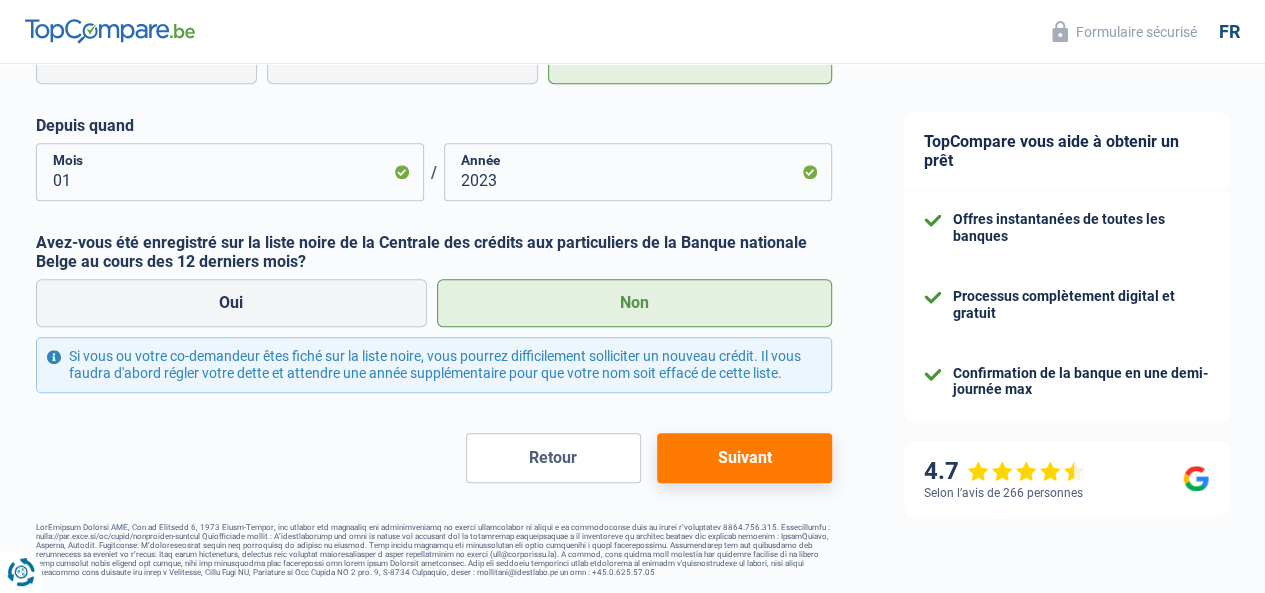 click on "Suivant" at bounding box center (744, 458) 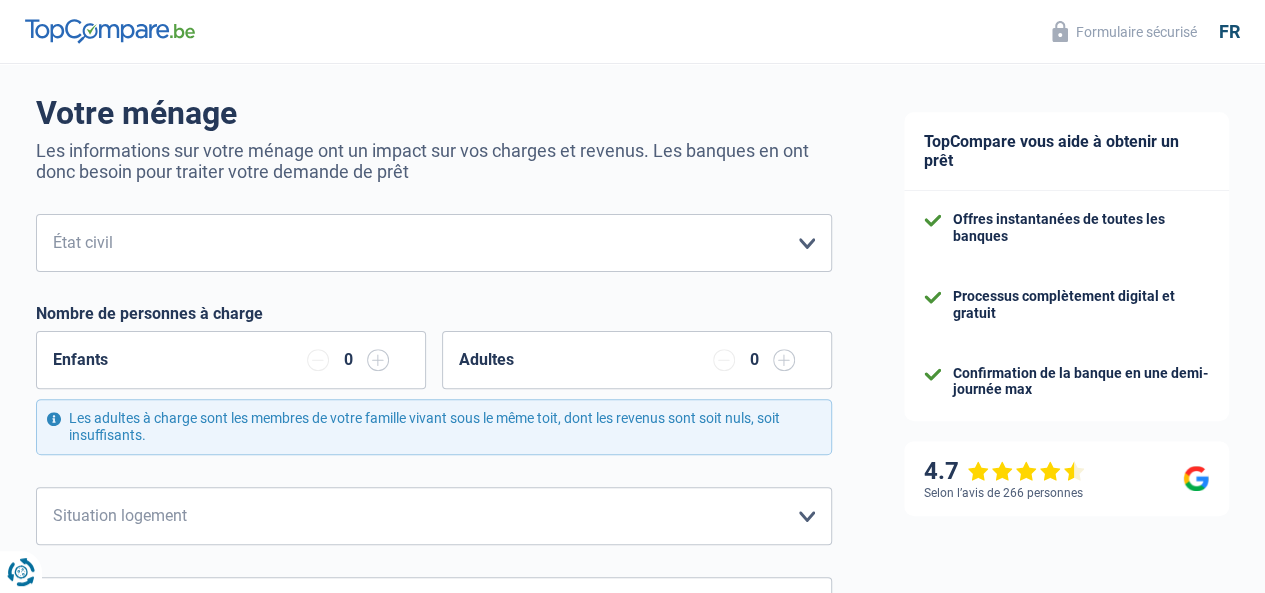 scroll, scrollTop: 133, scrollLeft: 0, axis: vertical 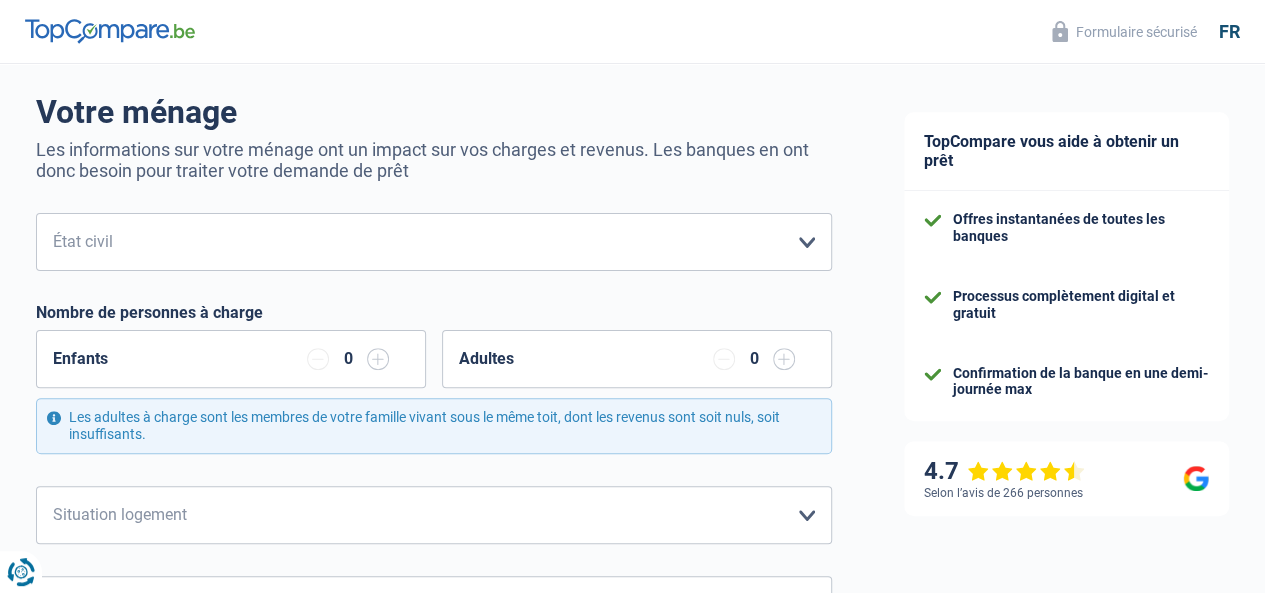 click on "0" at bounding box center [434, 707] 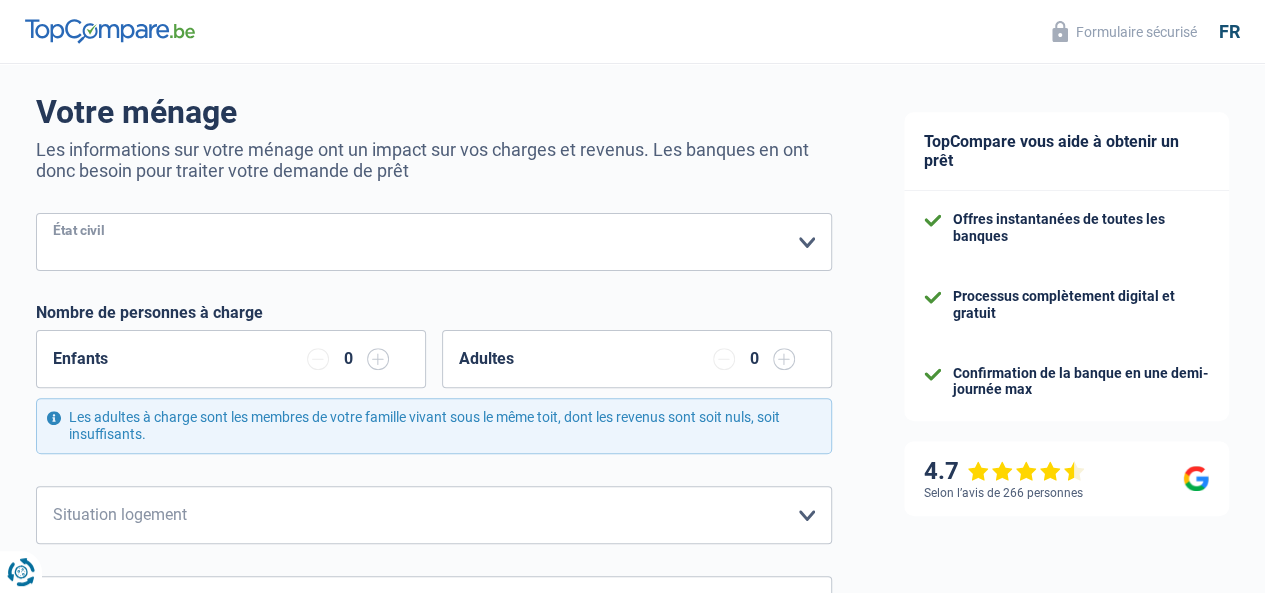 click on "Célibataire Marié(e) Cohabitant(e) légal(e) Divorcé(e) Veuf(ve) Séparé (de fait)
Veuillez sélectionner une option" at bounding box center (434, 242) 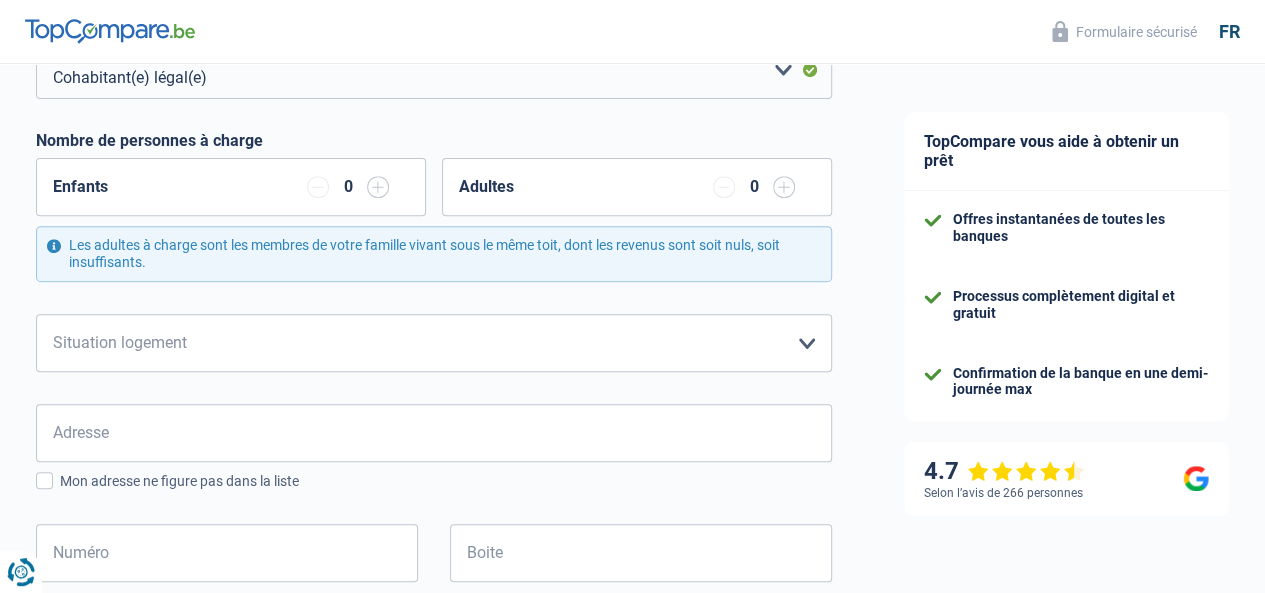 scroll, scrollTop: 311, scrollLeft: 0, axis: vertical 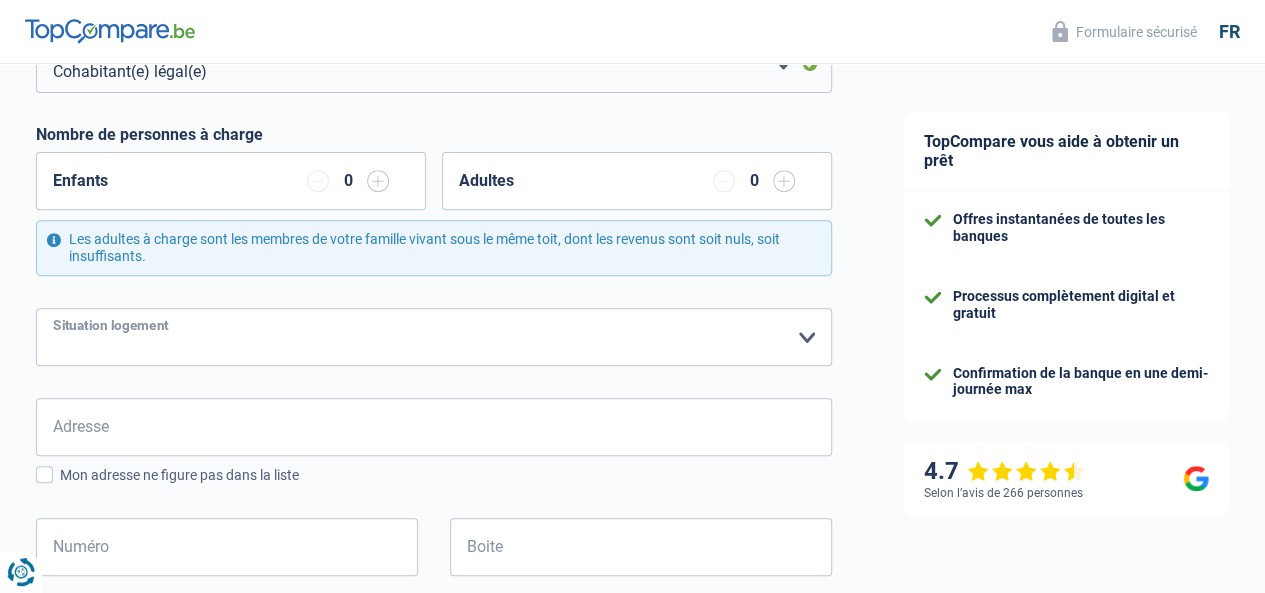 click on "Locataire Propriétaire avec prêt hypothécaire Propriétaire sans prêt hypothécaire Logé(e) par la famille Concierge
Veuillez sélectionner une option" at bounding box center [434, 337] 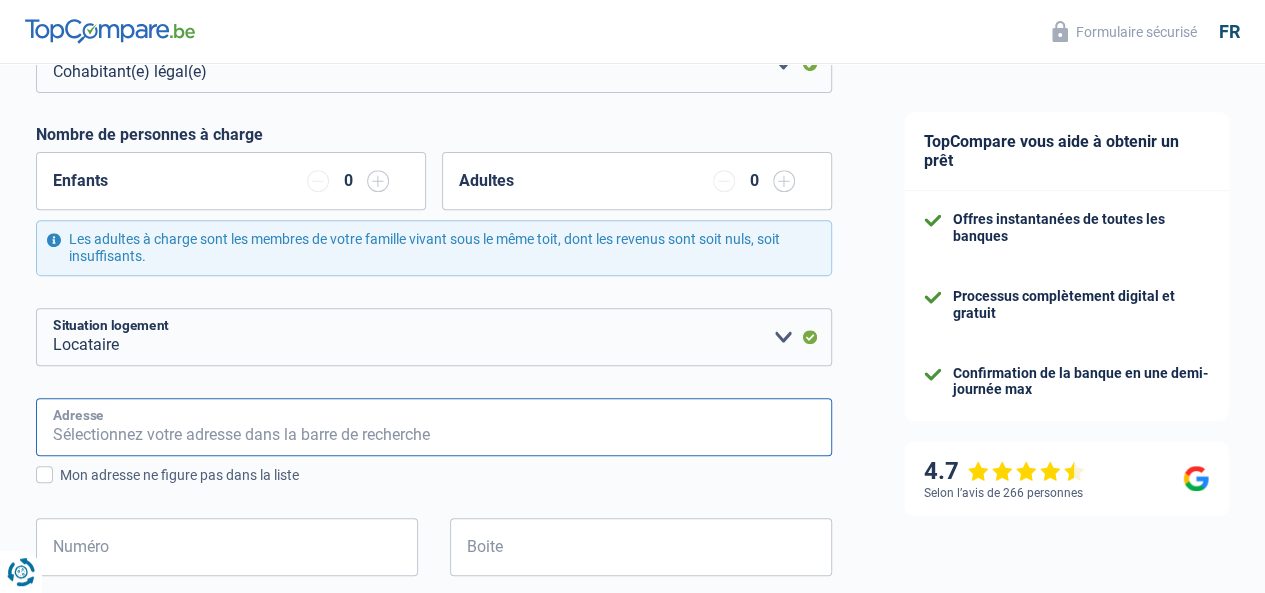 click on "Adresse" at bounding box center (434, 427) 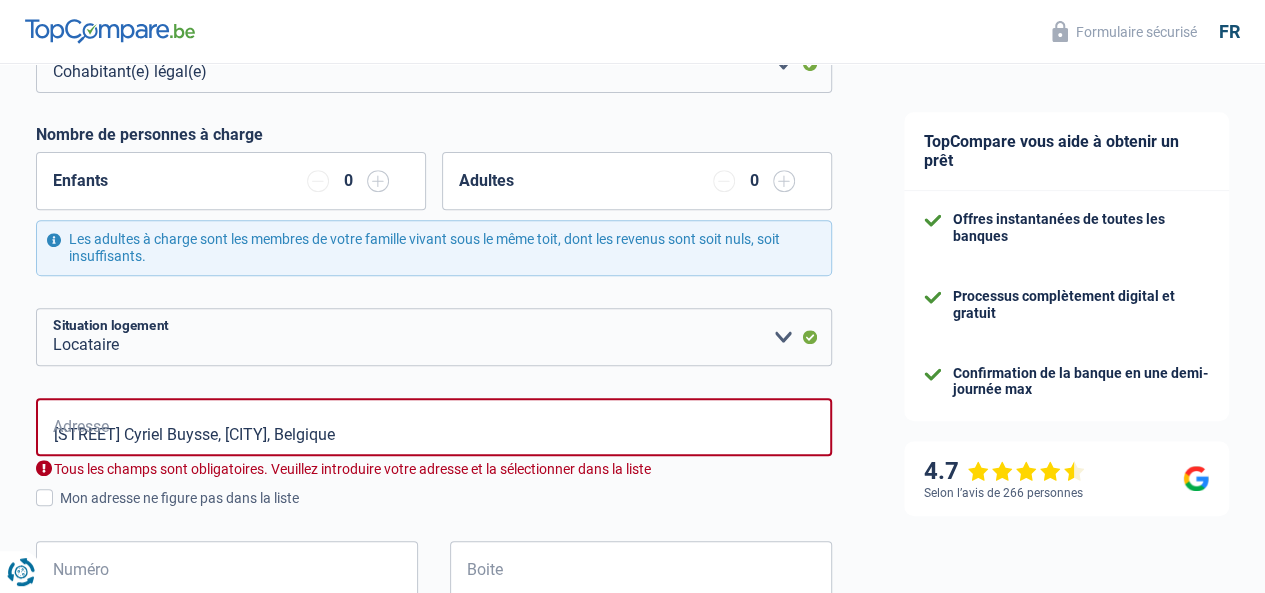 type on "[STREET] Cyriel Buysse, [CITY], Belgique" 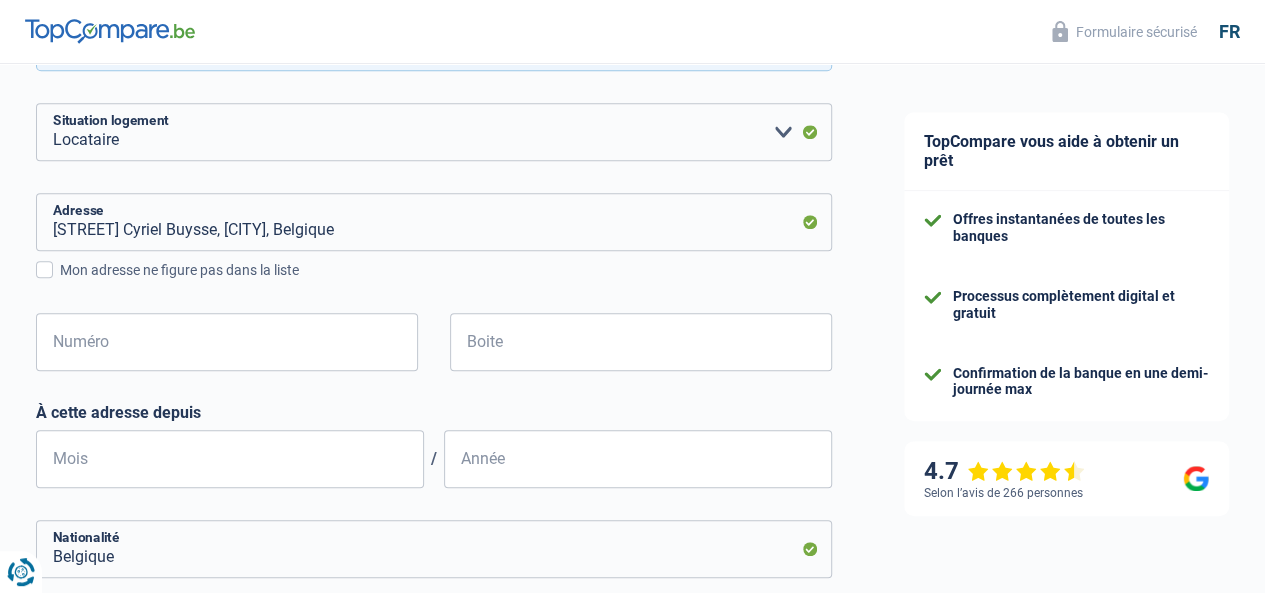 scroll, scrollTop: 517, scrollLeft: 0, axis: vertical 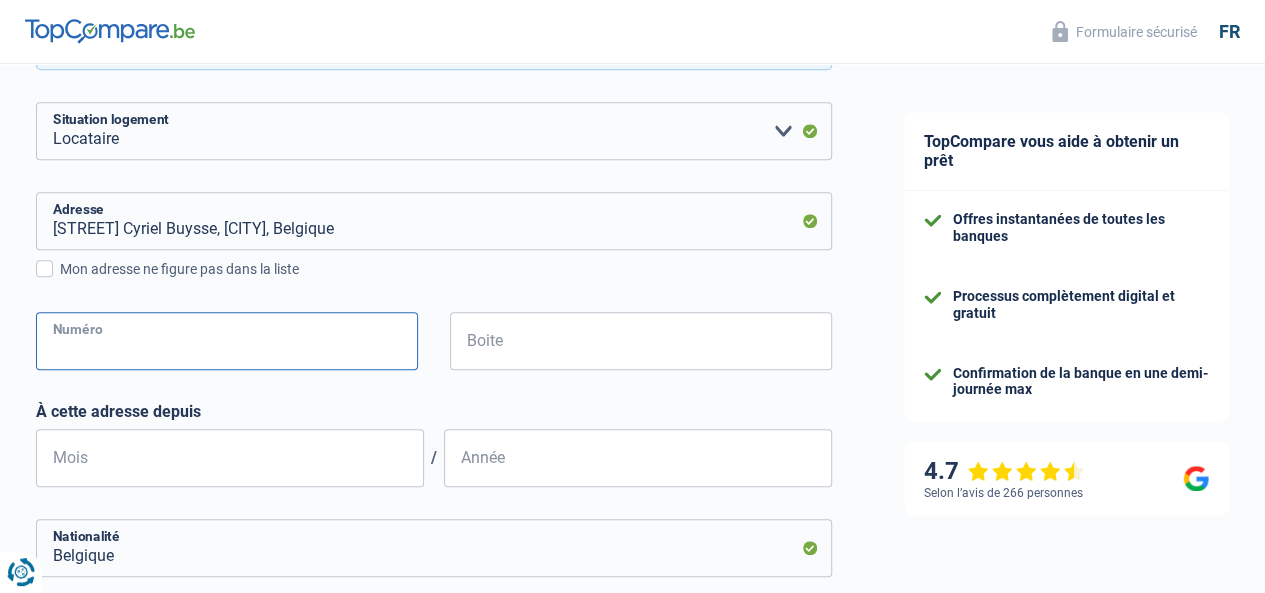 click on "Numéro" at bounding box center [227, 341] 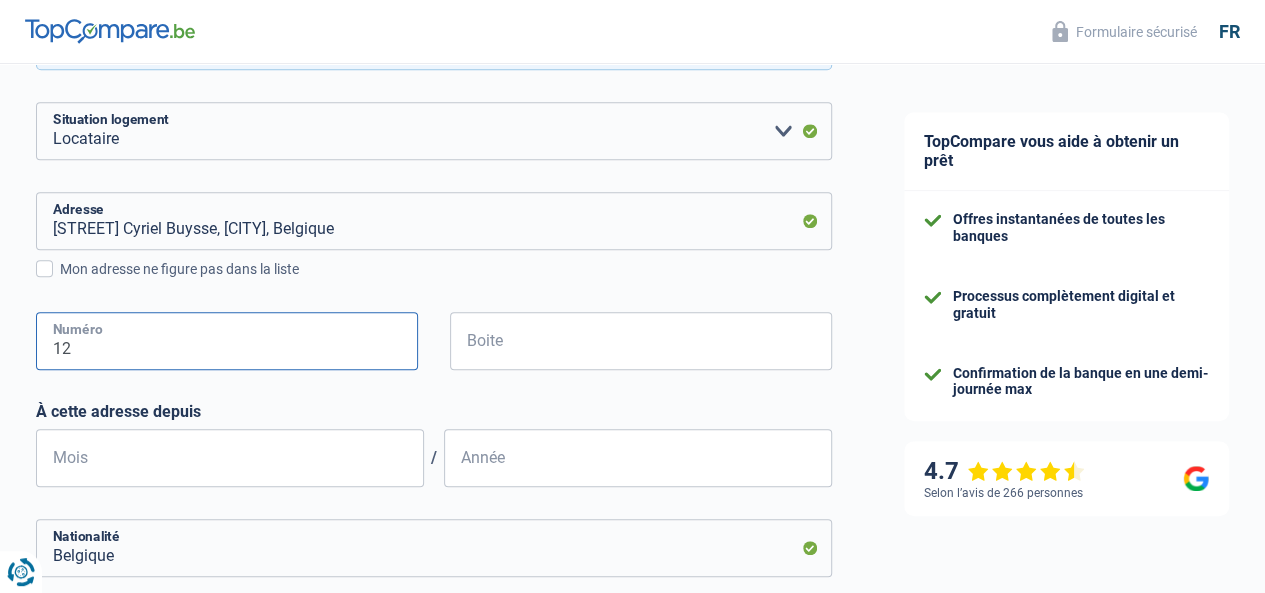 type on "12" 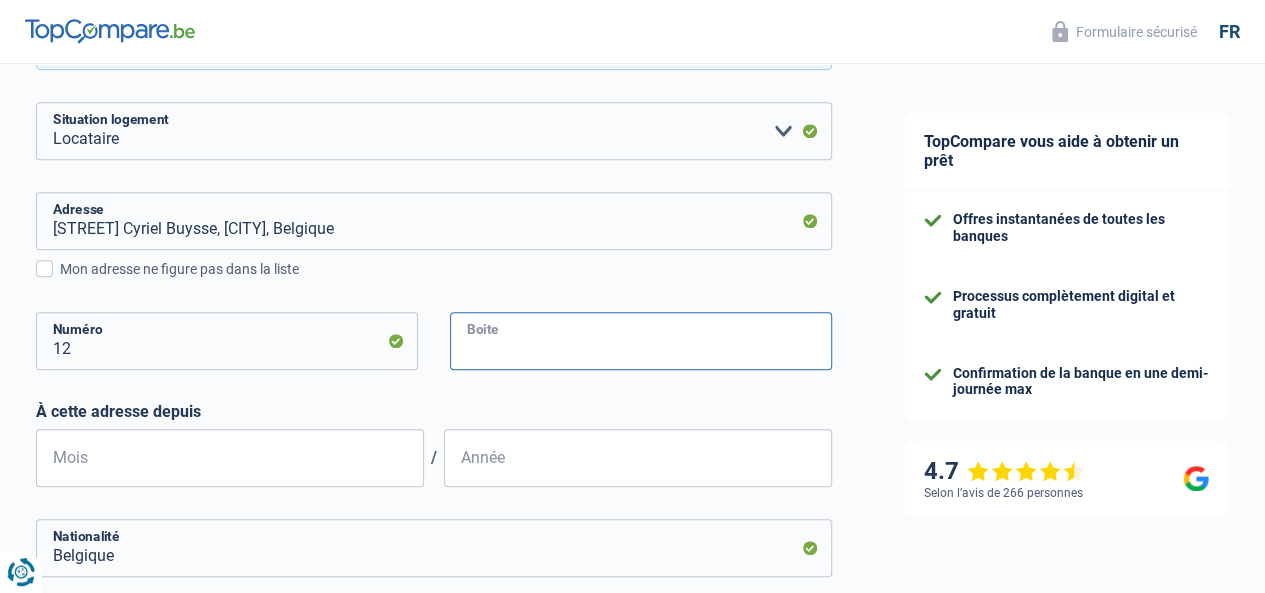 click on "Boite" at bounding box center [641, 341] 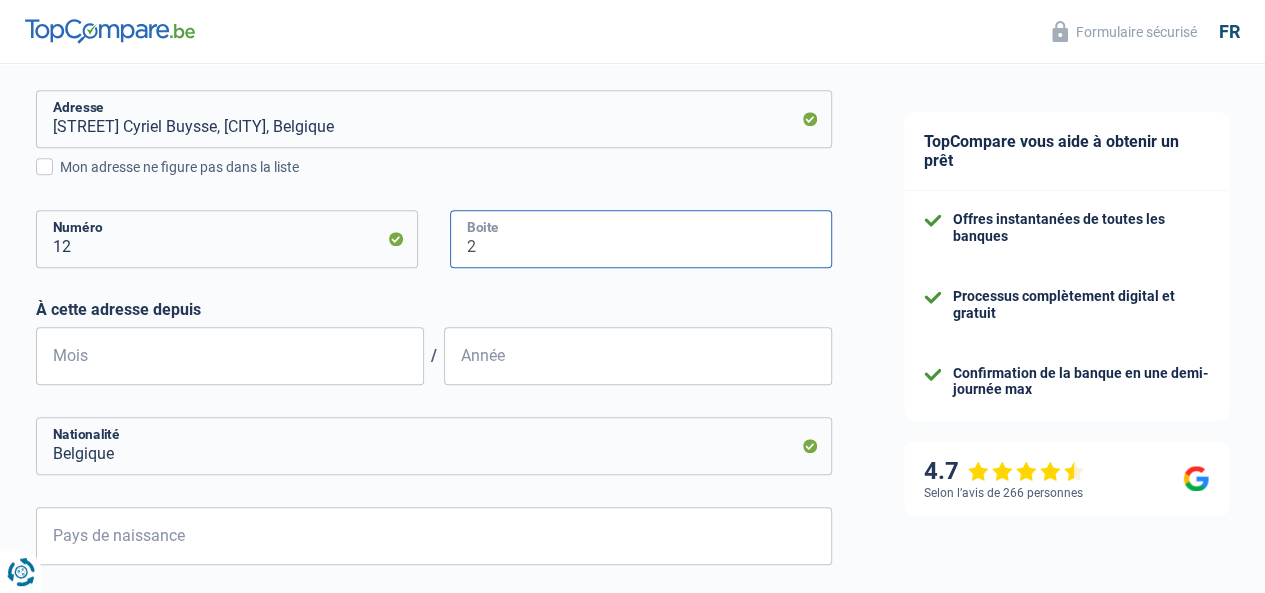 scroll, scrollTop: 621, scrollLeft: 0, axis: vertical 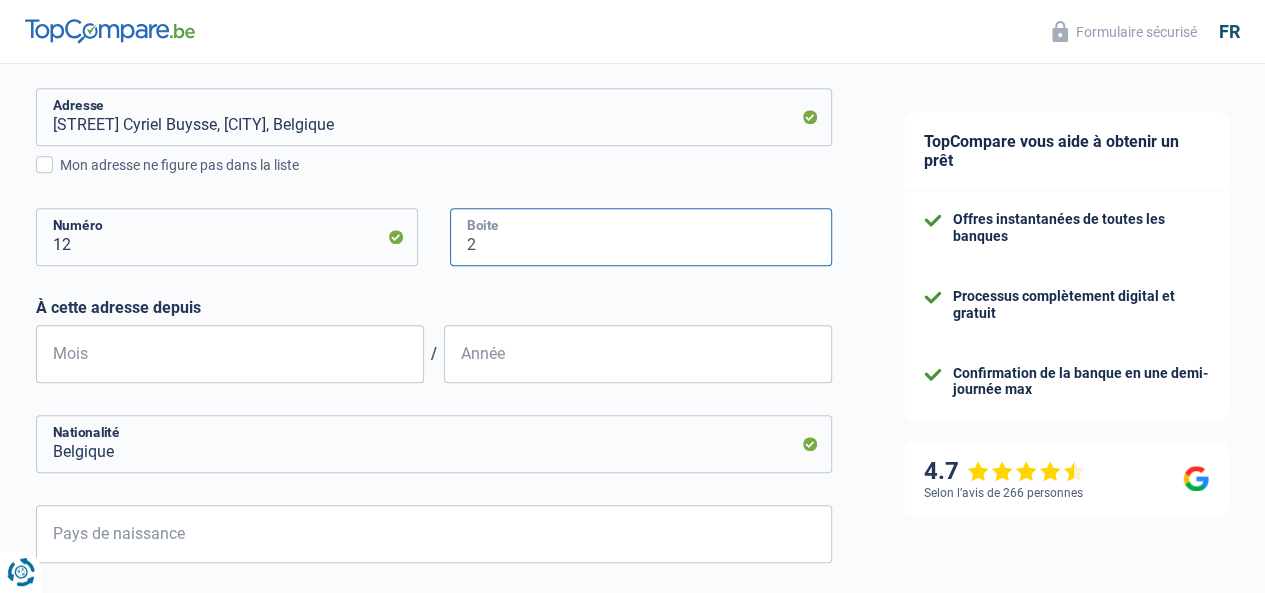 type on "2" 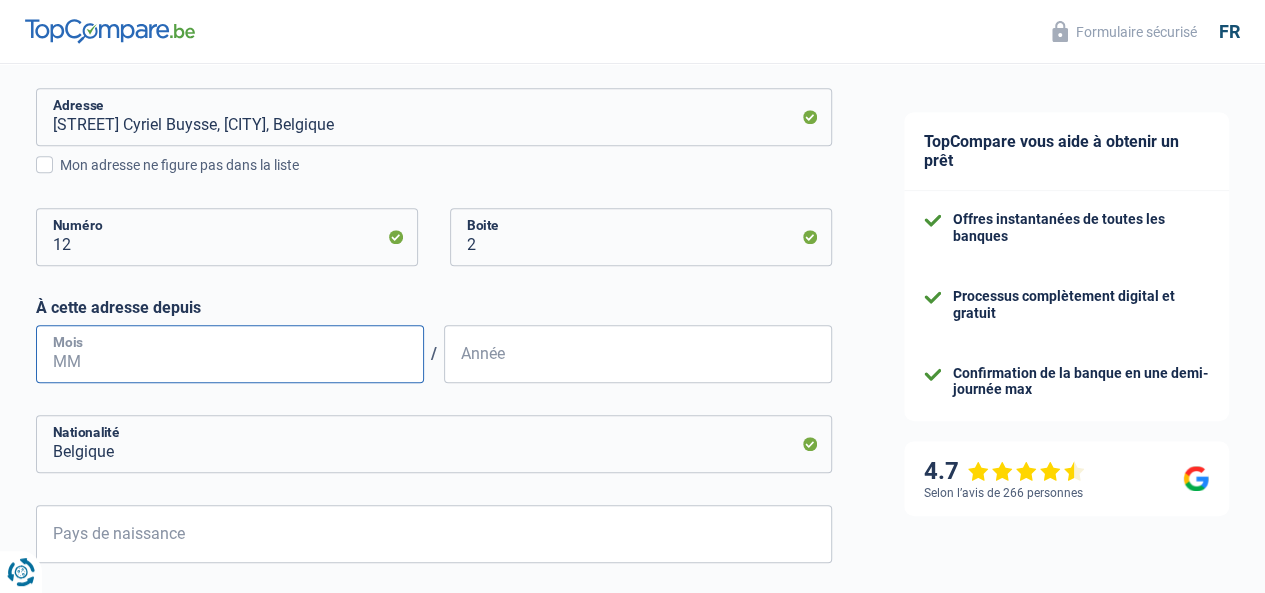 click on "Mois" at bounding box center (230, 354) 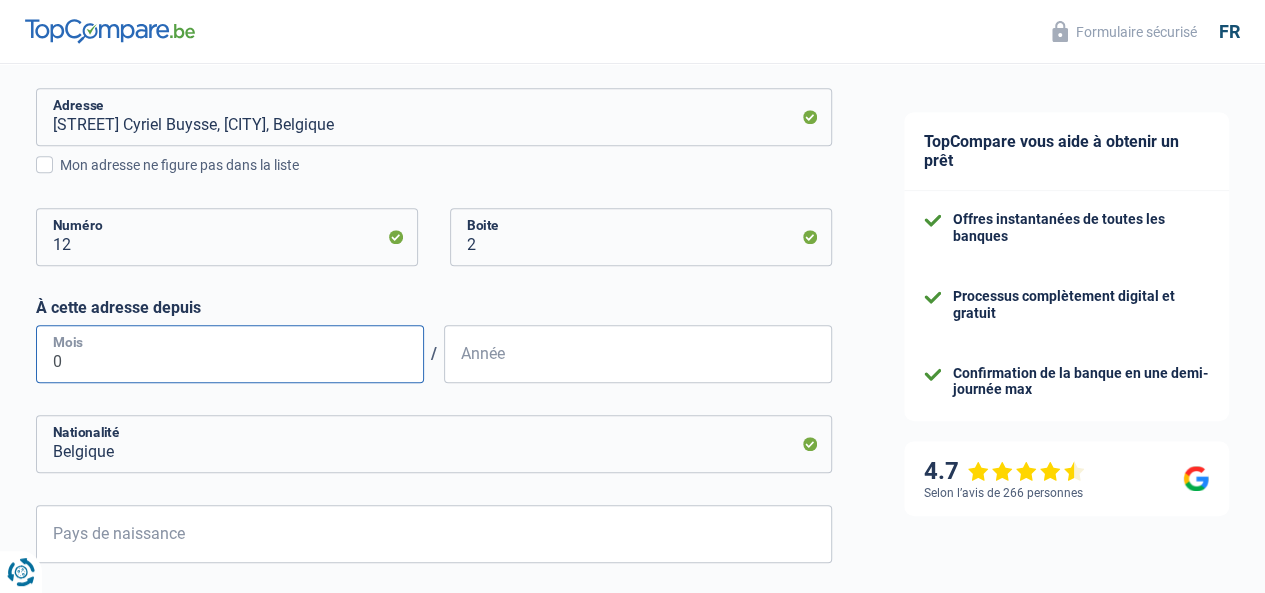 type on "01" 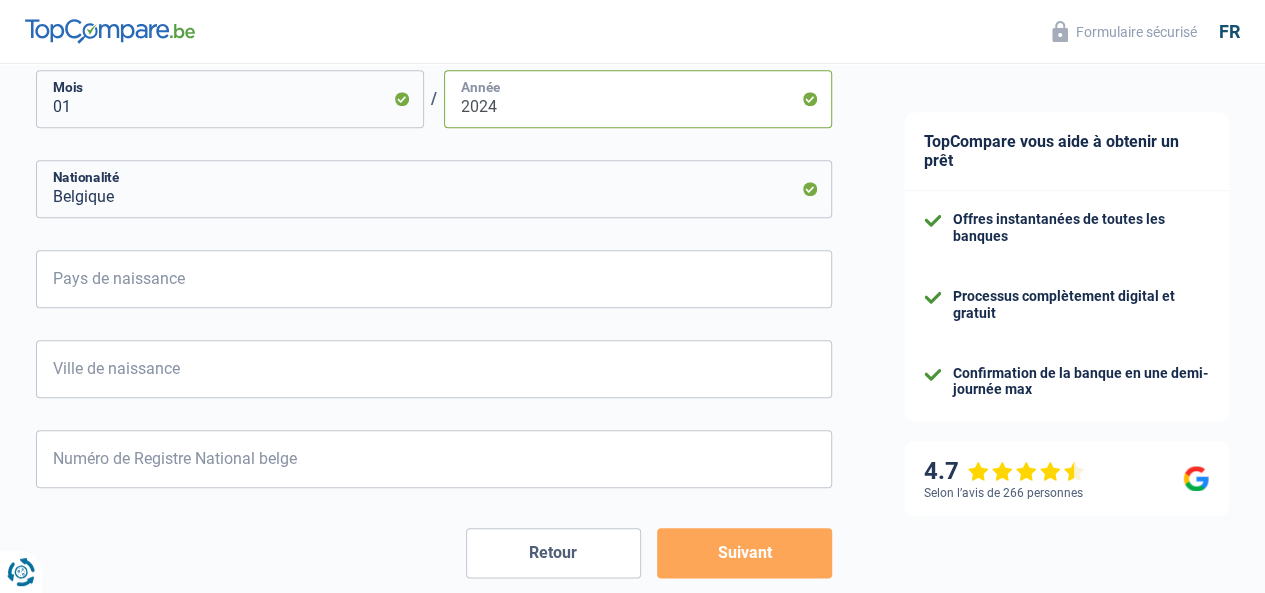 scroll, scrollTop: 881, scrollLeft: 0, axis: vertical 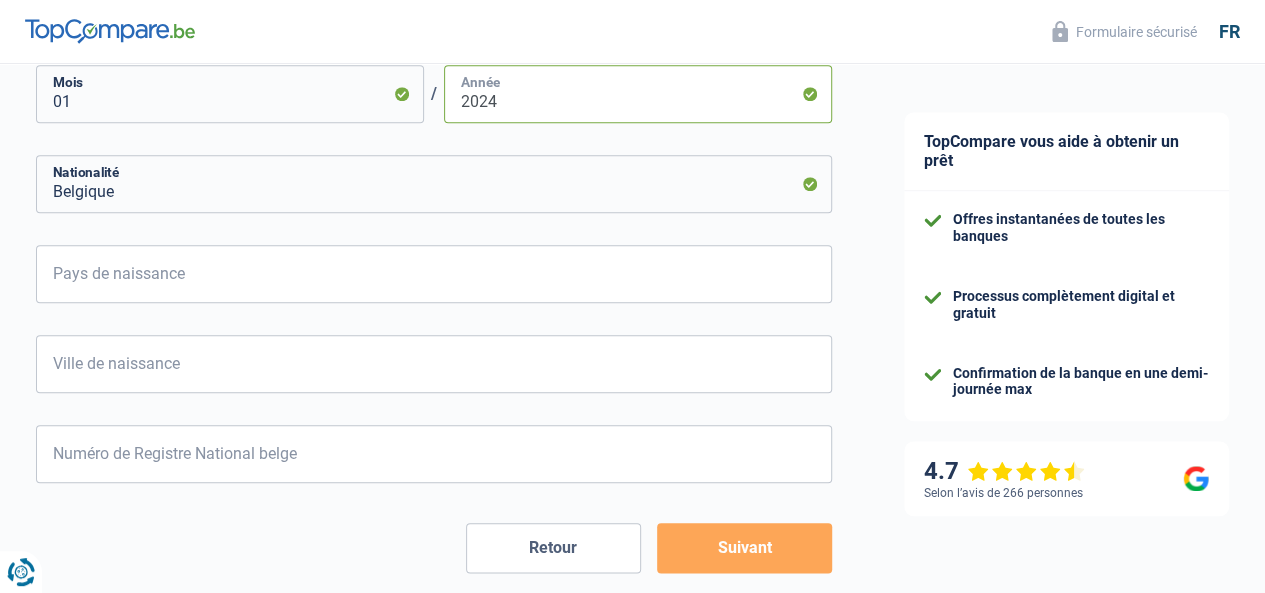 type on "2024" 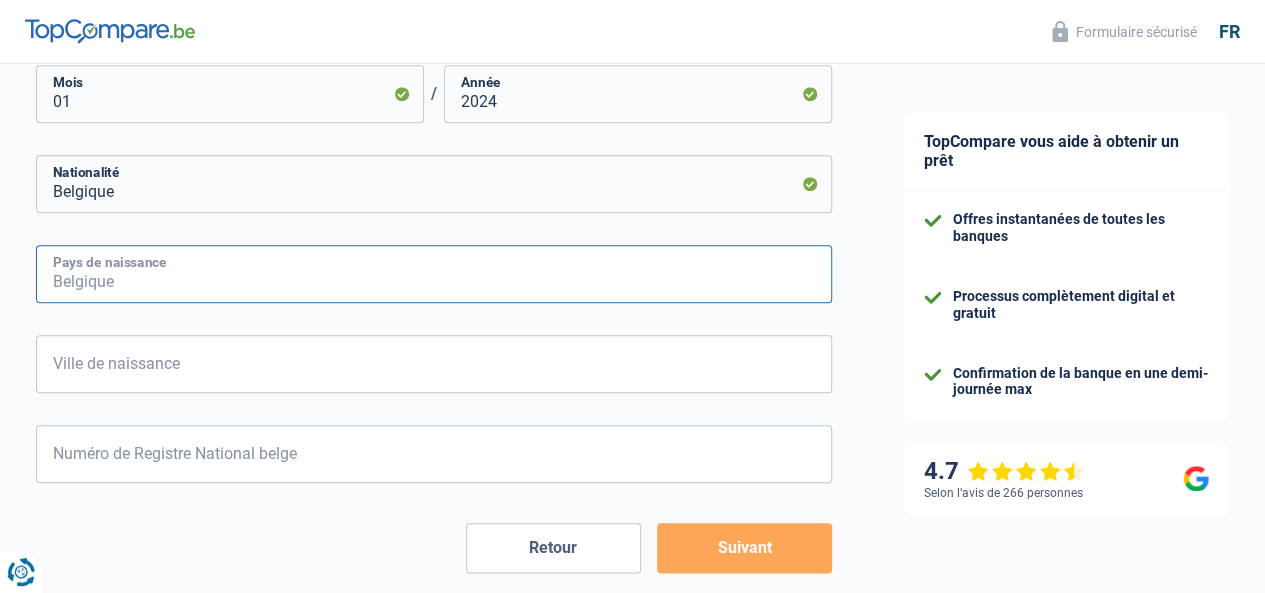 click on "Pays de naissance" at bounding box center [434, 274] 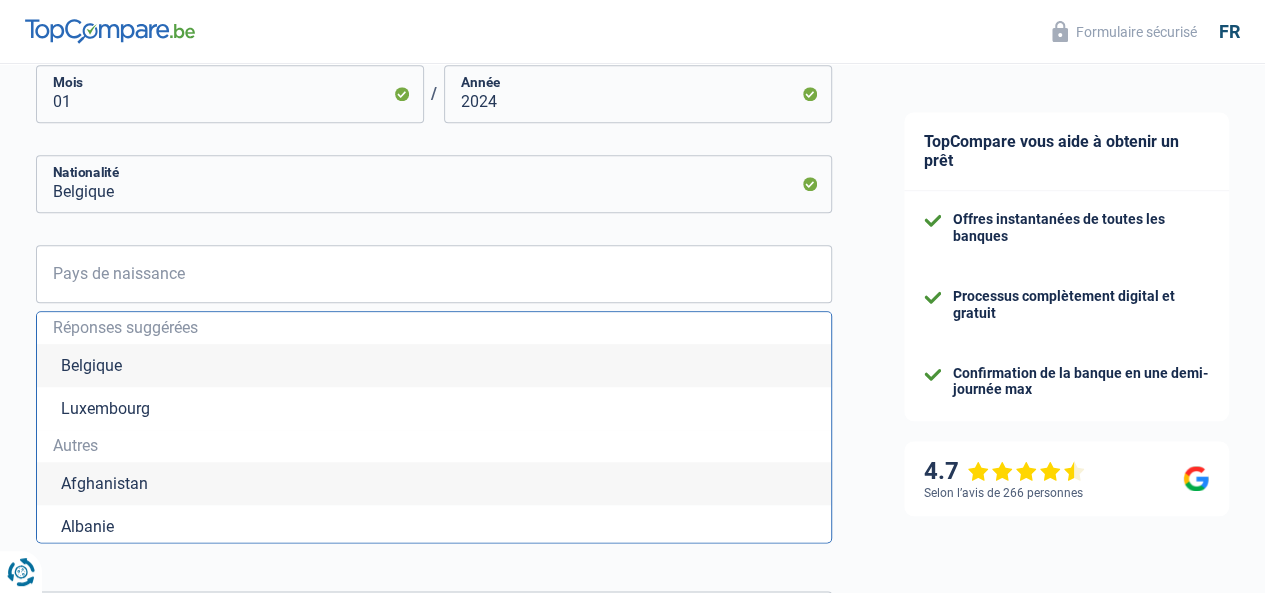 click on "Belgique" at bounding box center (434, 365) 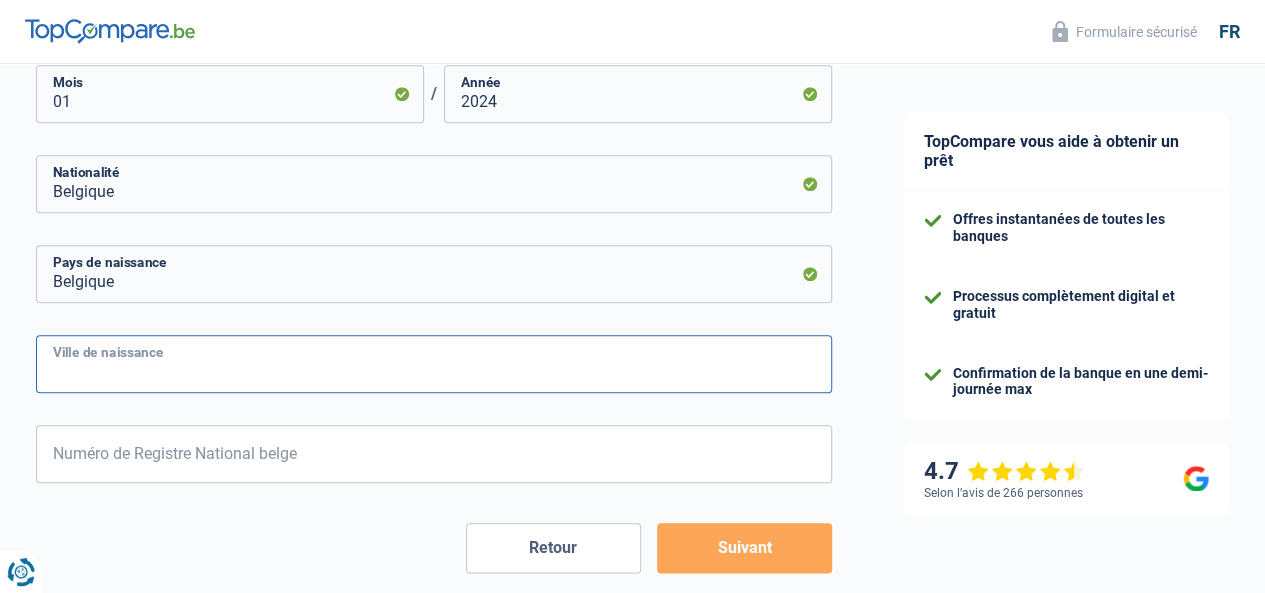 click on "Ville de naissance" at bounding box center (434, 364) 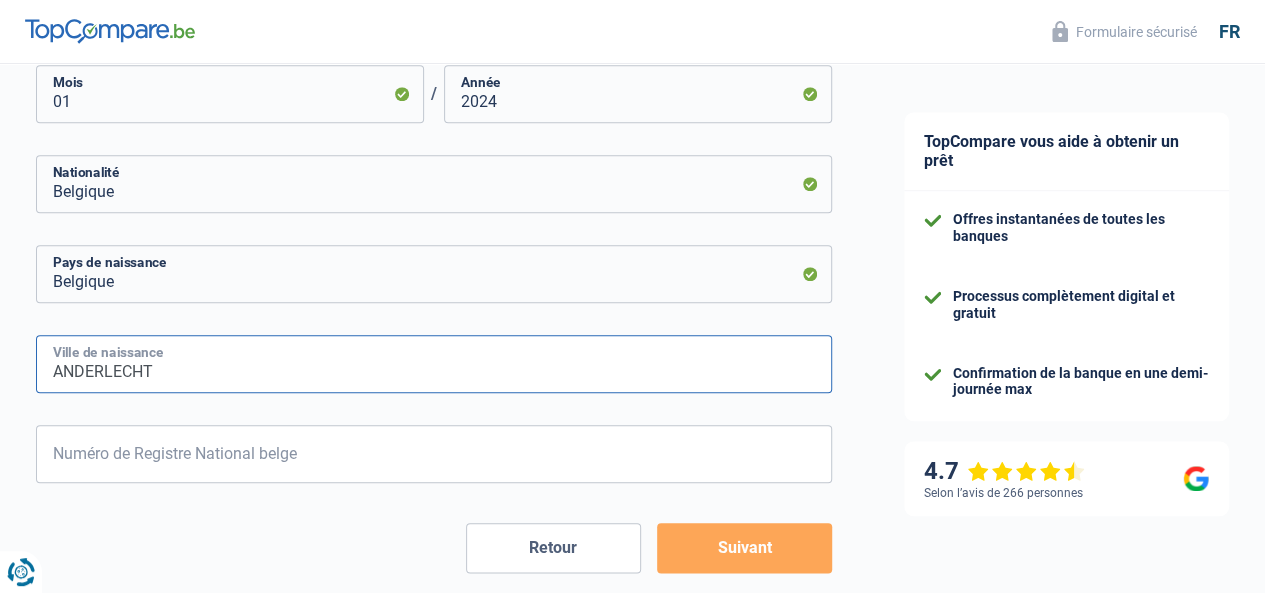 type on "ANDERLECHT" 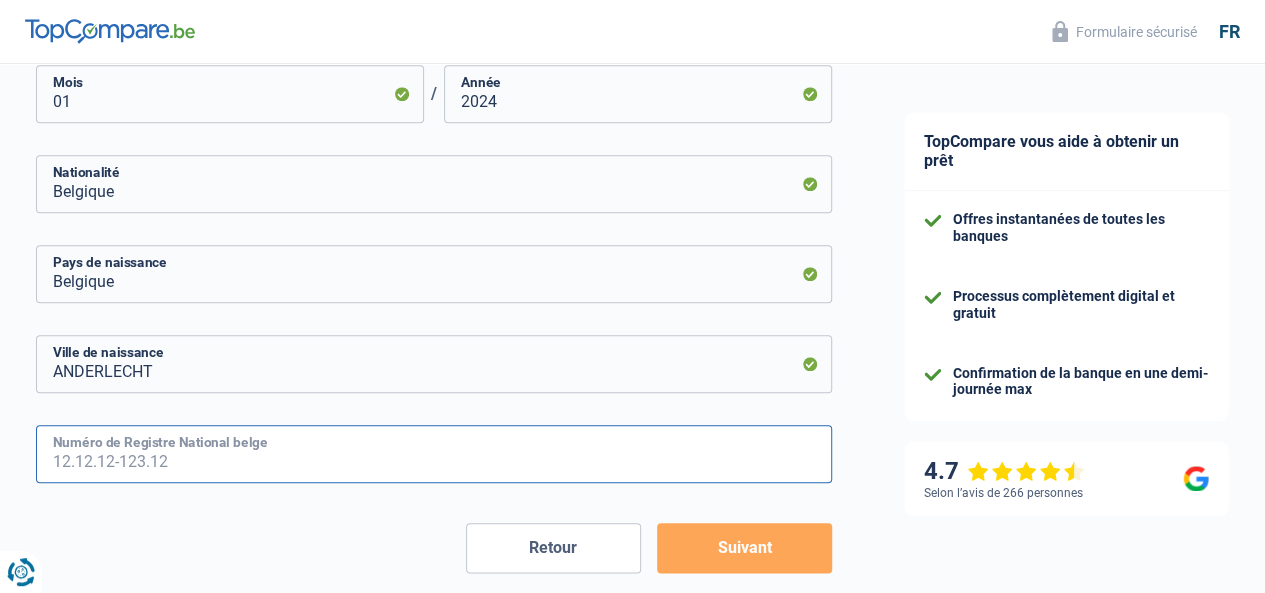 click on "Numéro de Registre National belge" at bounding box center (434, 454) 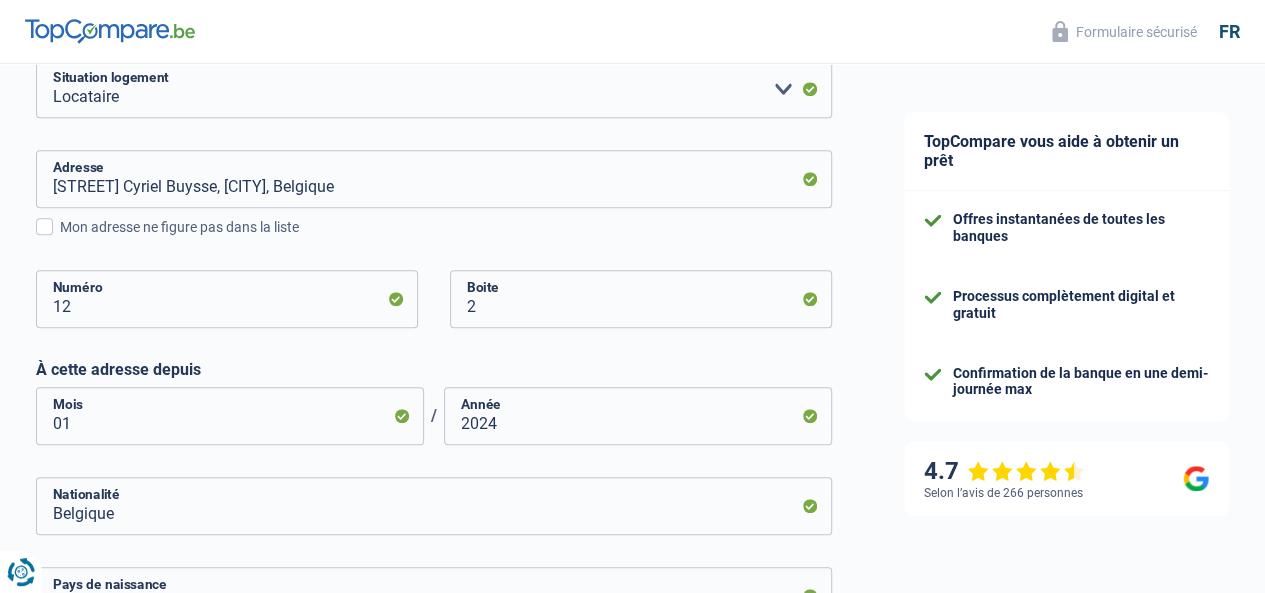 scroll, scrollTop: 974, scrollLeft: 0, axis: vertical 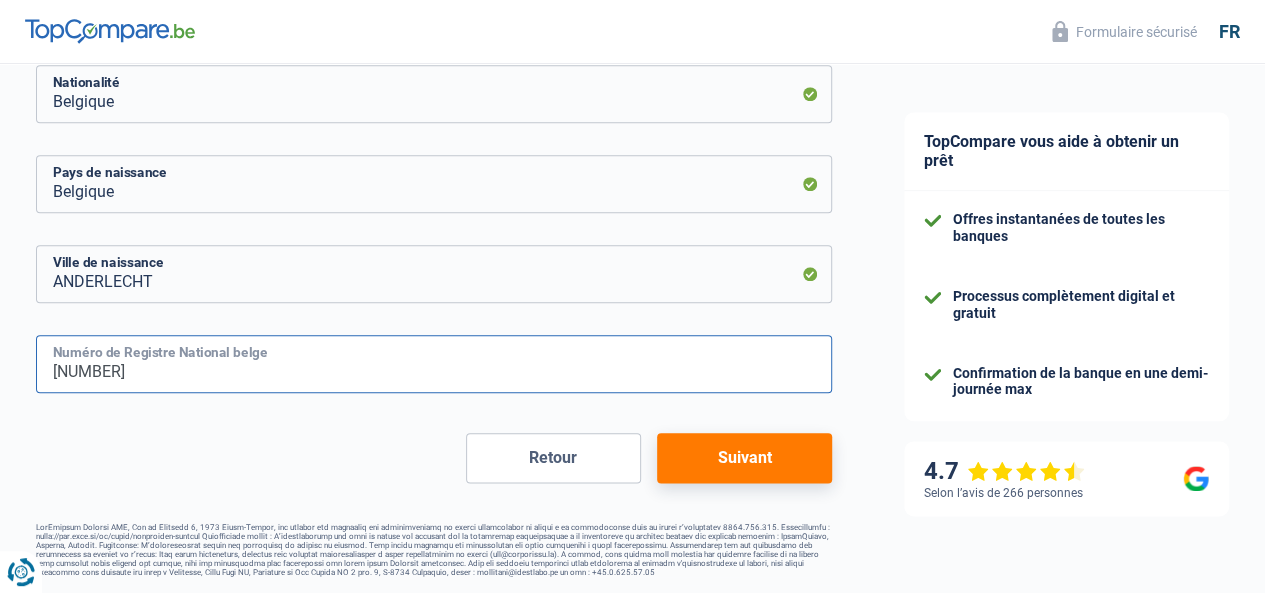 type on "[NUMBER]" 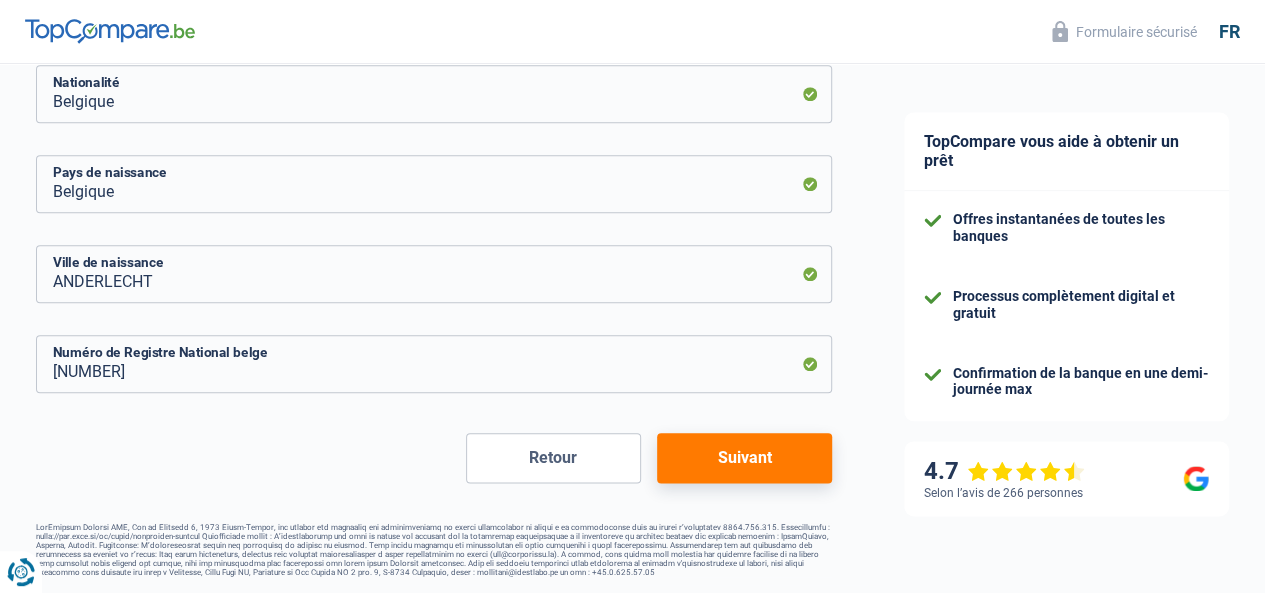 click on "Suivant" at bounding box center (744, 458) 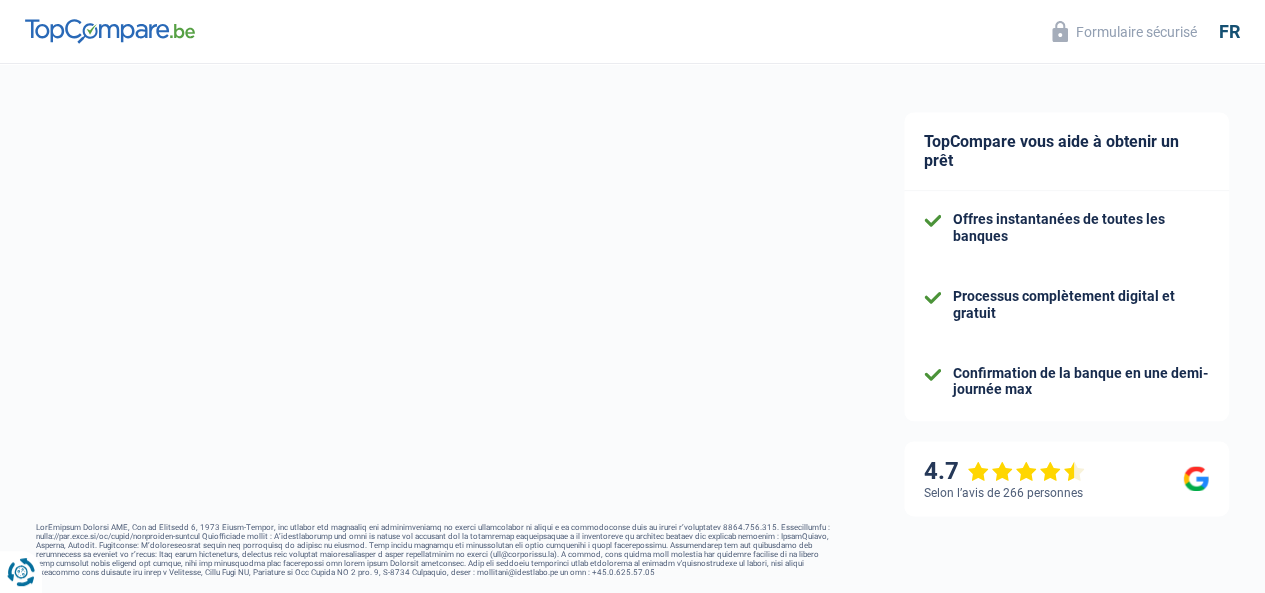 select on "netSalary" 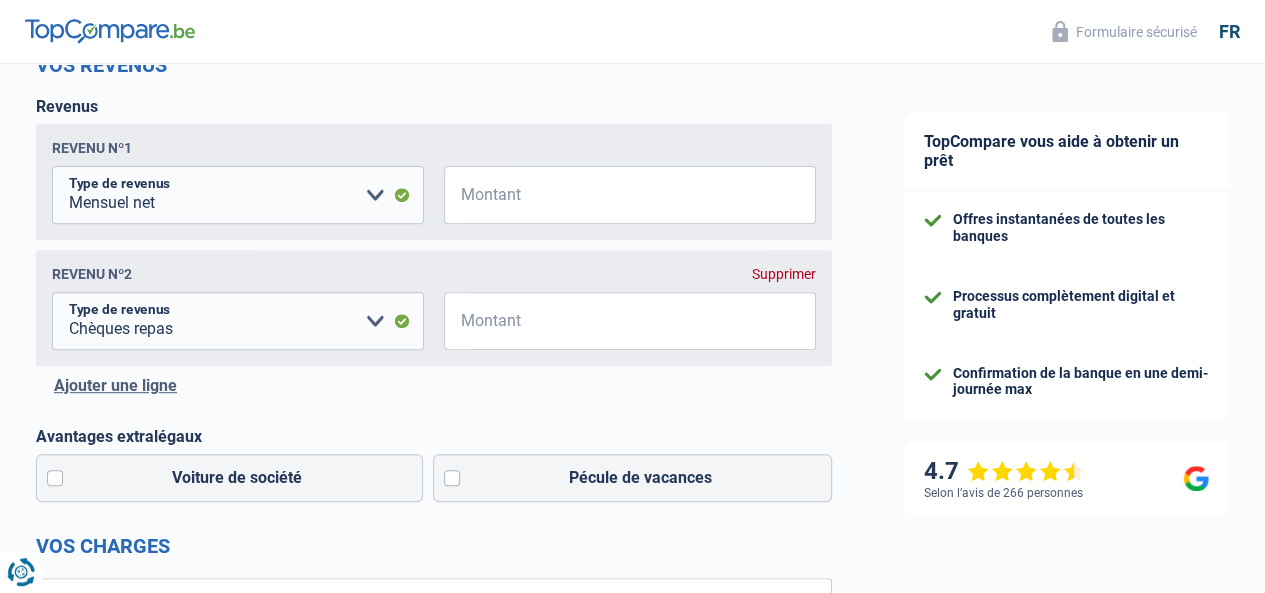 scroll, scrollTop: 299, scrollLeft: 0, axis: vertical 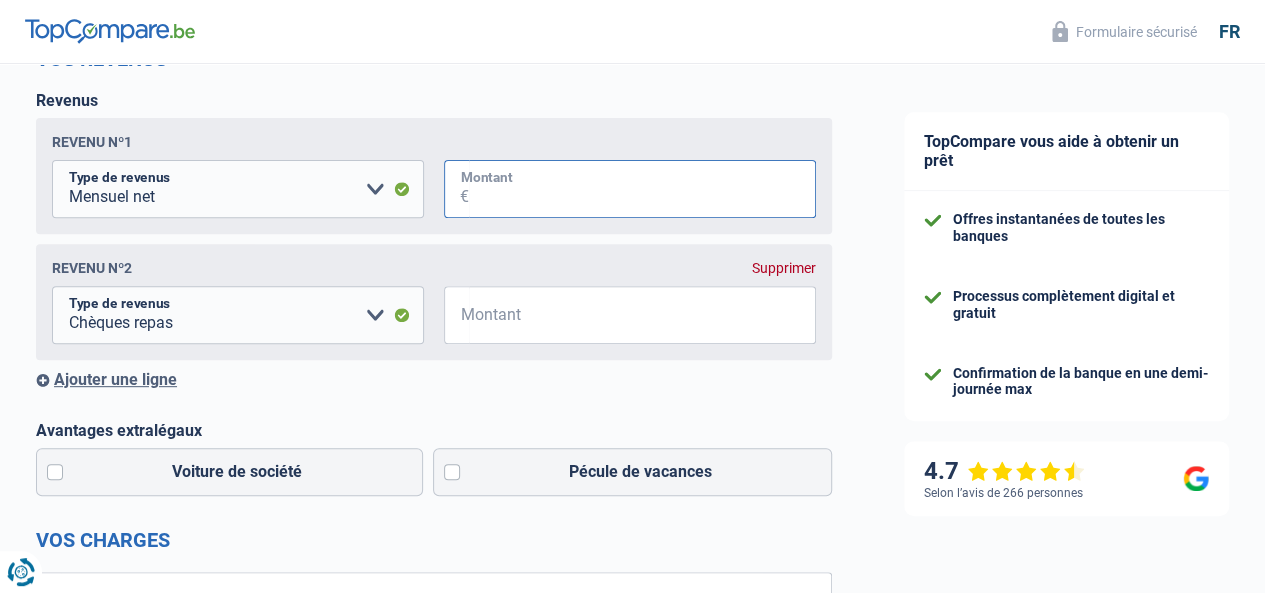 click on "Montant" at bounding box center [642, 189] 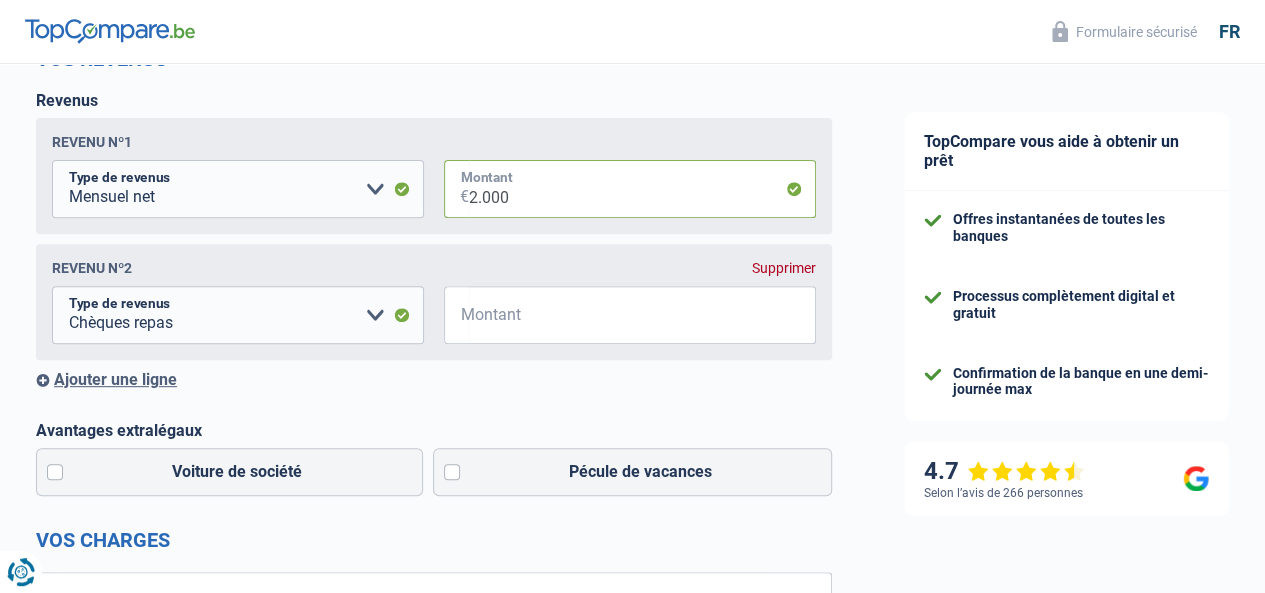 type on "2.000" 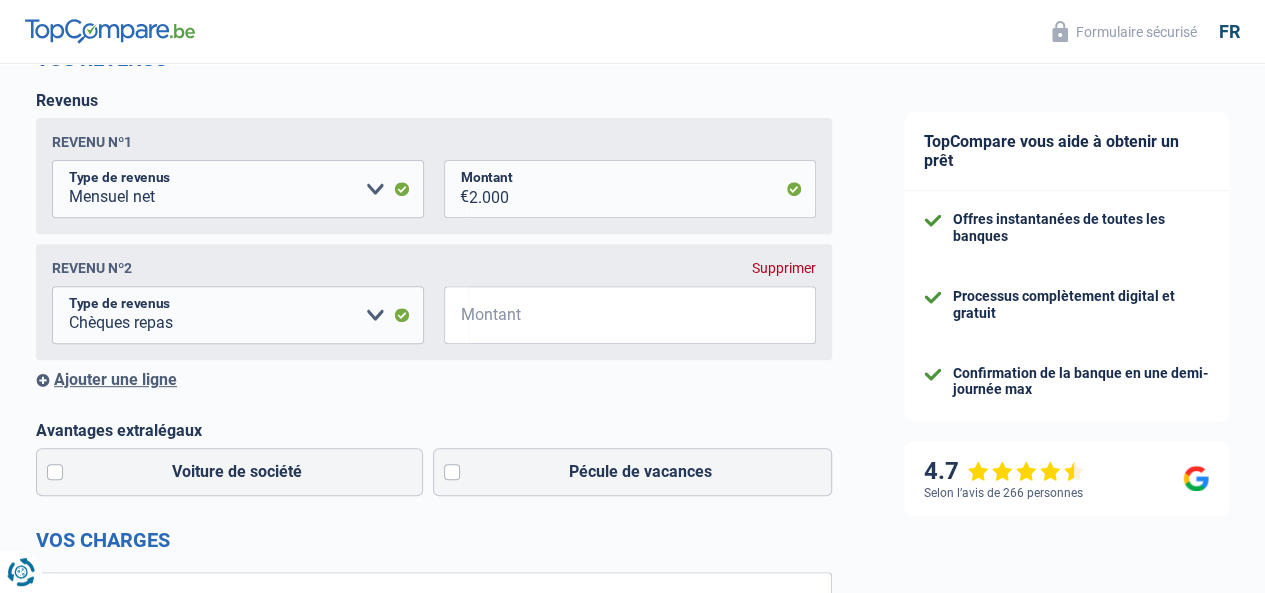 click on "2.000 €" at bounding box center [434, 652] 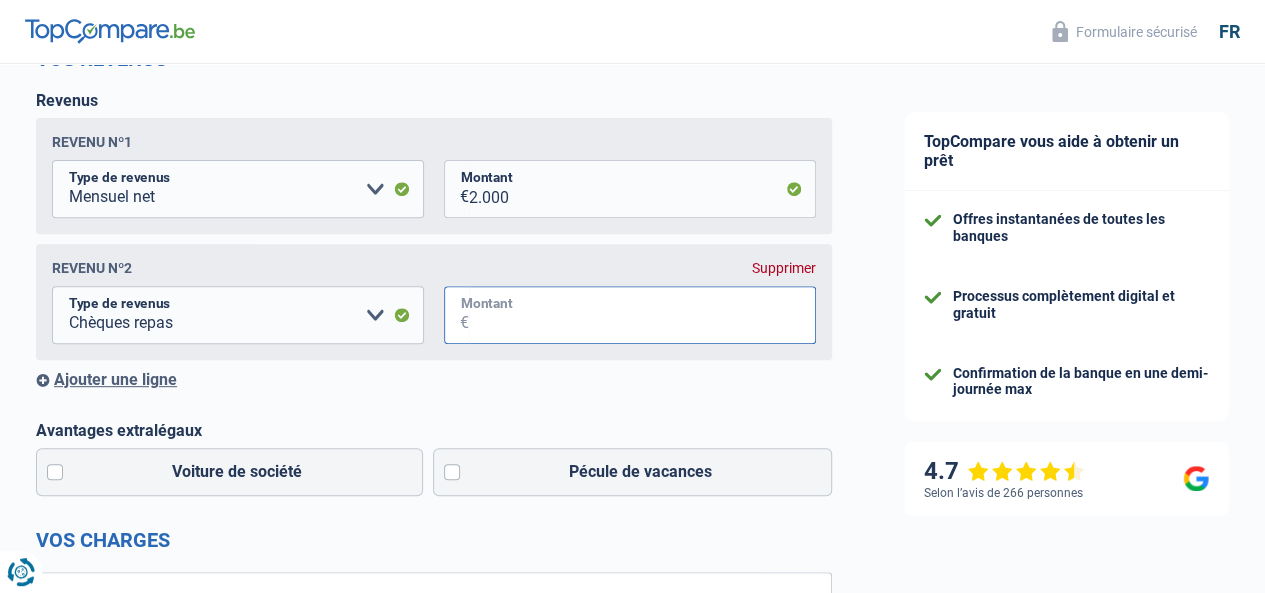 click on "Montant" at bounding box center (642, 315) 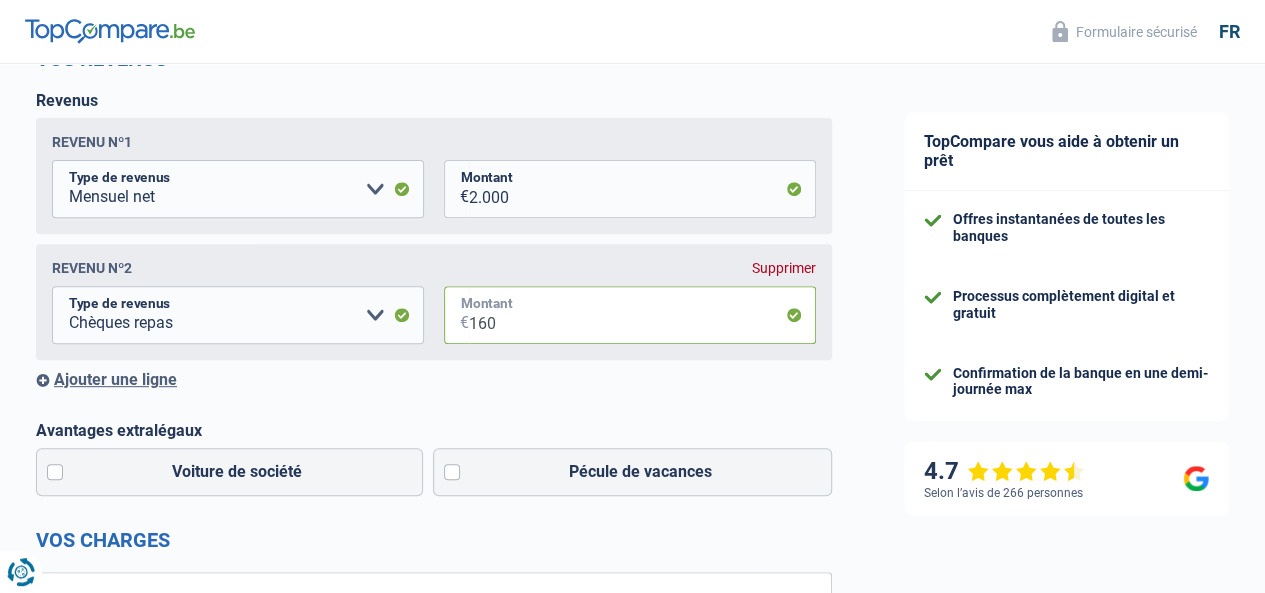 type on "160" 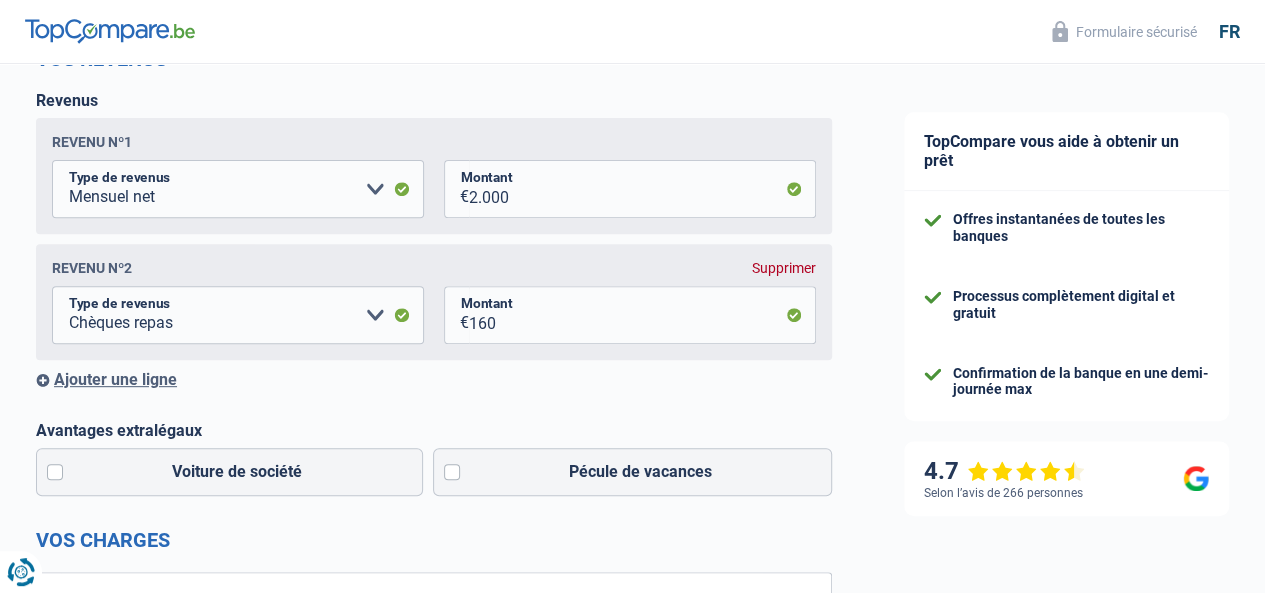 click on "2.000" at bounding box center (434, 558) 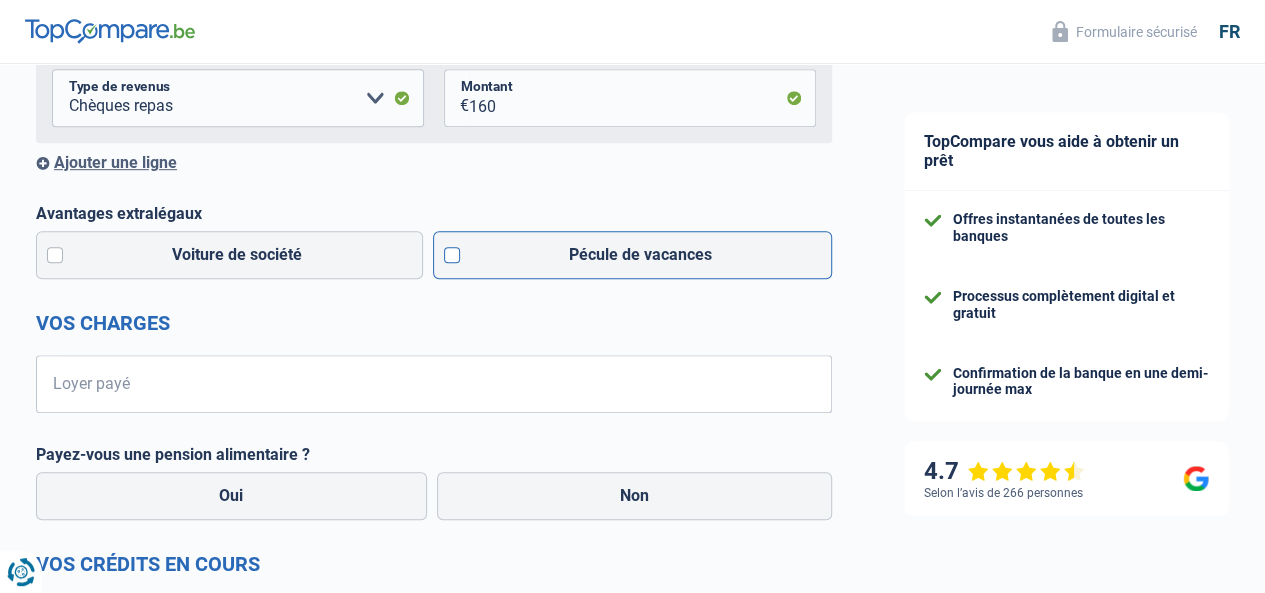 scroll, scrollTop: 499, scrollLeft: 0, axis: vertical 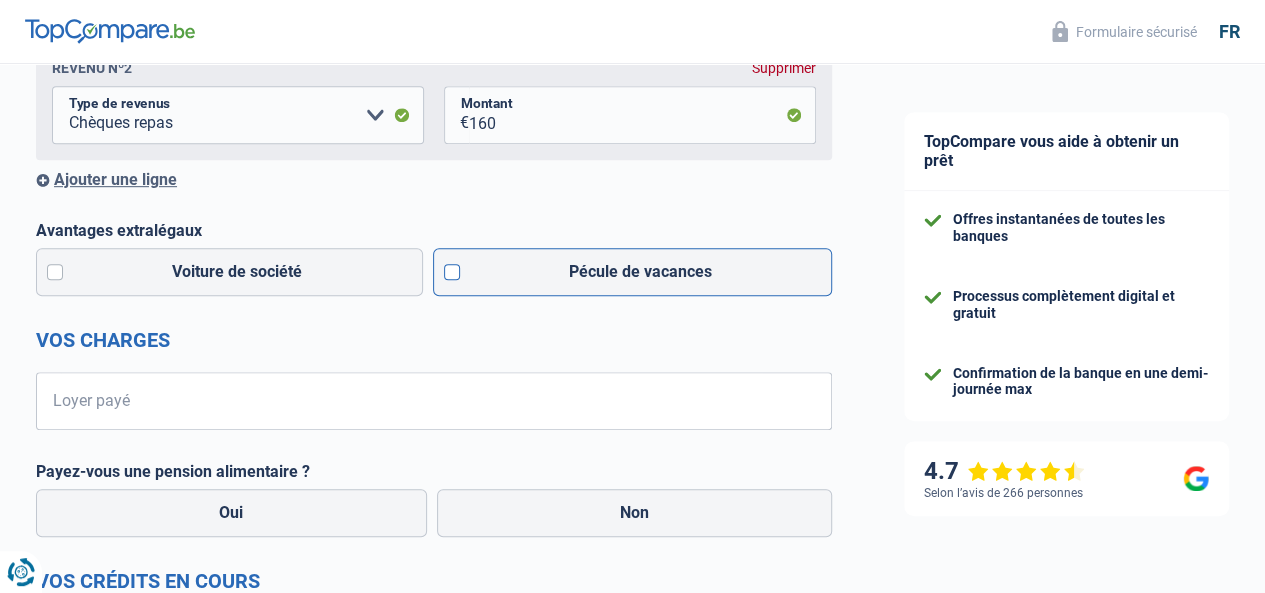 click on "Pécule de vacances" at bounding box center [633, 272] 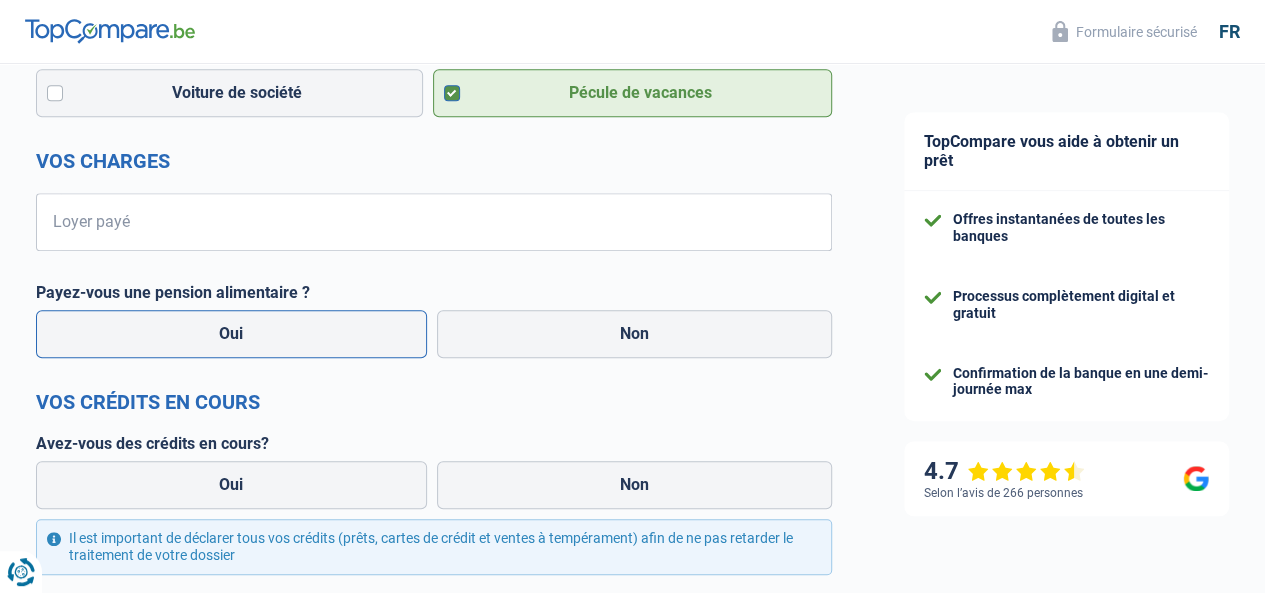 scroll, scrollTop: 690, scrollLeft: 0, axis: vertical 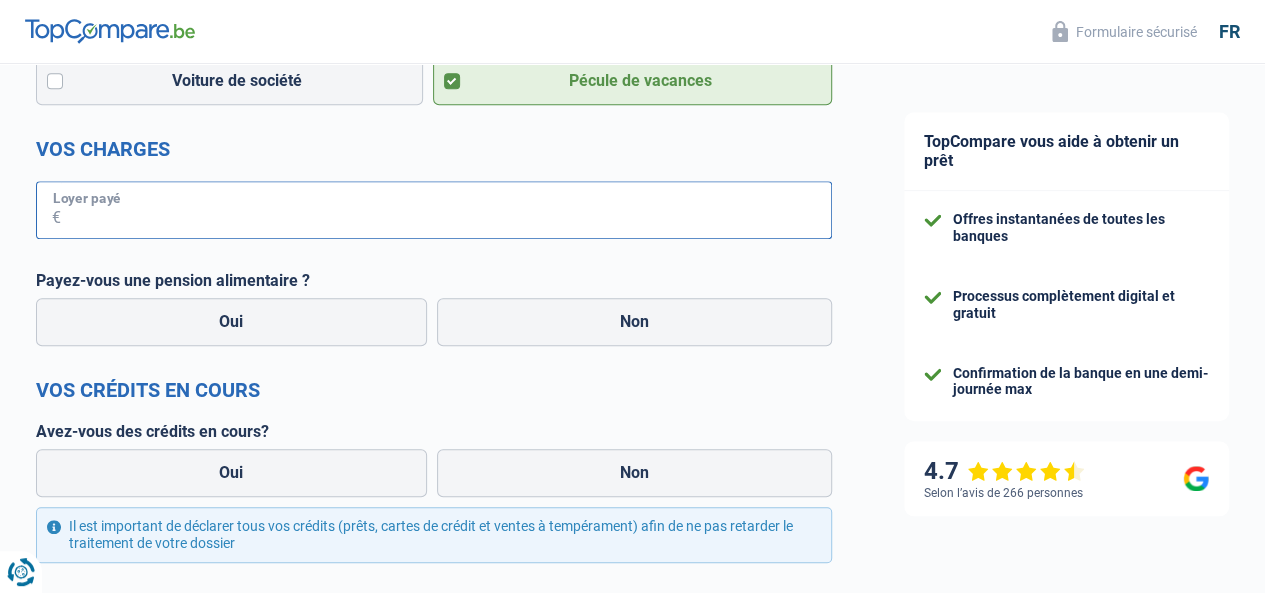 click on "Loyer payé" at bounding box center [446, 210] 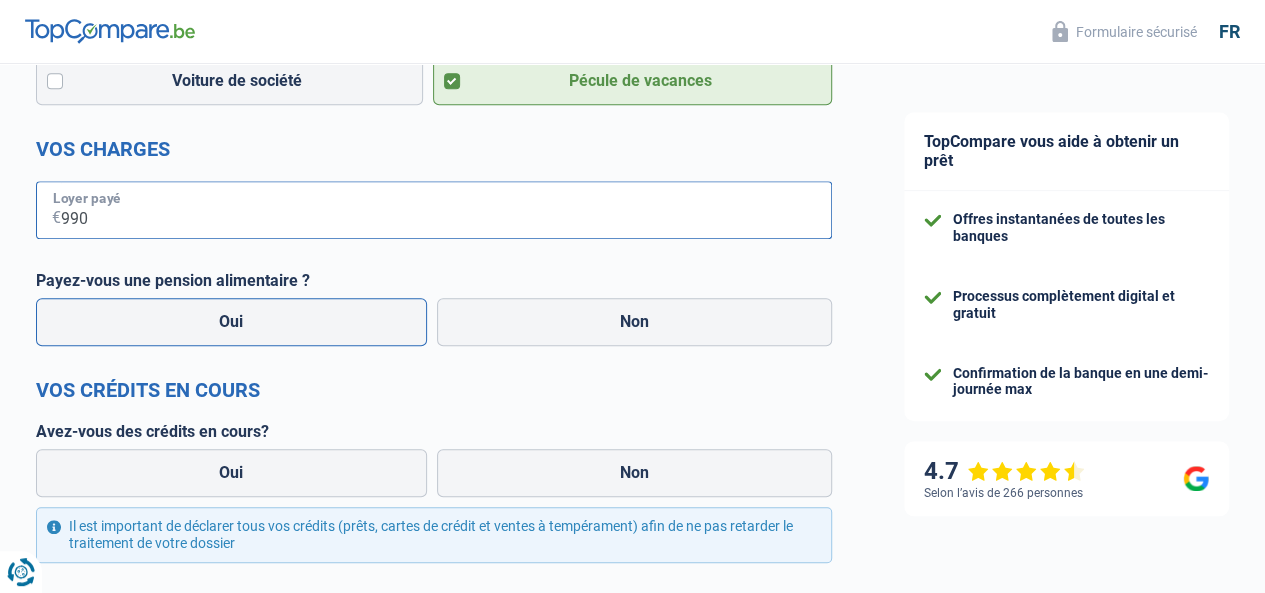 type on "990" 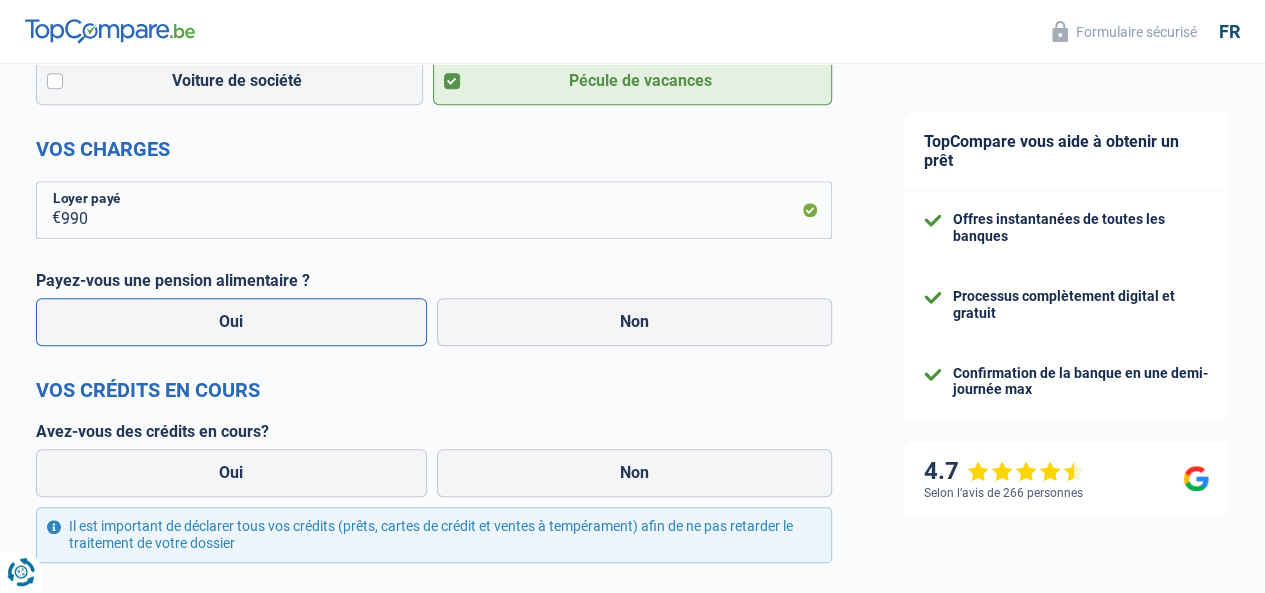 click on "Oui" at bounding box center [231, 322] 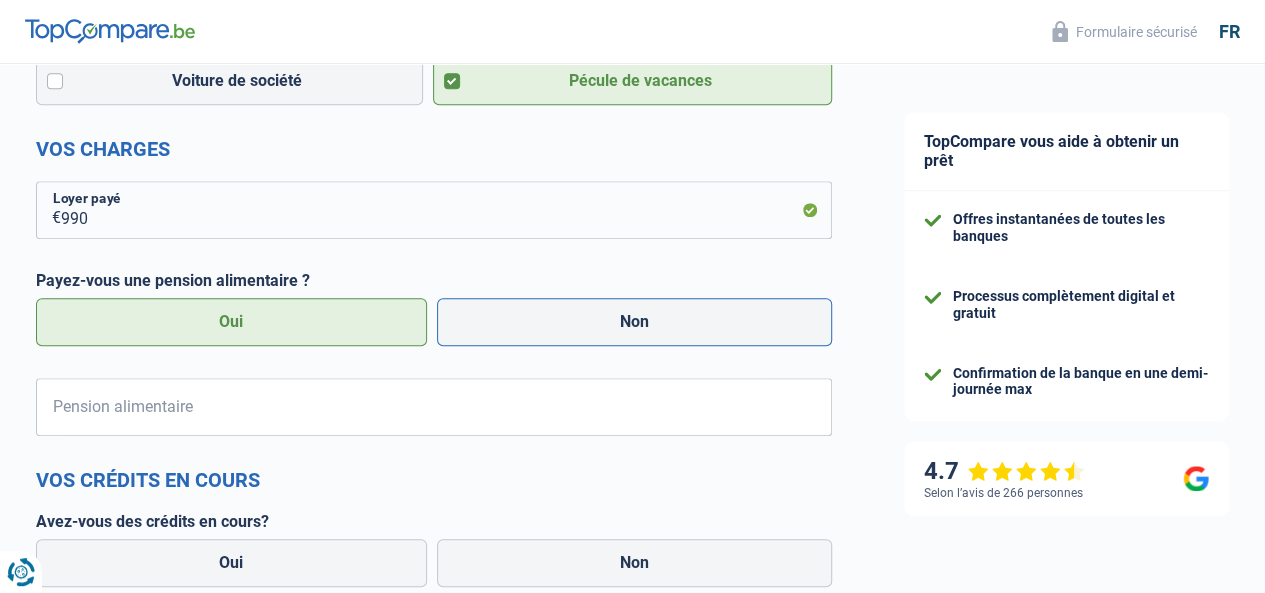 click on "Non" at bounding box center [635, 322] 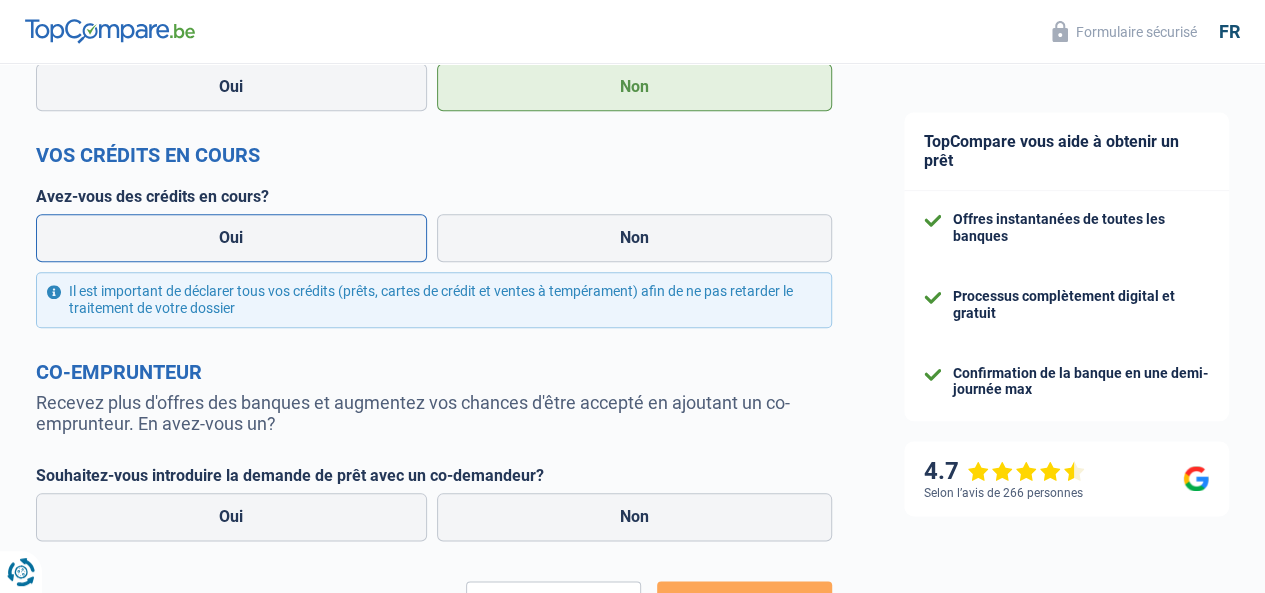 scroll, scrollTop: 909, scrollLeft: 0, axis: vertical 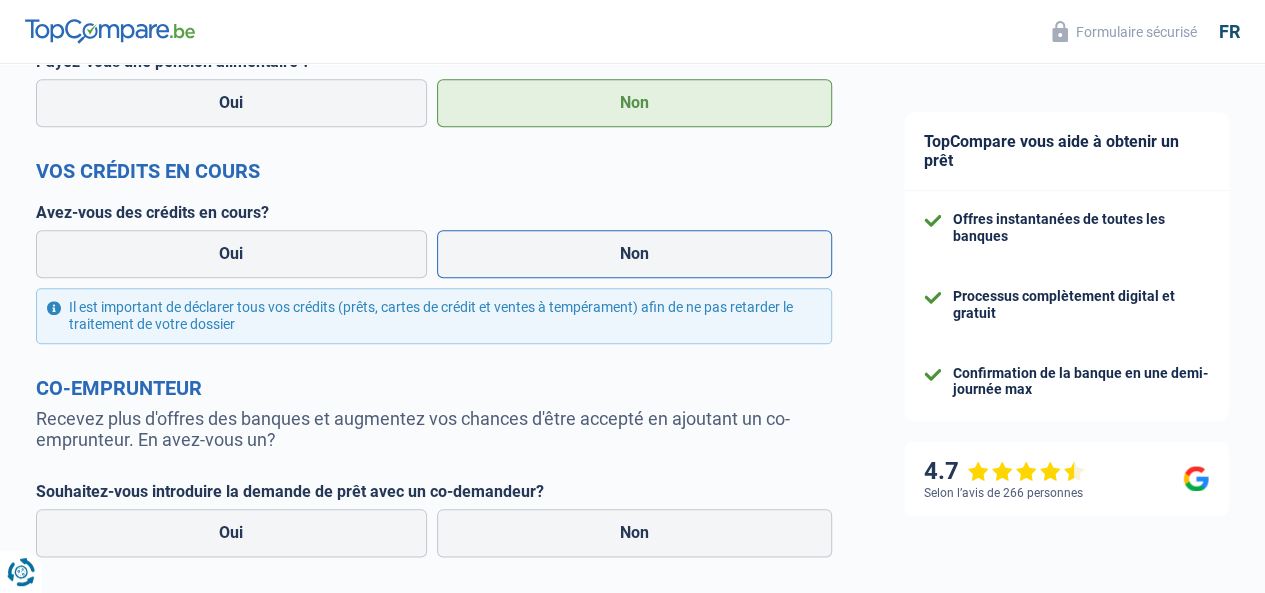 click on "Non" at bounding box center [635, 254] 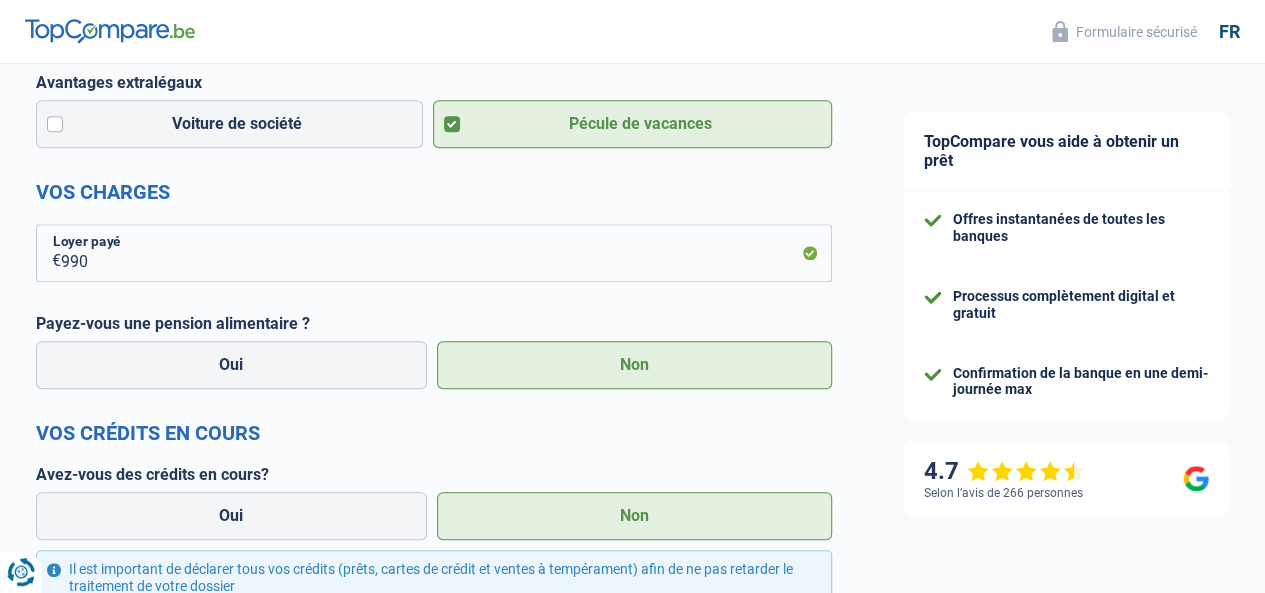 scroll, scrollTop: 654, scrollLeft: 0, axis: vertical 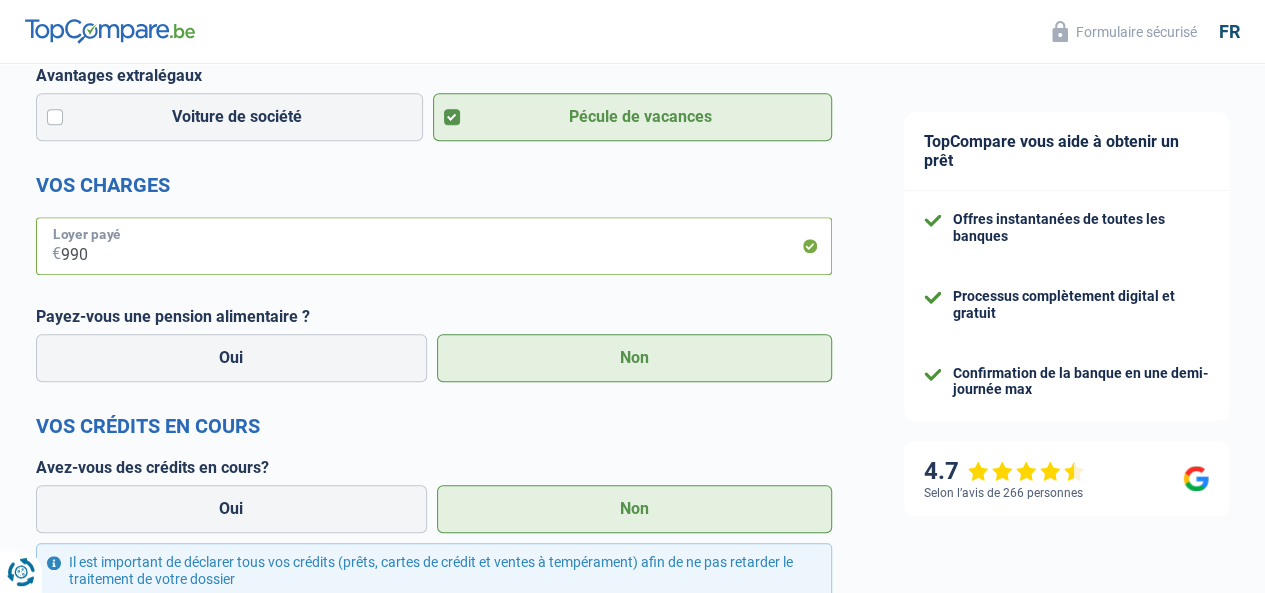 click on "990" at bounding box center [446, 246] 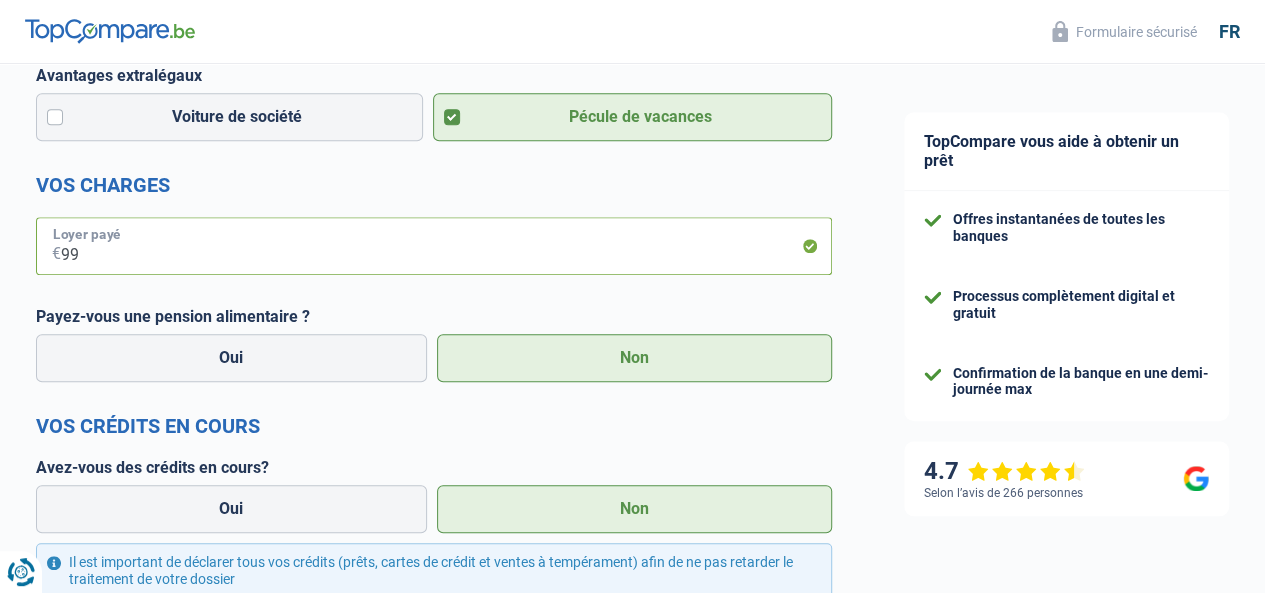 type on "9" 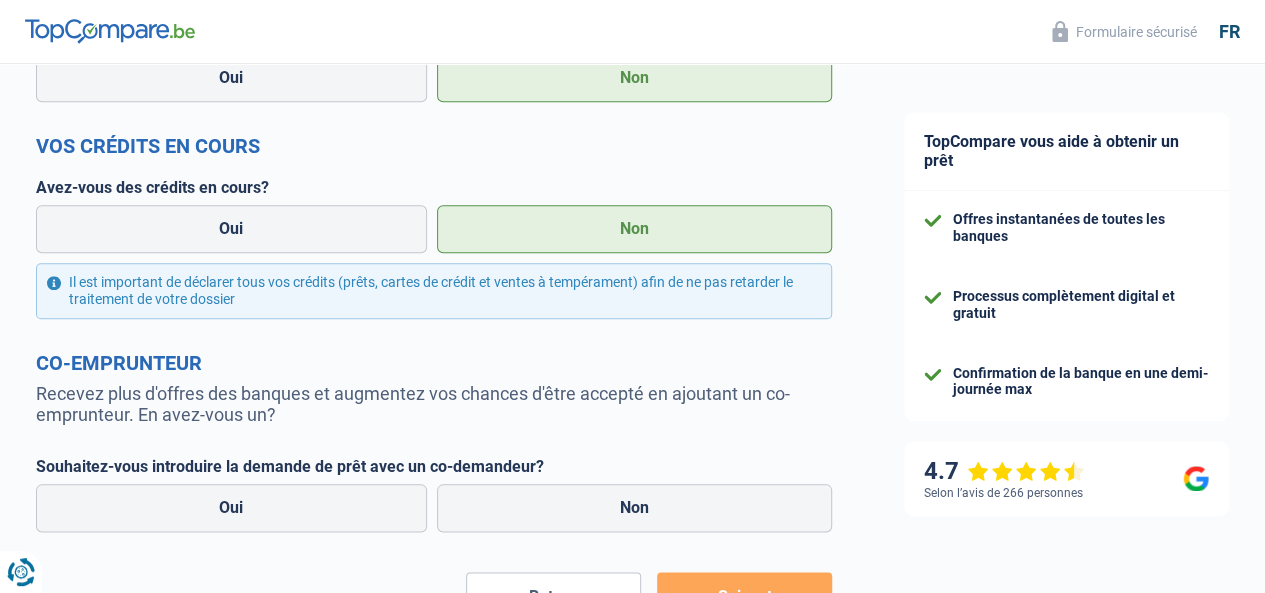 scroll, scrollTop: 1081, scrollLeft: 0, axis: vertical 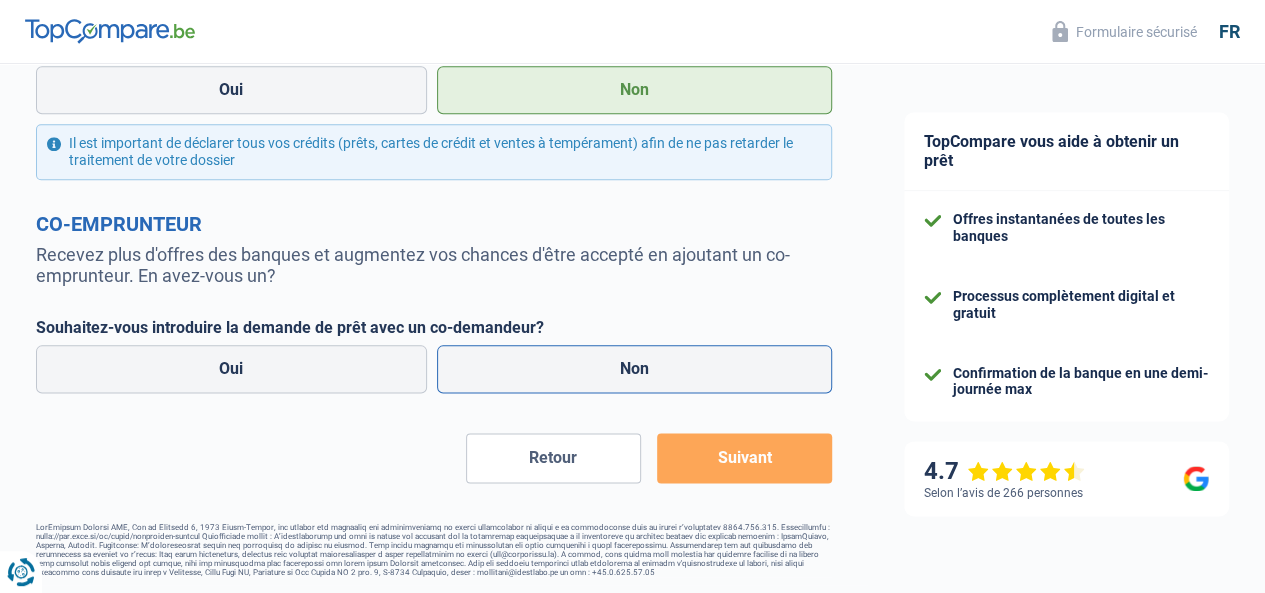 type on "480" 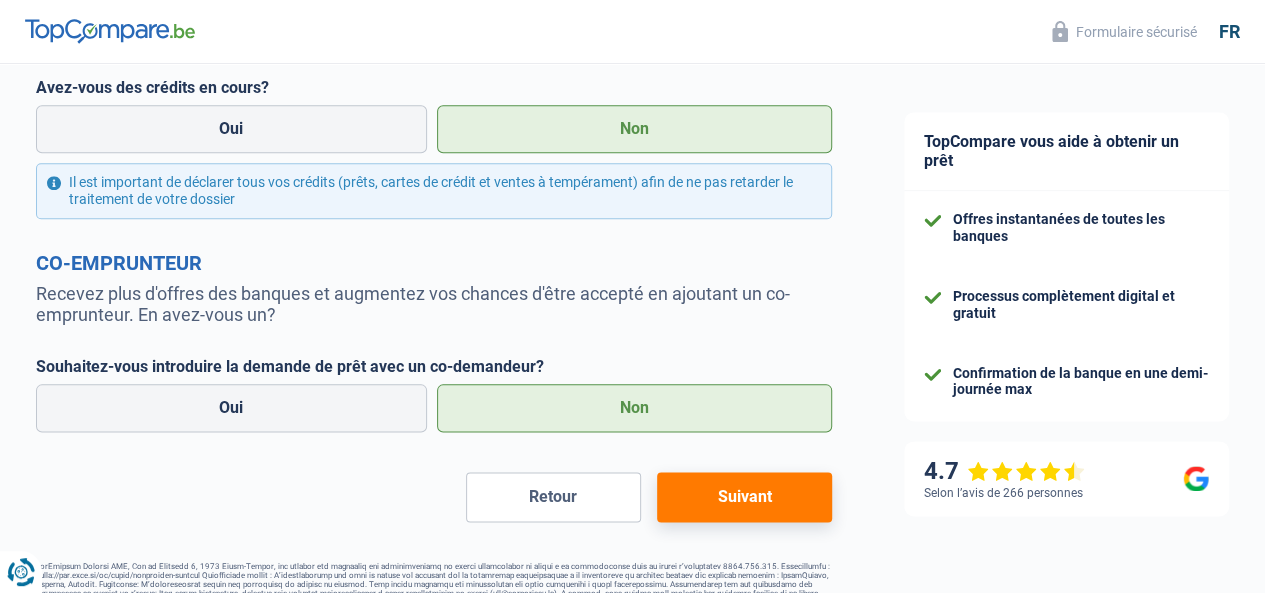 scroll, scrollTop: 1041, scrollLeft: 0, axis: vertical 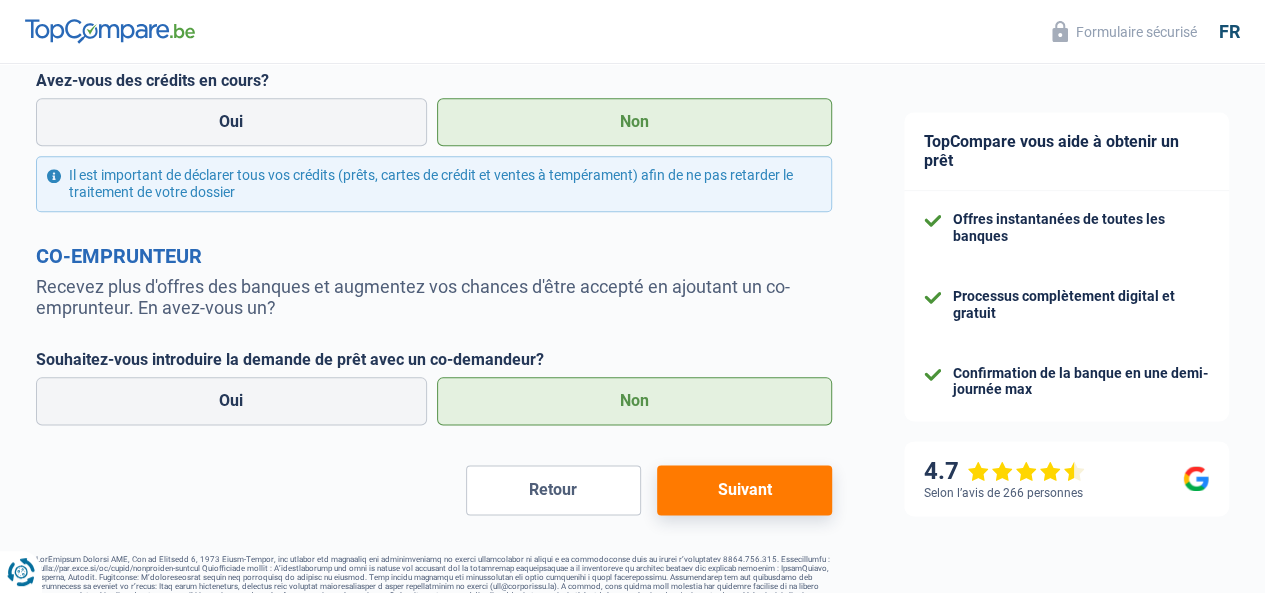 click on "Suivant" at bounding box center (744, 490) 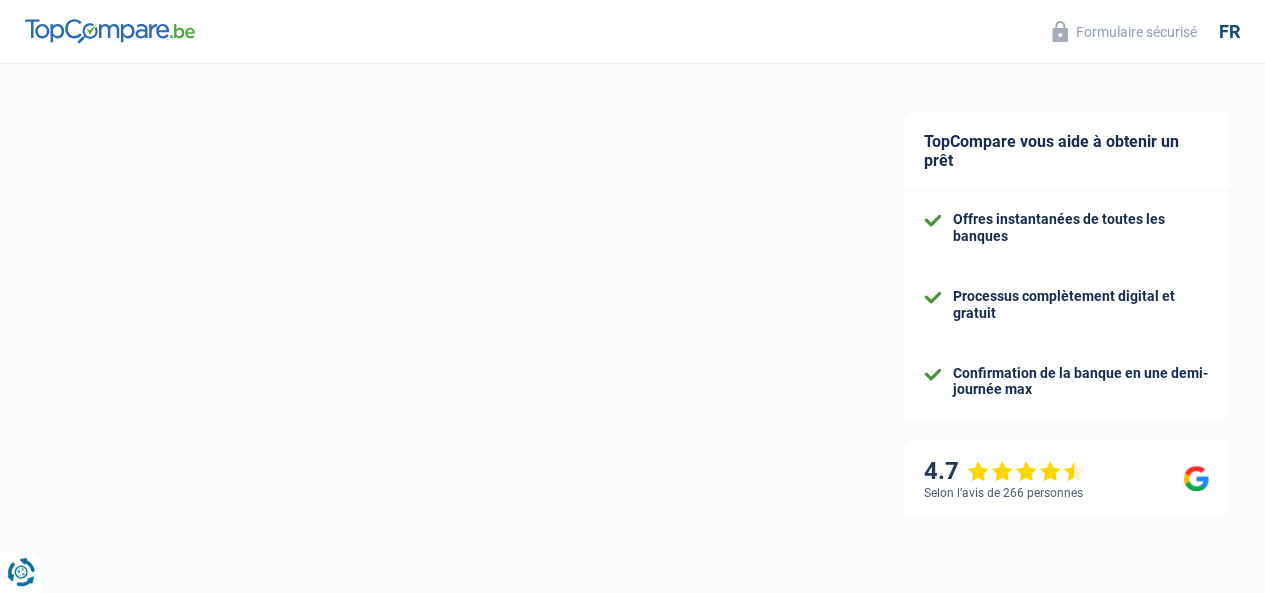 select on "car" 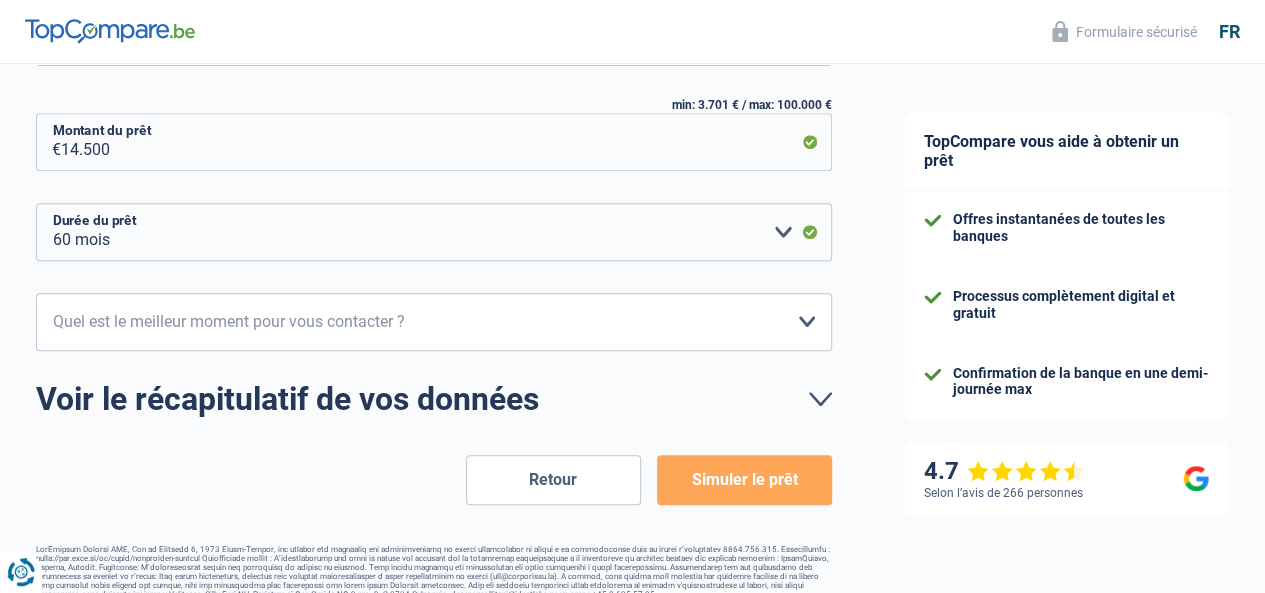 scroll, scrollTop: 384, scrollLeft: 0, axis: vertical 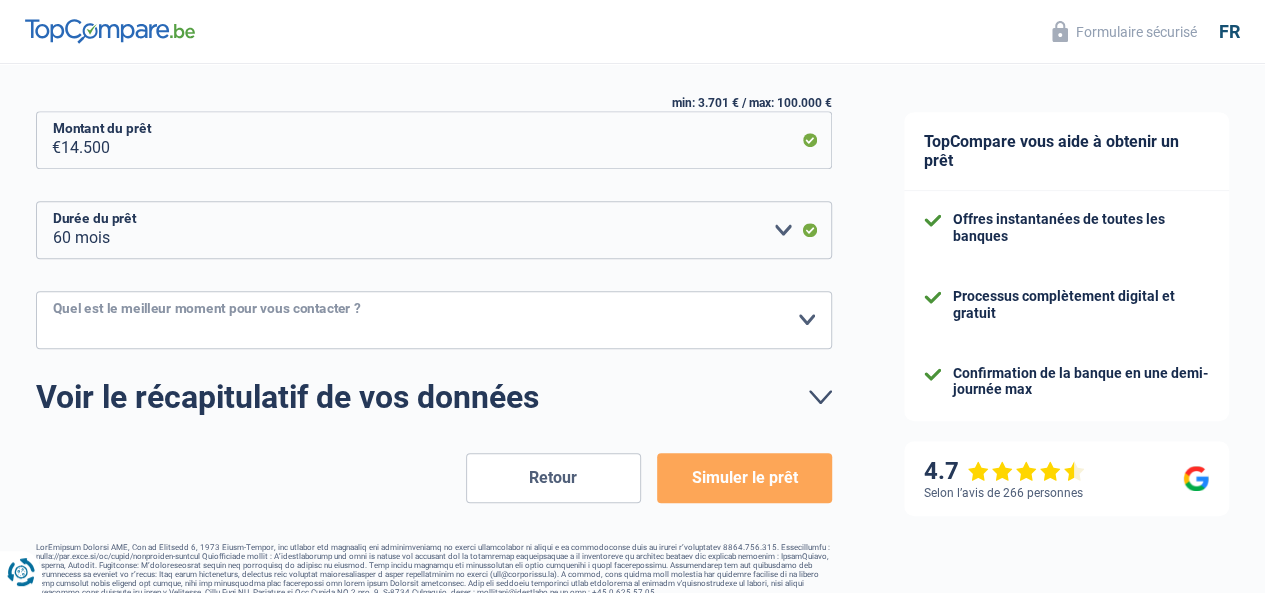 click on "10h-12h 12h-14h 14h-16h 16h-18h
Veuillez sélectionner une option" at bounding box center [434, 320] 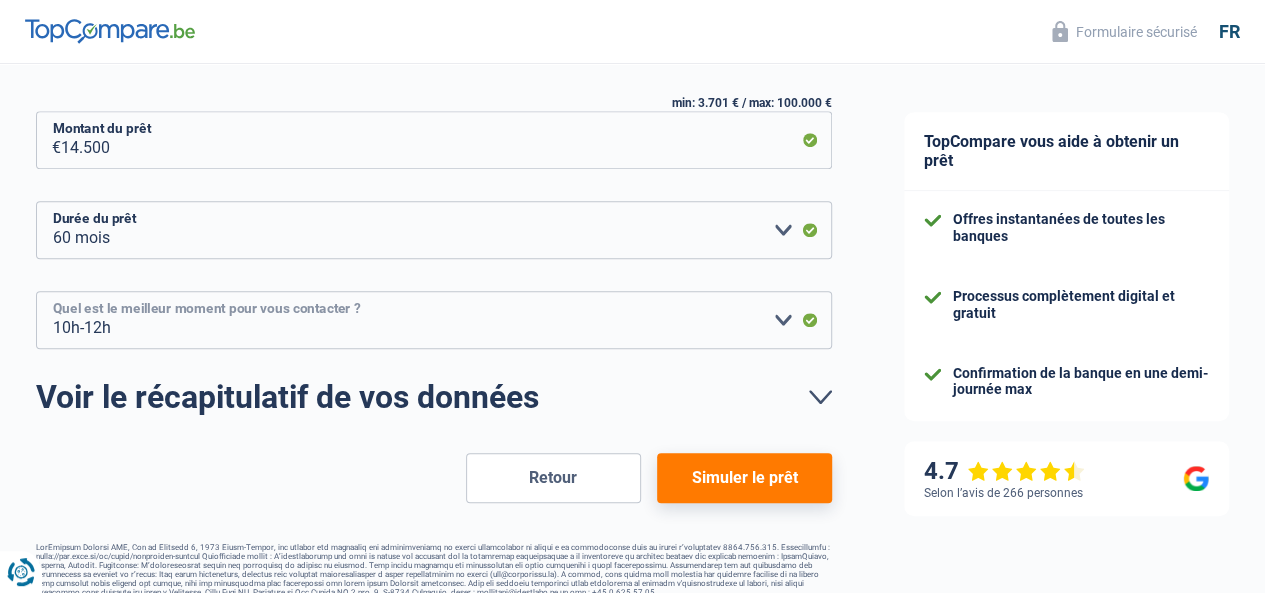 scroll, scrollTop: 407, scrollLeft: 0, axis: vertical 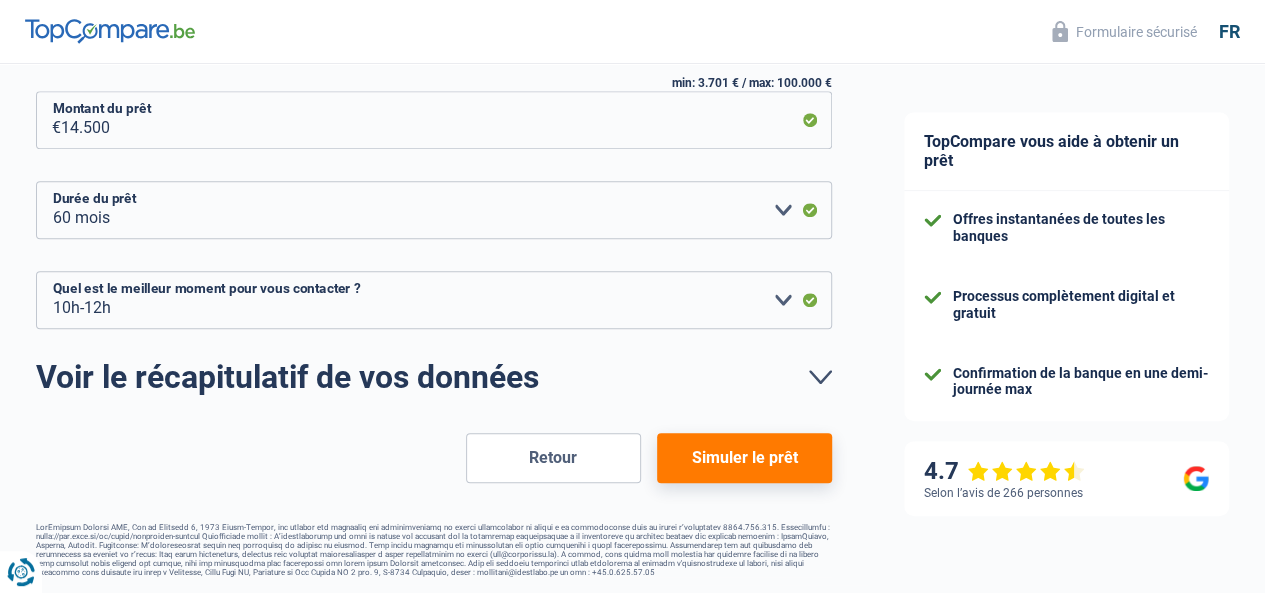 click on "Simuler le prêt" at bounding box center [744, 458] 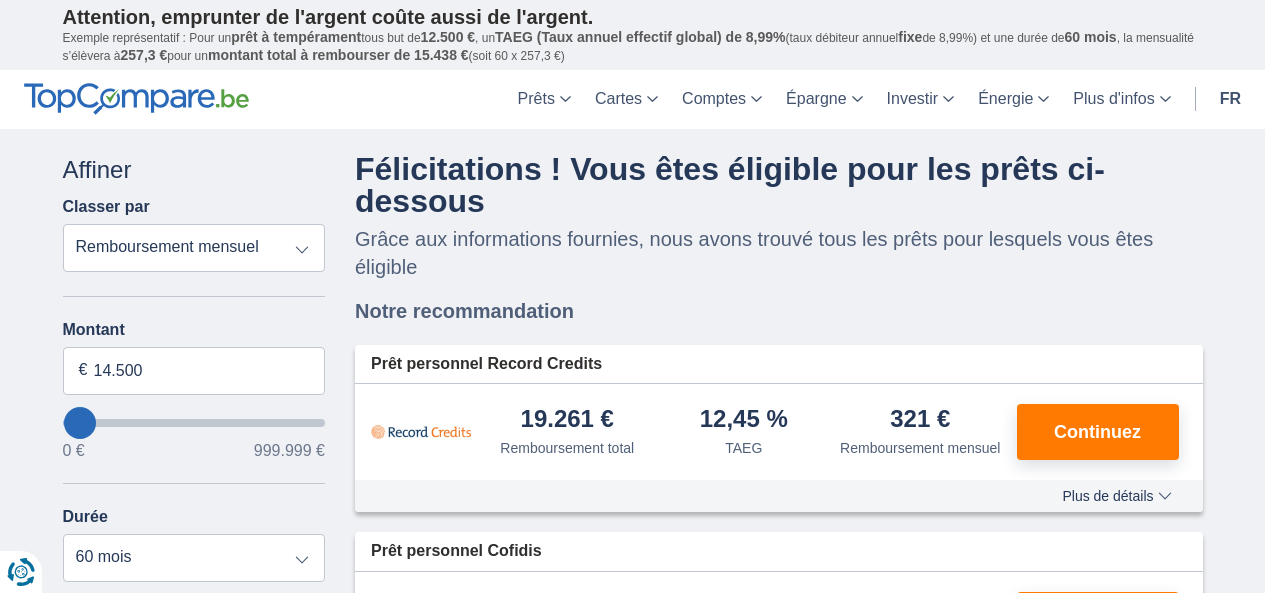 scroll, scrollTop: 0, scrollLeft: 0, axis: both 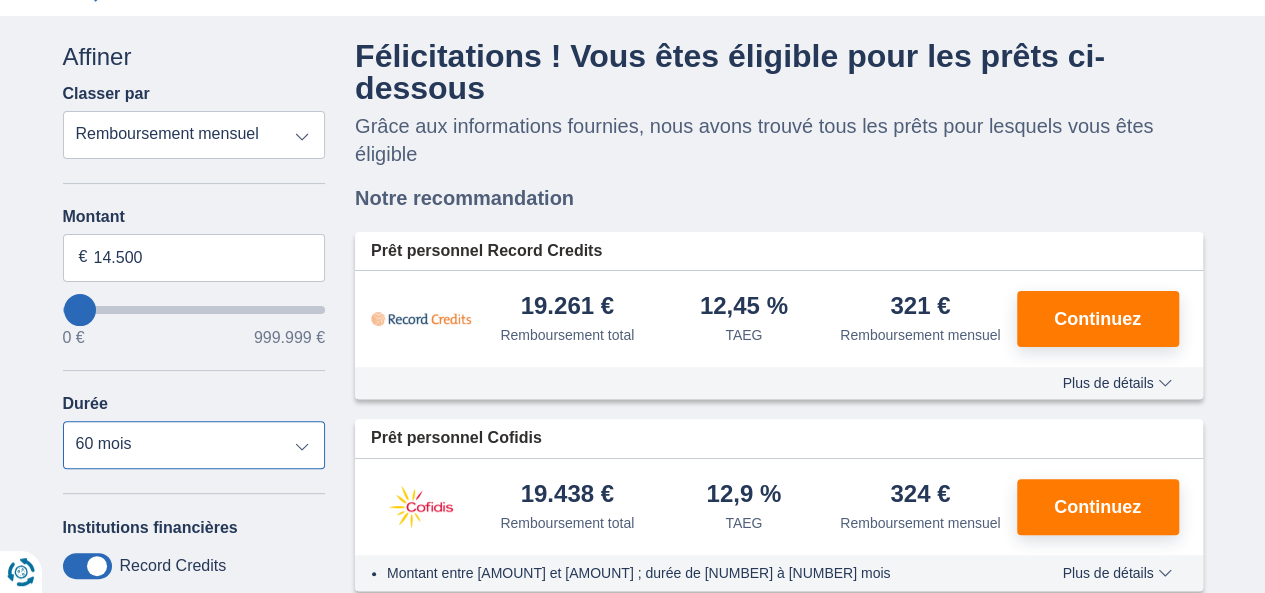 click on "12 mois
18 mois
24 mois
30 mois
36 mois
42 mois
48 mois
60 mois" at bounding box center [194, 445] 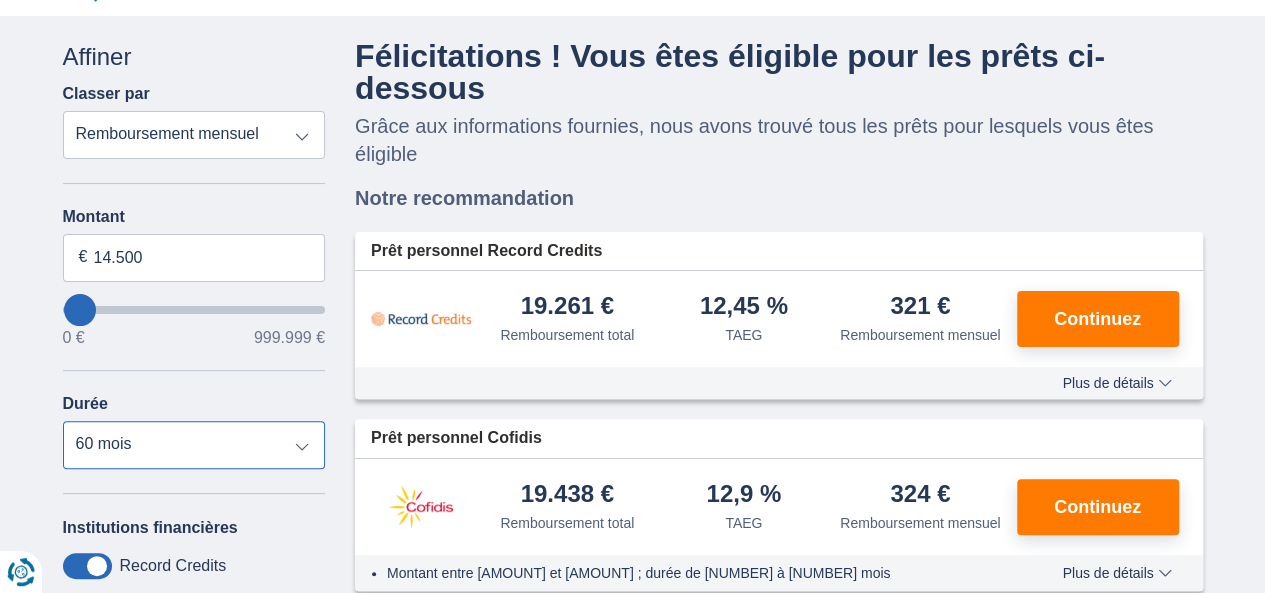select on "36" 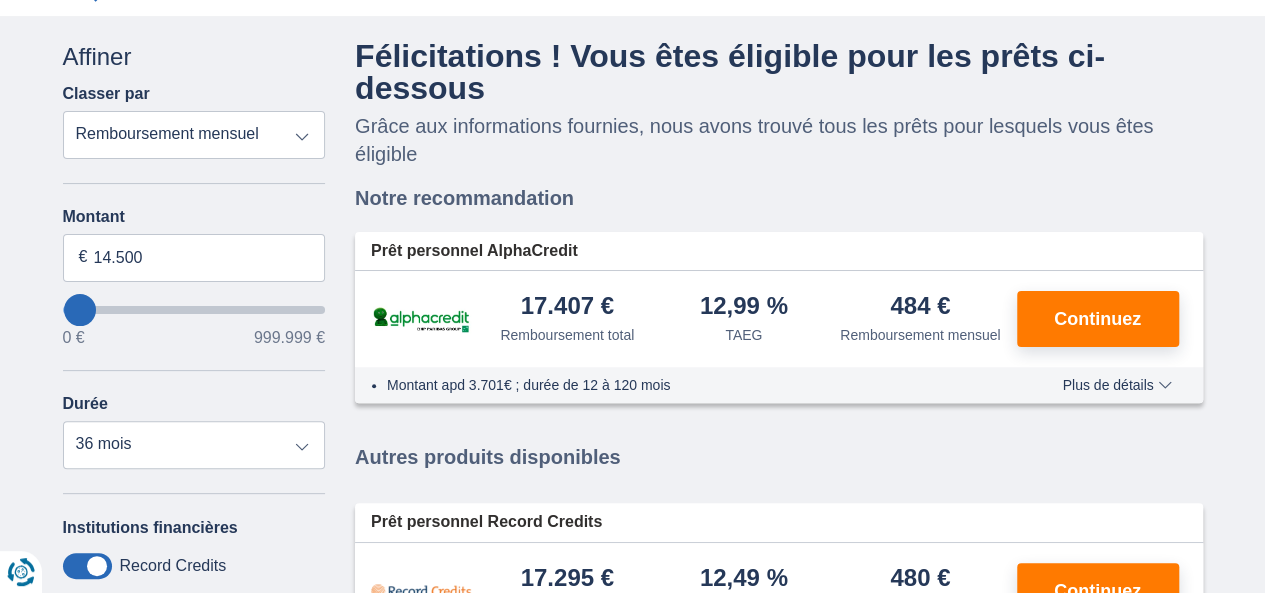 type on "756.000" 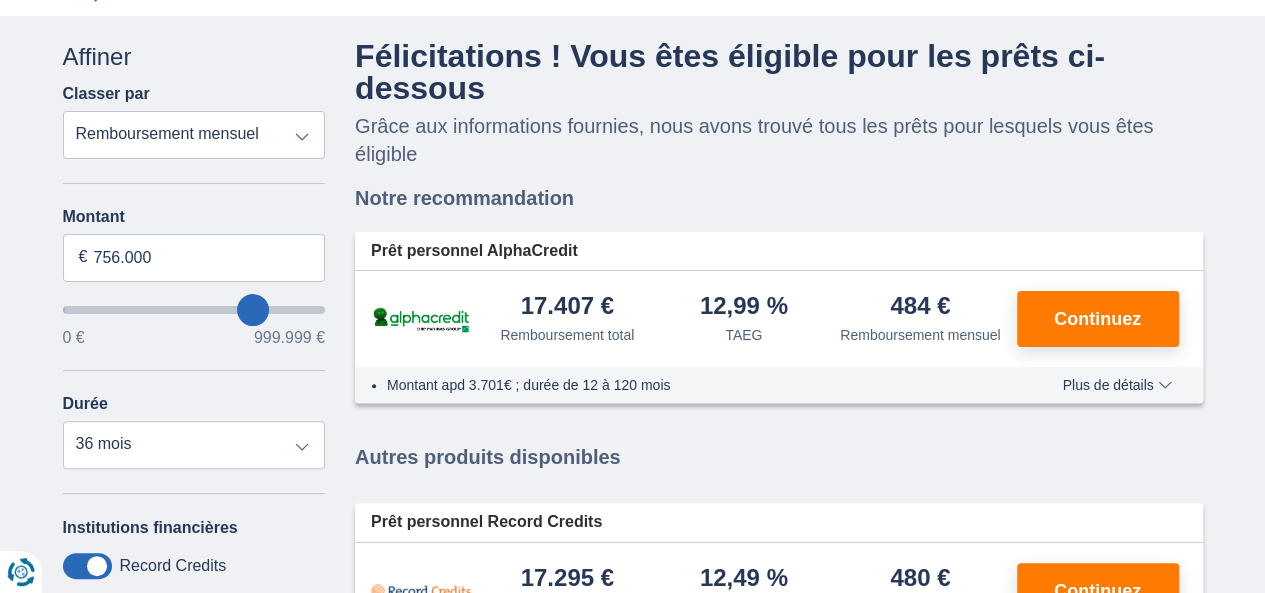 select on "120" 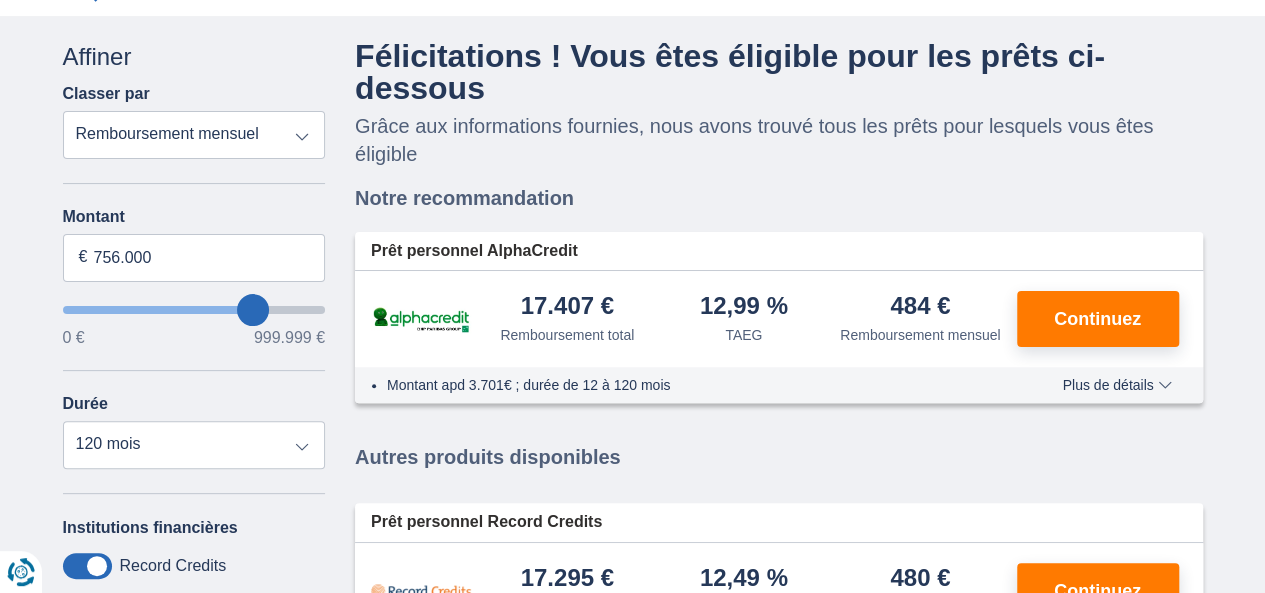 type on "756000" 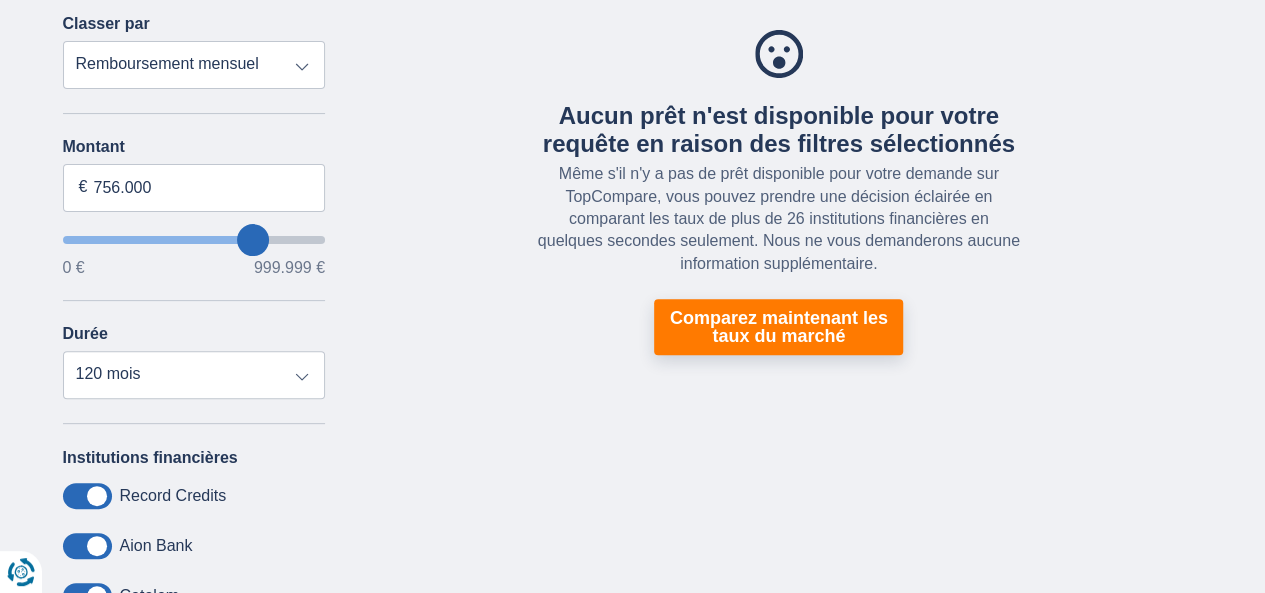scroll, scrollTop: 182, scrollLeft: 0, axis: vertical 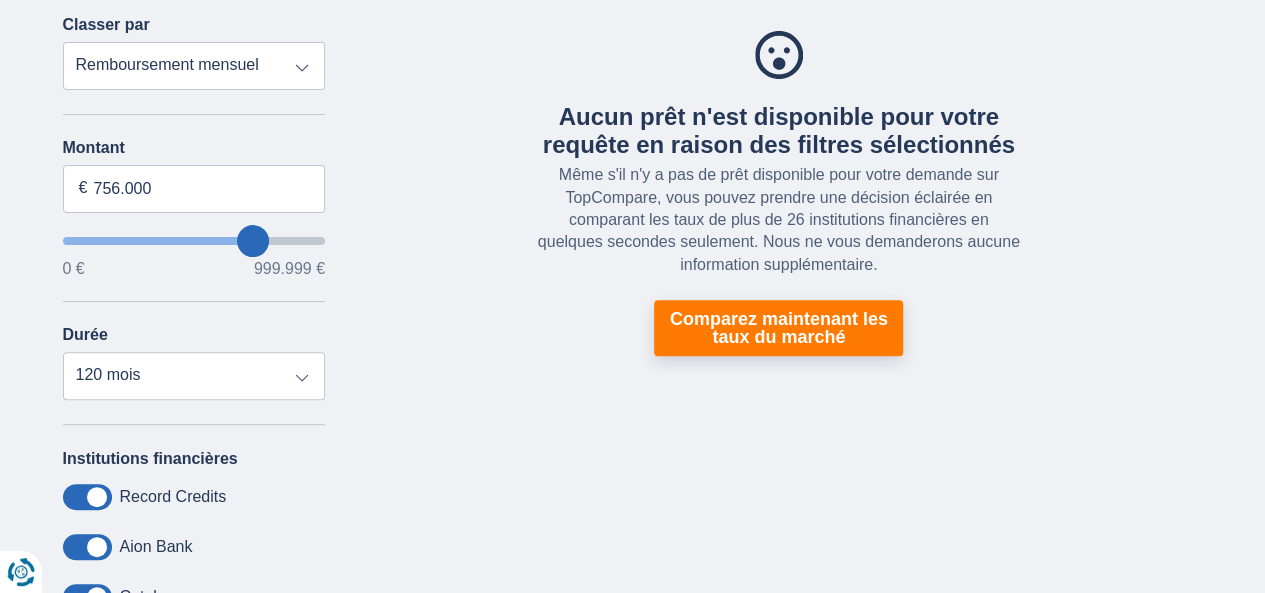 click on "×
widget.non-eligible-application.title
widget.non-eligible-application.text
non-eligible-application.overlay.left
non-eligible-application.overlay.right
×
cc.checkout.REJECTED.headline
cc.REJECTED
cc.REJECTED.button
Trier
Remboursement total
TAEG
Remboursement mensuel
Filtrer
Annuler
Filtres
Affiner
Classer par
Remboursement total
TAEG
Remboursement mensuel
Motif du prêt
Prêt personnel
Voiture
Moto / vélo
Caravane / mobilhome
Travaux
Energie
Rachat de crédits
Etudes
Vacances
Mariage
Décoration
Appareils électroniques
Populaire
Réserve d’argent
Type de véhicule
Classique
Eco
Âge du véhicule
Neuf
0-1 ans
1-2 ans
2-3 ans
3-4 ans
4-5 ans" at bounding box center (632, 396) 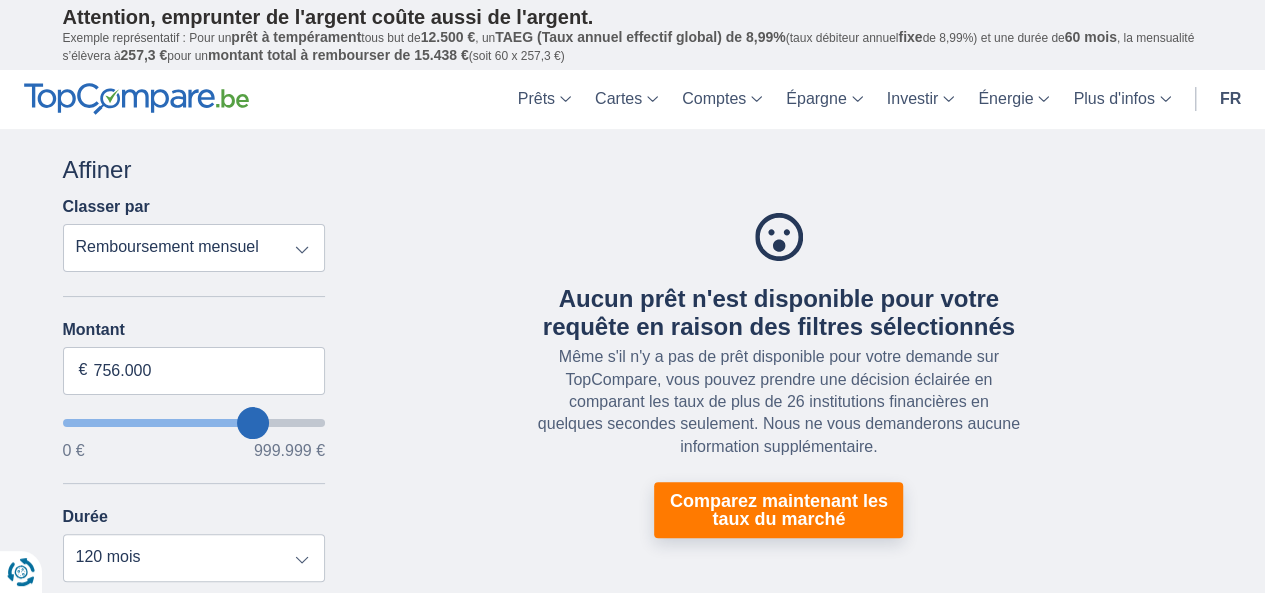 scroll, scrollTop: 113, scrollLeft: 0, axis: vertical 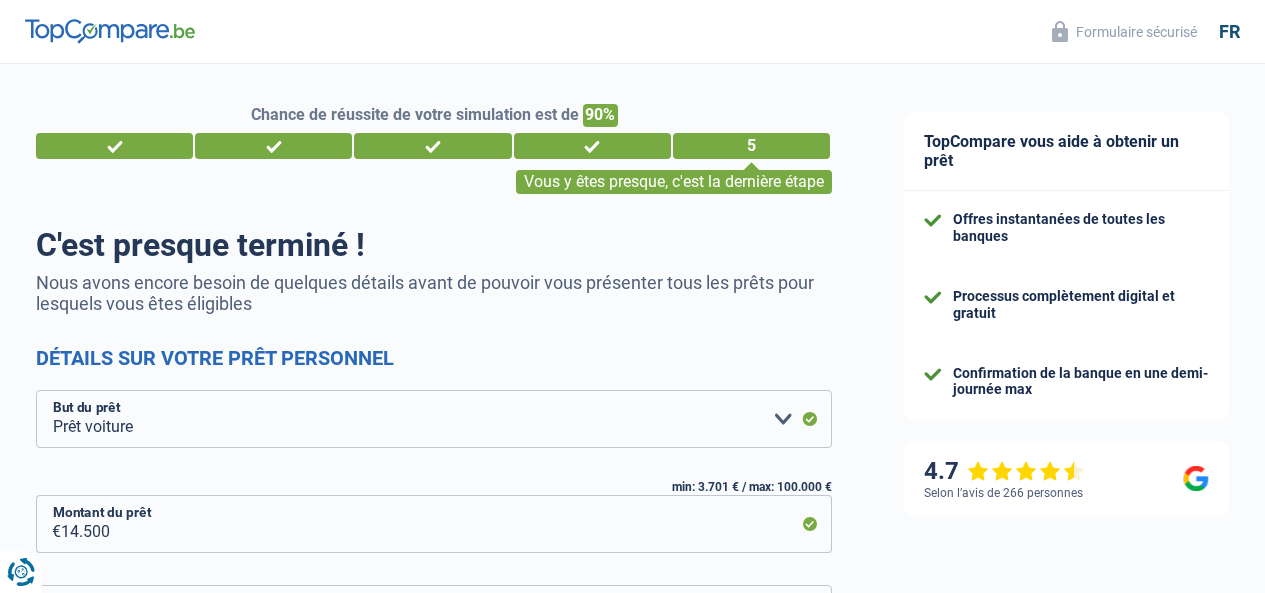 select on "car" 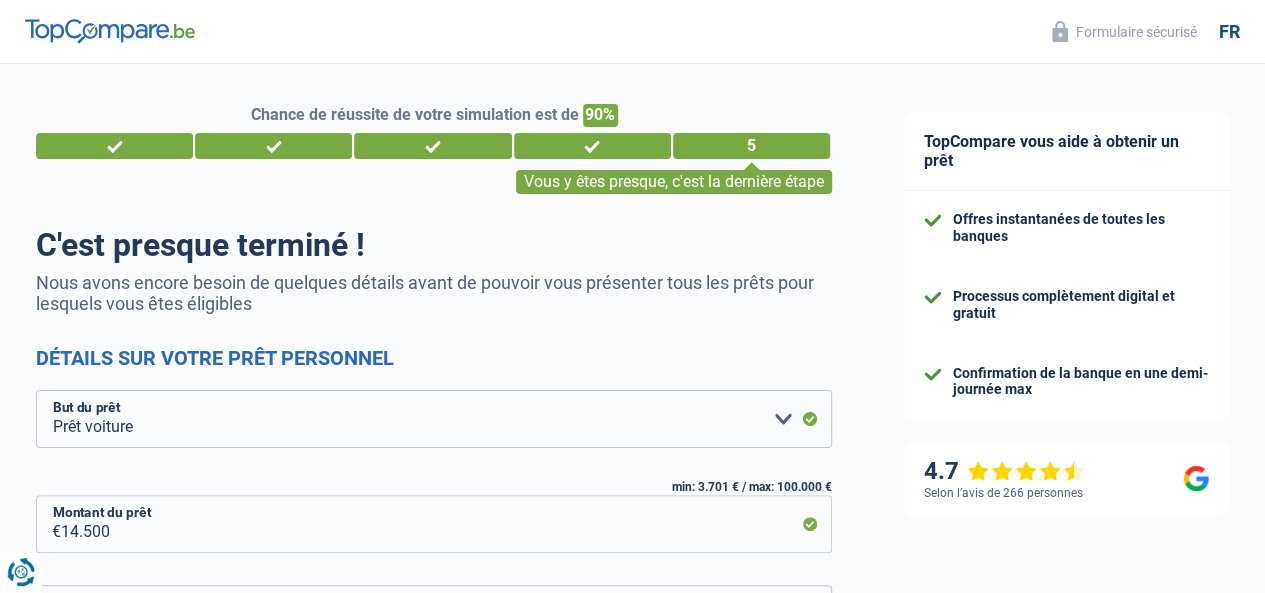 scroll, scrollTop: 0, scrollLeft: 0, axis: both 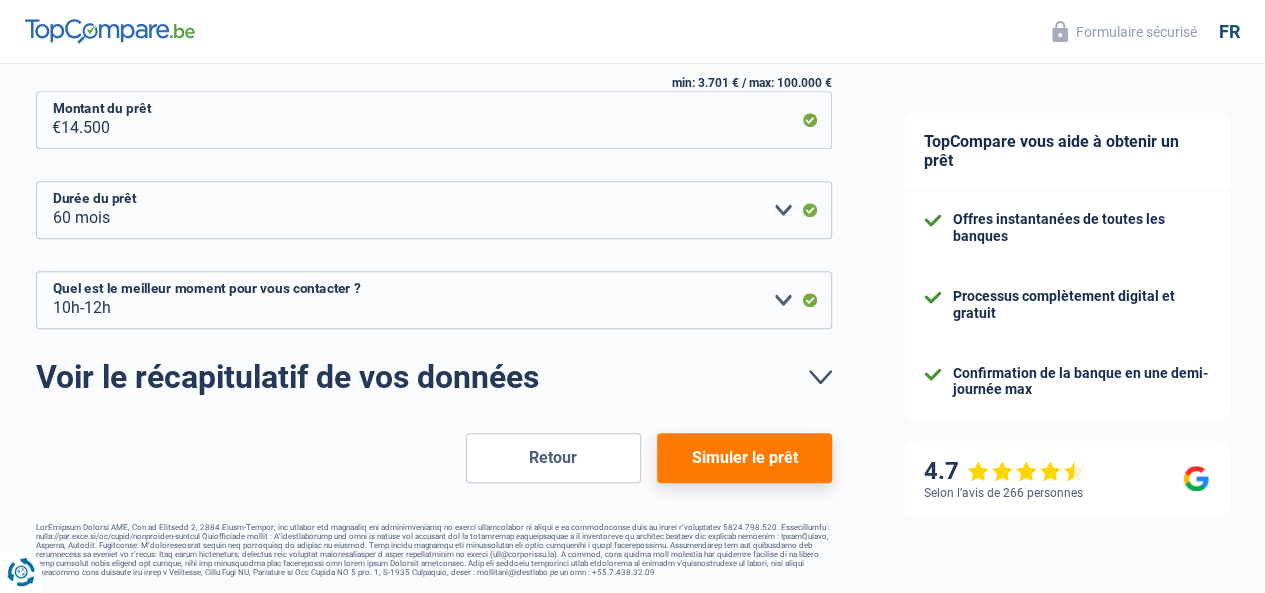 click on "Simuler le prêt" at bounding box center (744, 458) 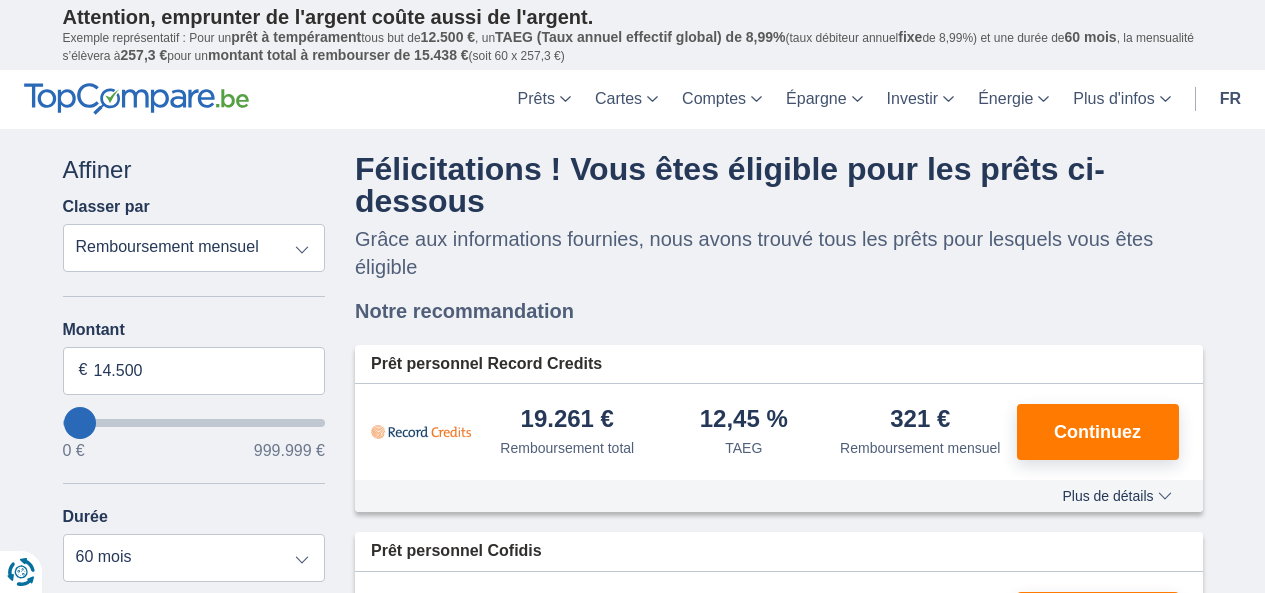 scroll, scrollTop: 0, scrollLeft: 0, axis: both 